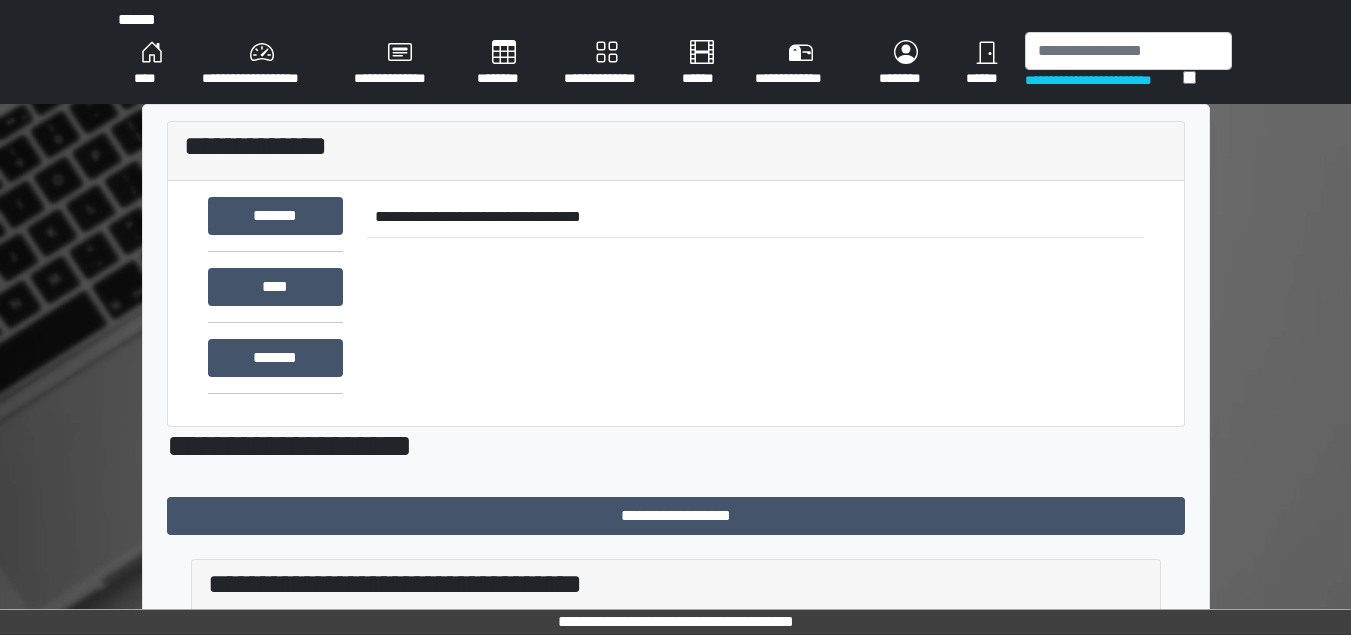 scroll, scrollTop: 0, scrollLeft: 0, axis: both 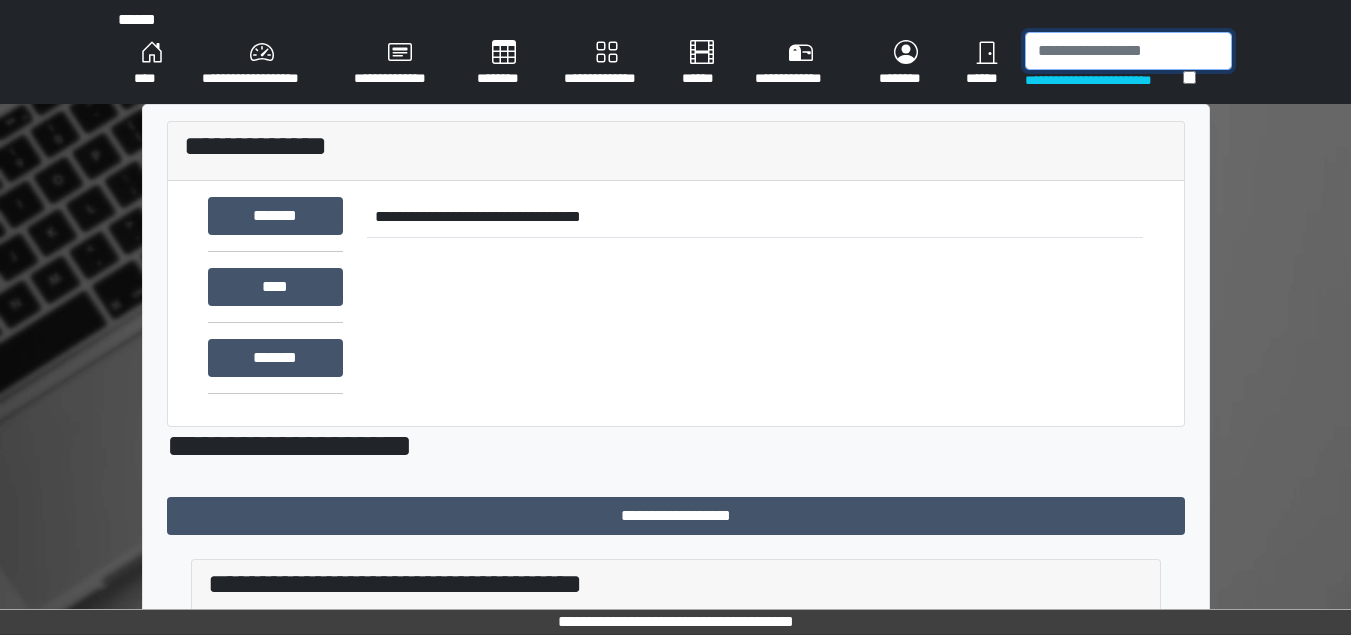 click at bounding box center (1128, 51) 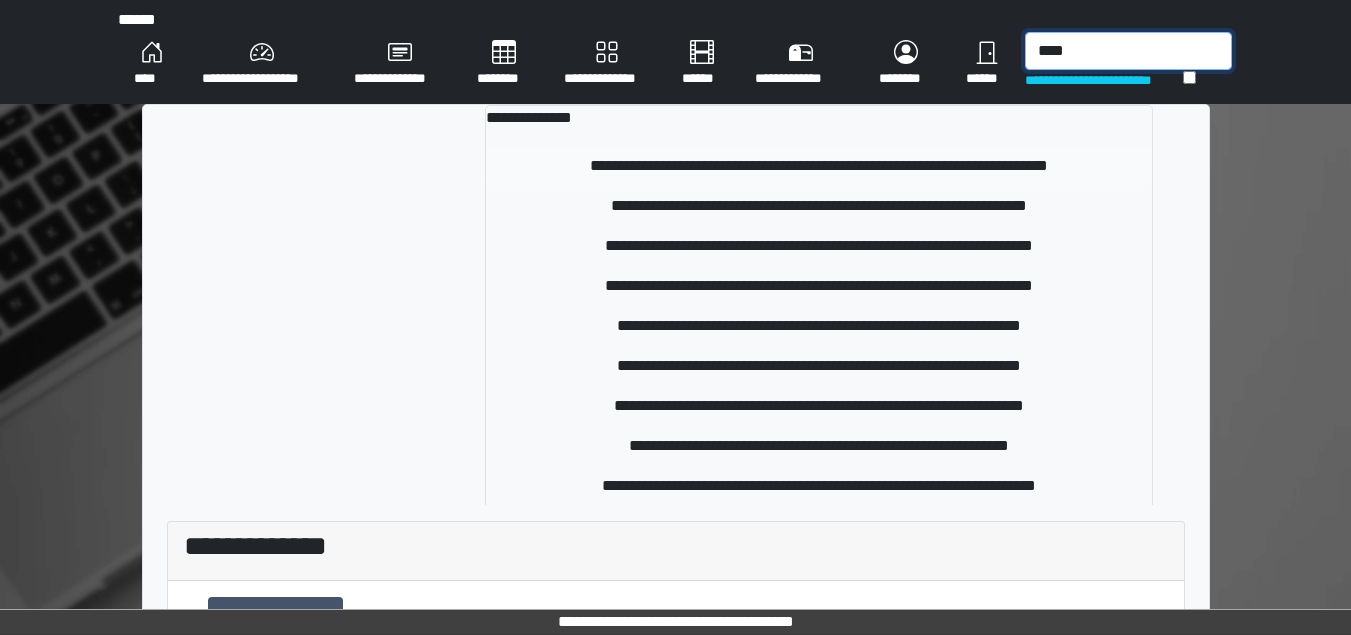 type on "****" 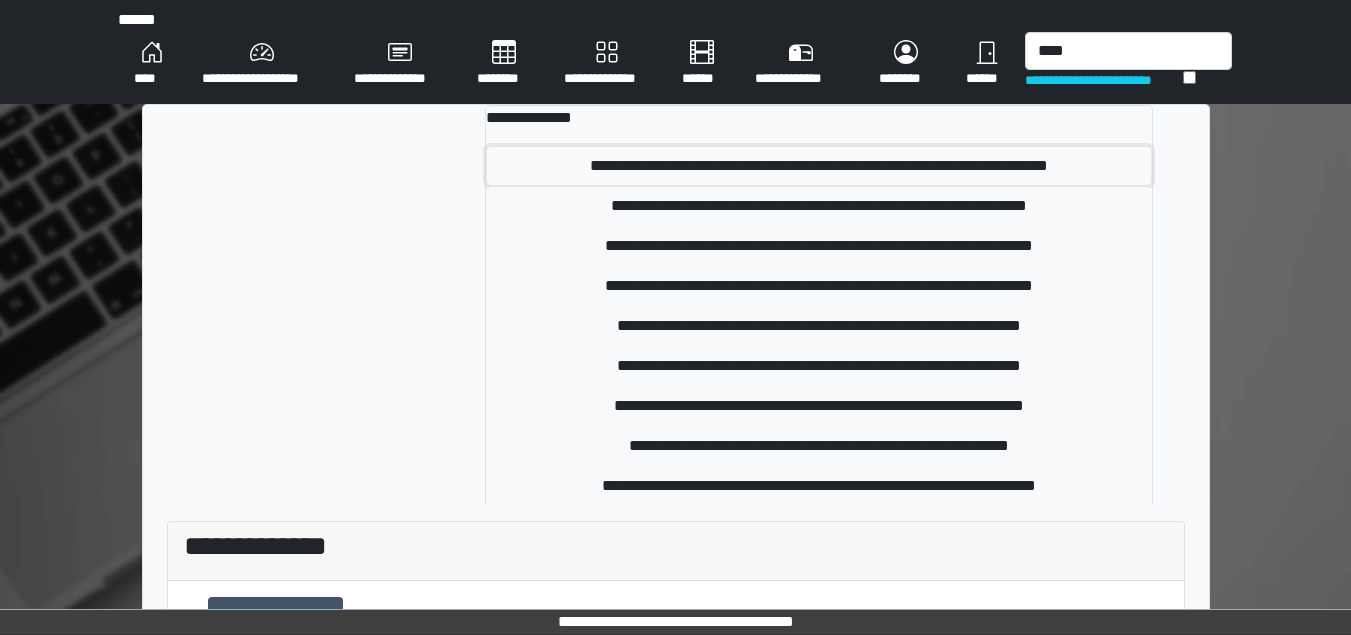 click on "**********" at bounding box center (819, 166) 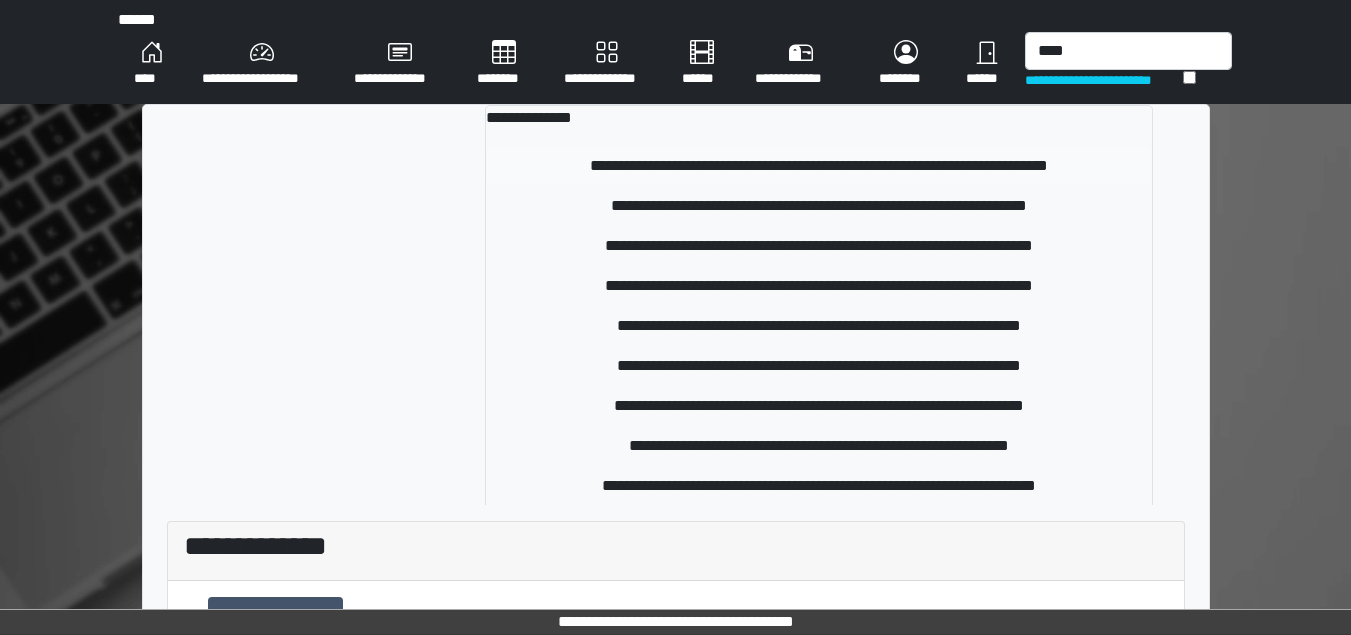 type 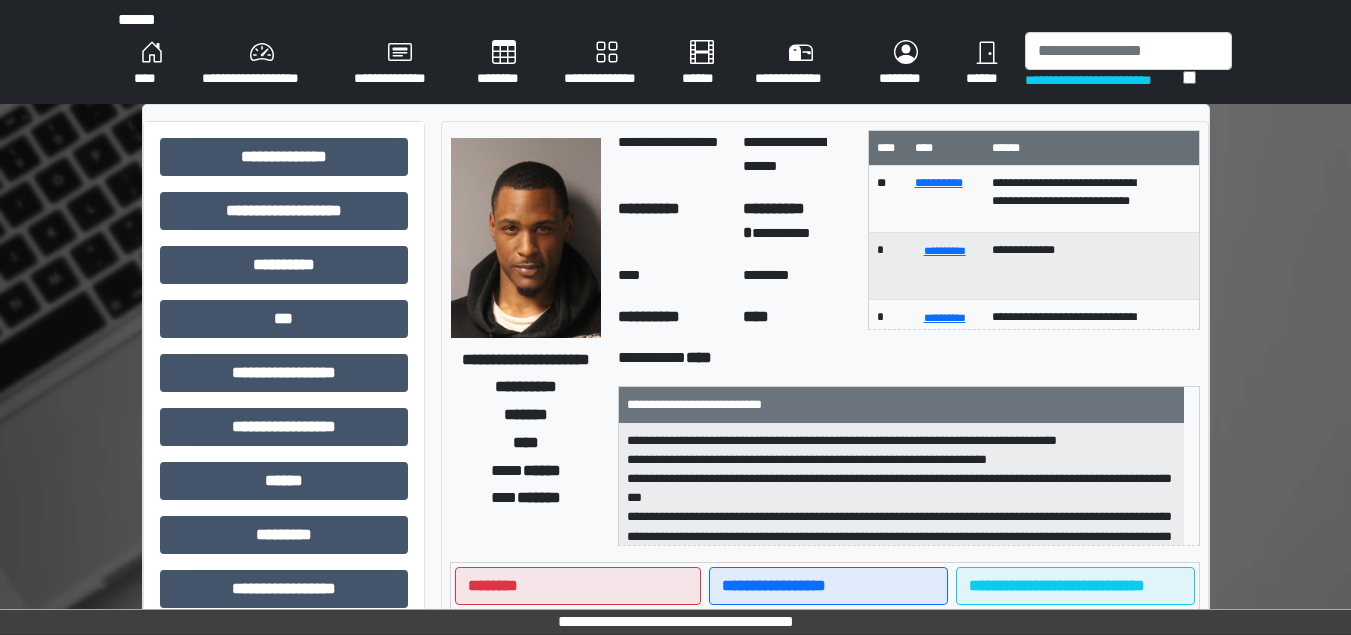 scroll, scrollTop: 555, scrollLeft: 0, axis: vertical 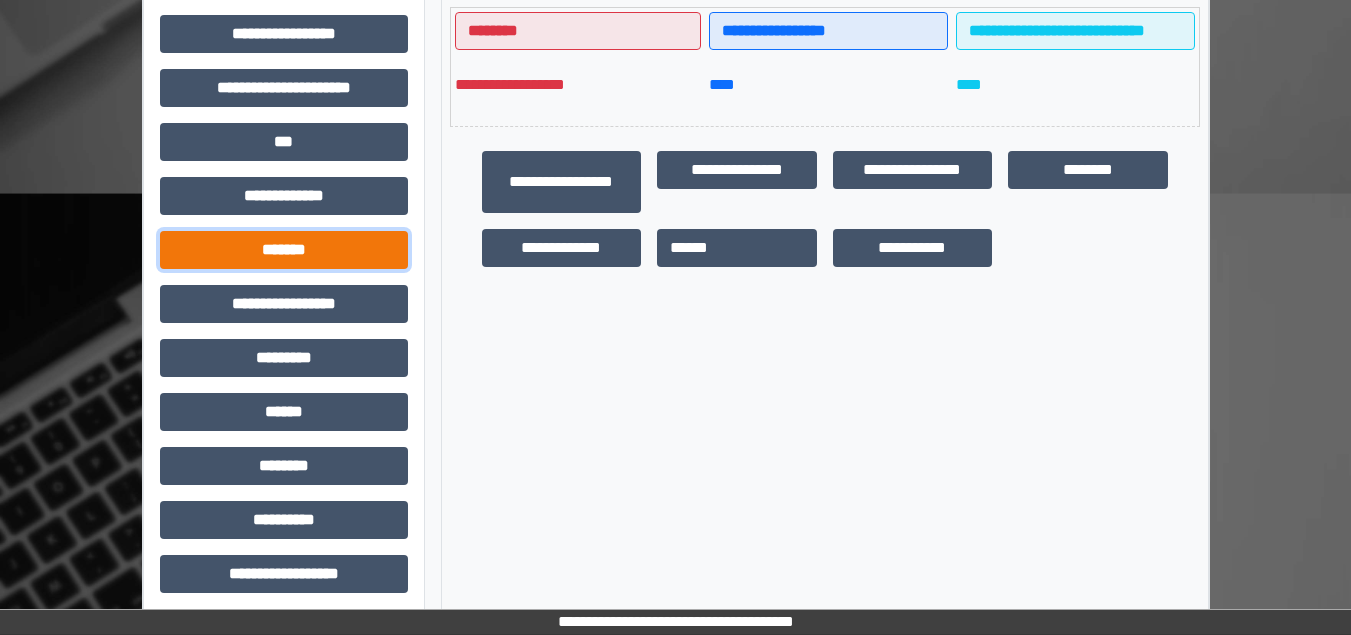 click on "*******" at bounding box center (284, 250) 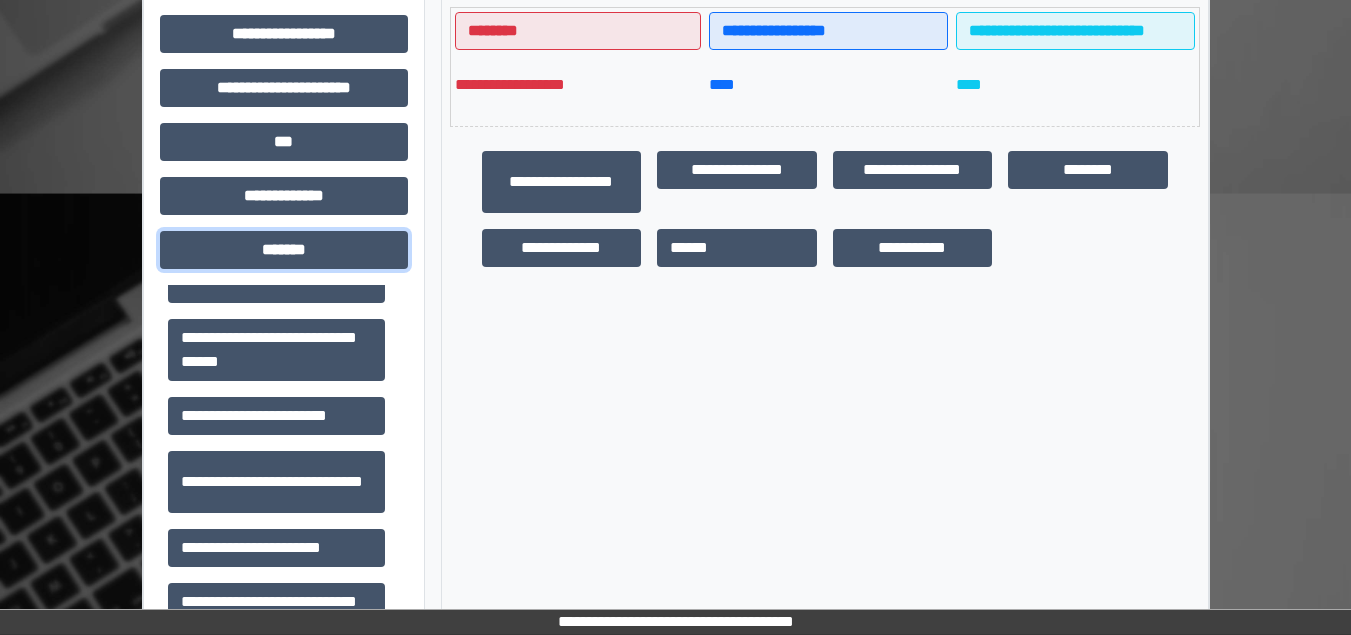 scroll, scrollTop: 922, scrollLeft: 0, axis: vertical 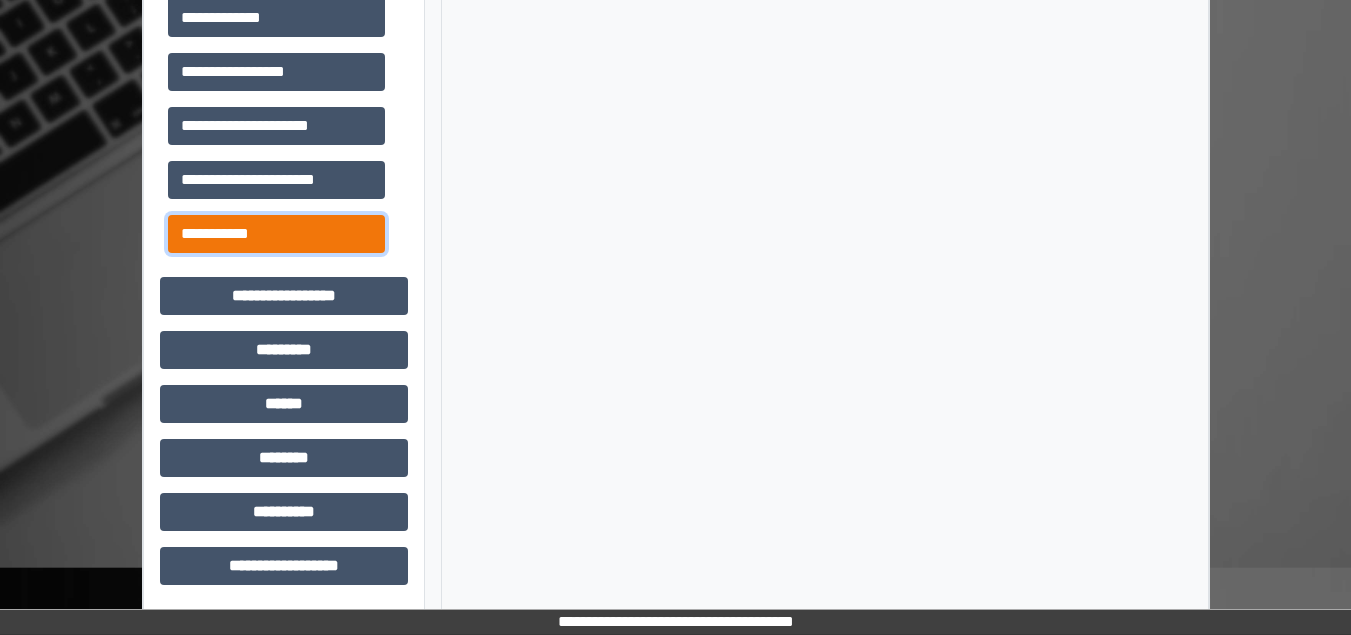 click on "**********" at bounding box center [276, 234] 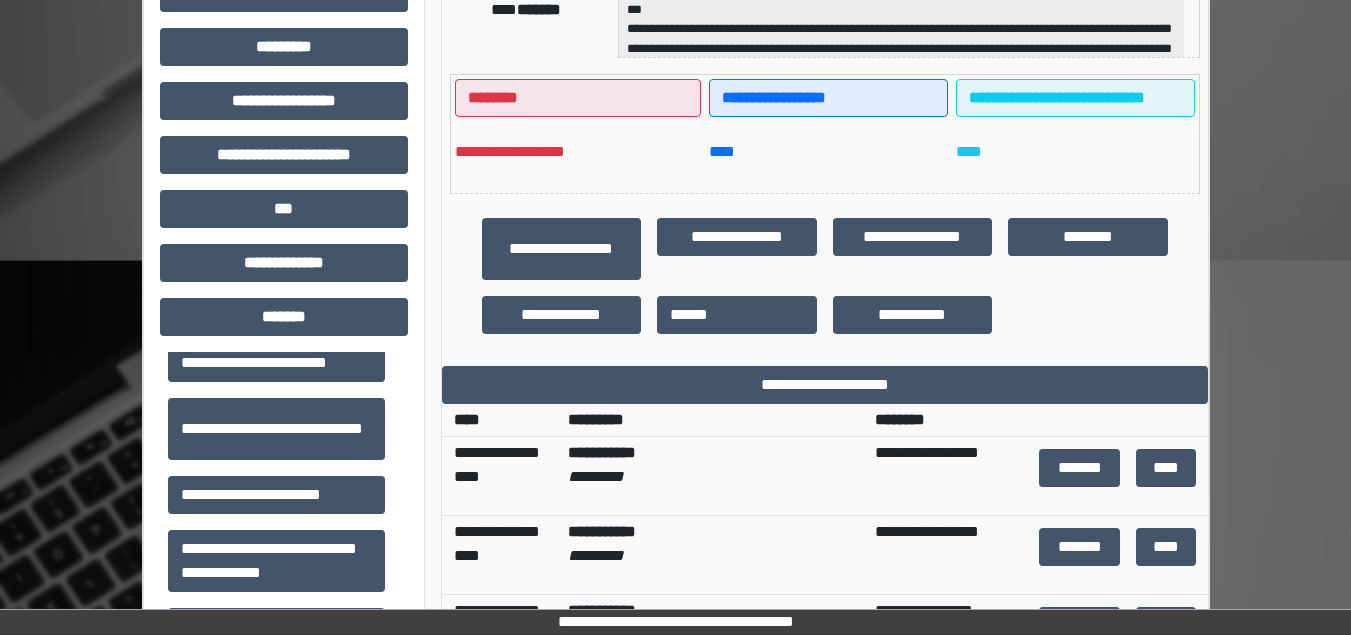 scroll, scrollTop: 0, scrollLeft: 0, axis: both 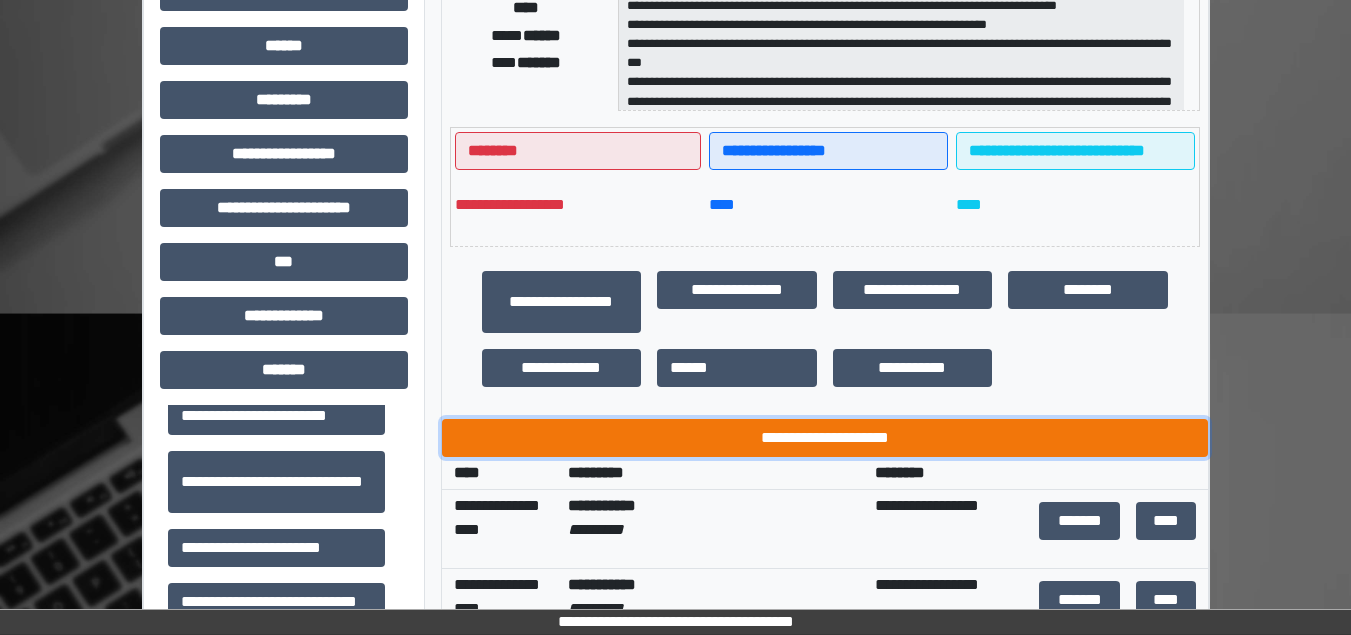 click on "**********" at bounding box center [825, 438] 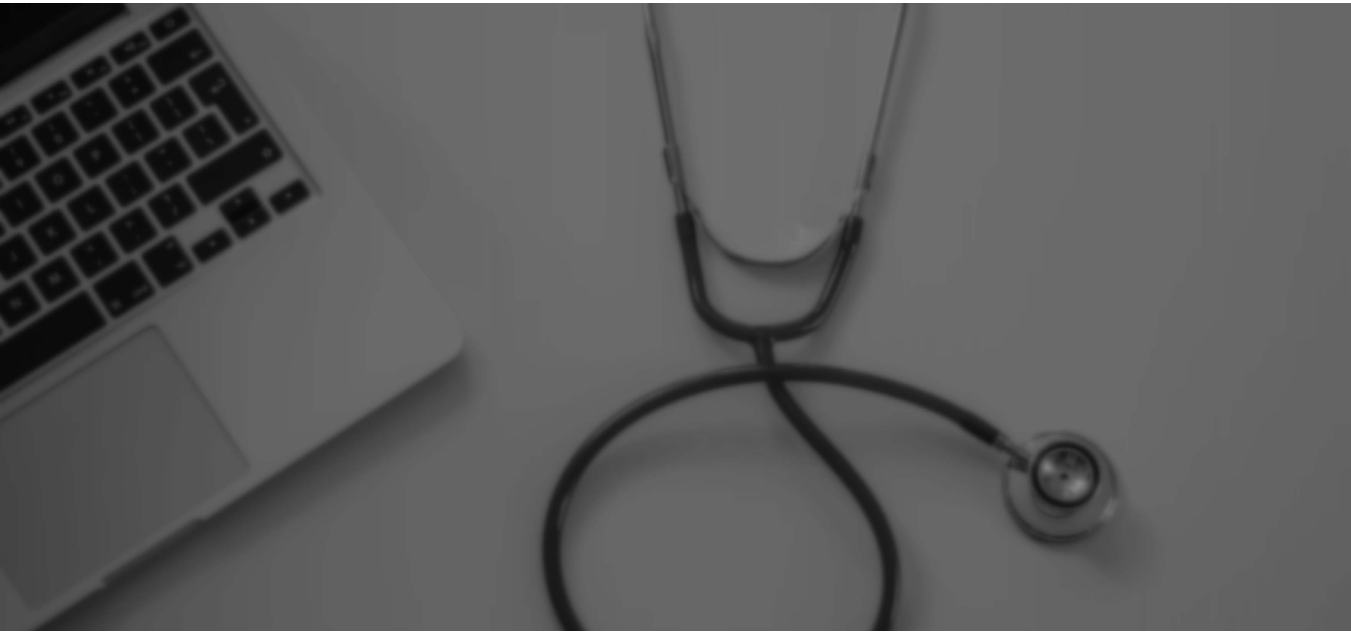 scroll, scrollTop: 0, scrollLeft: 0, axis: both 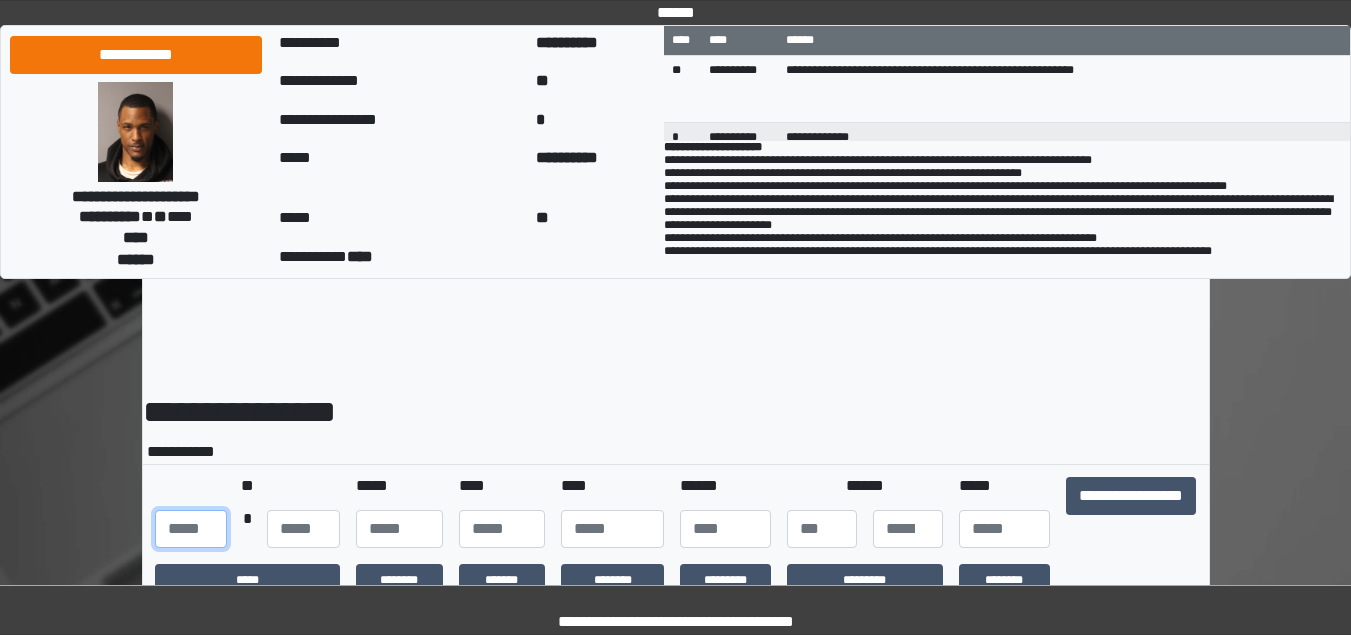 click at bounding box center (191, 529) 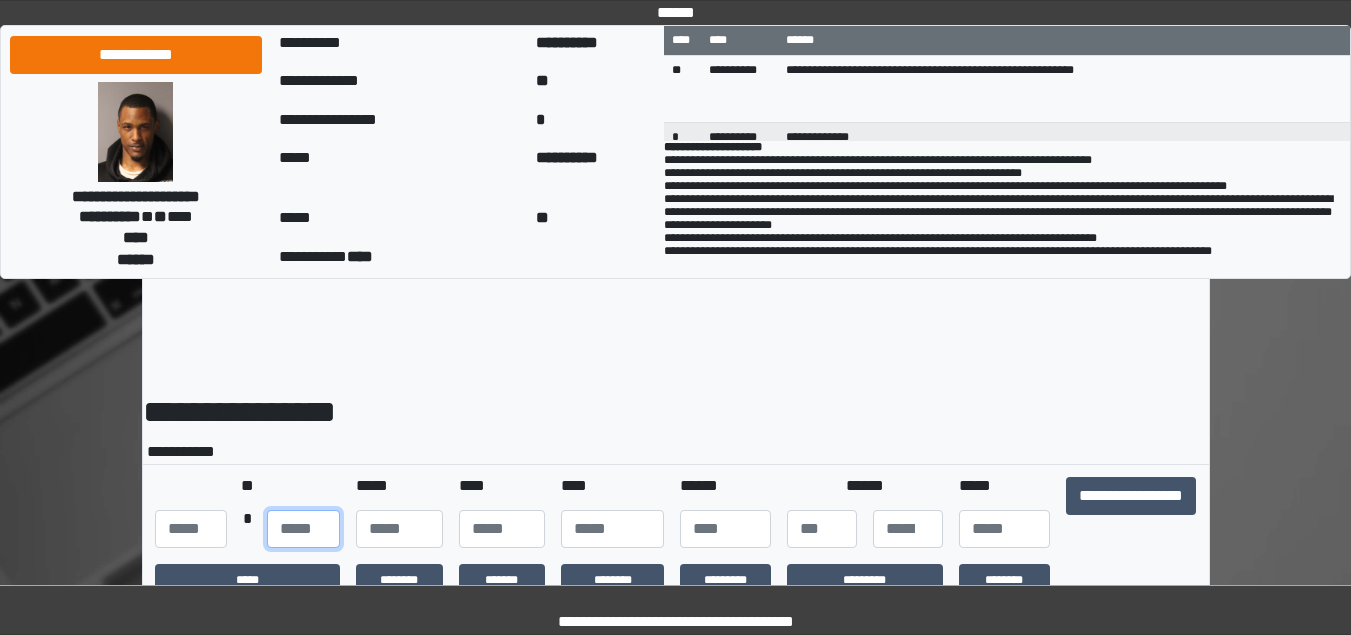 drag, startPoint x: 312, startPoint y: 541, endPoint x: 328, endPoint y: 503, distance: 41.231056 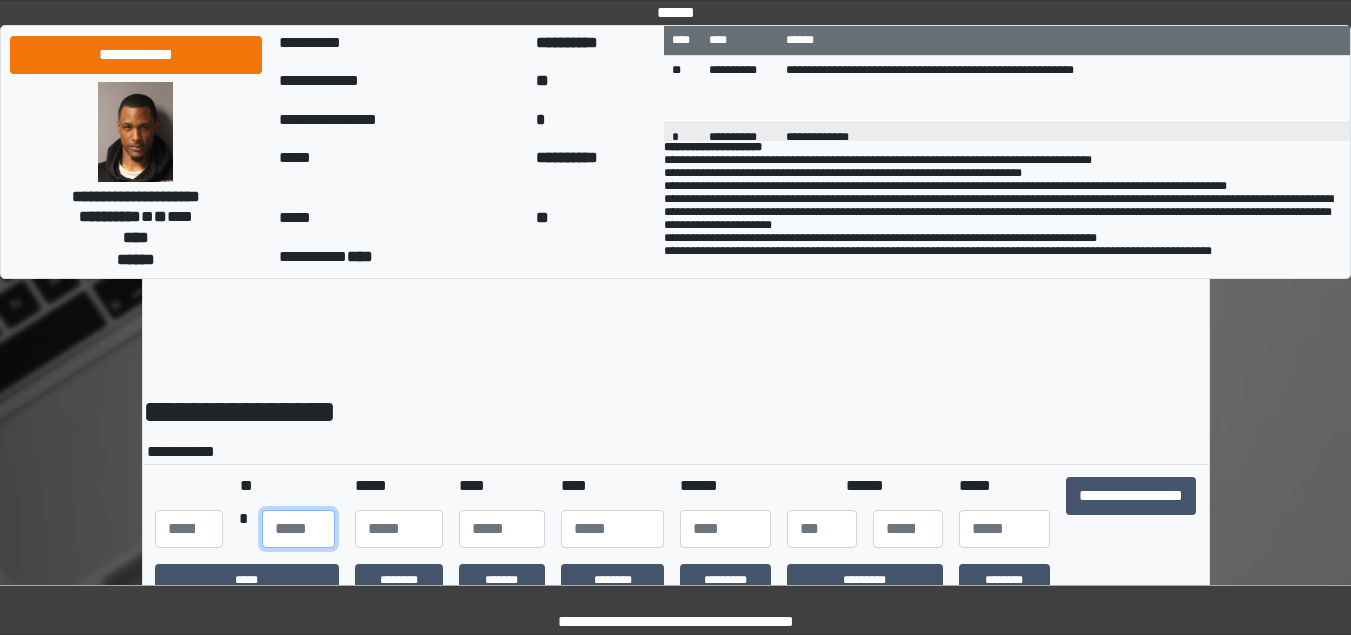 type on "****" 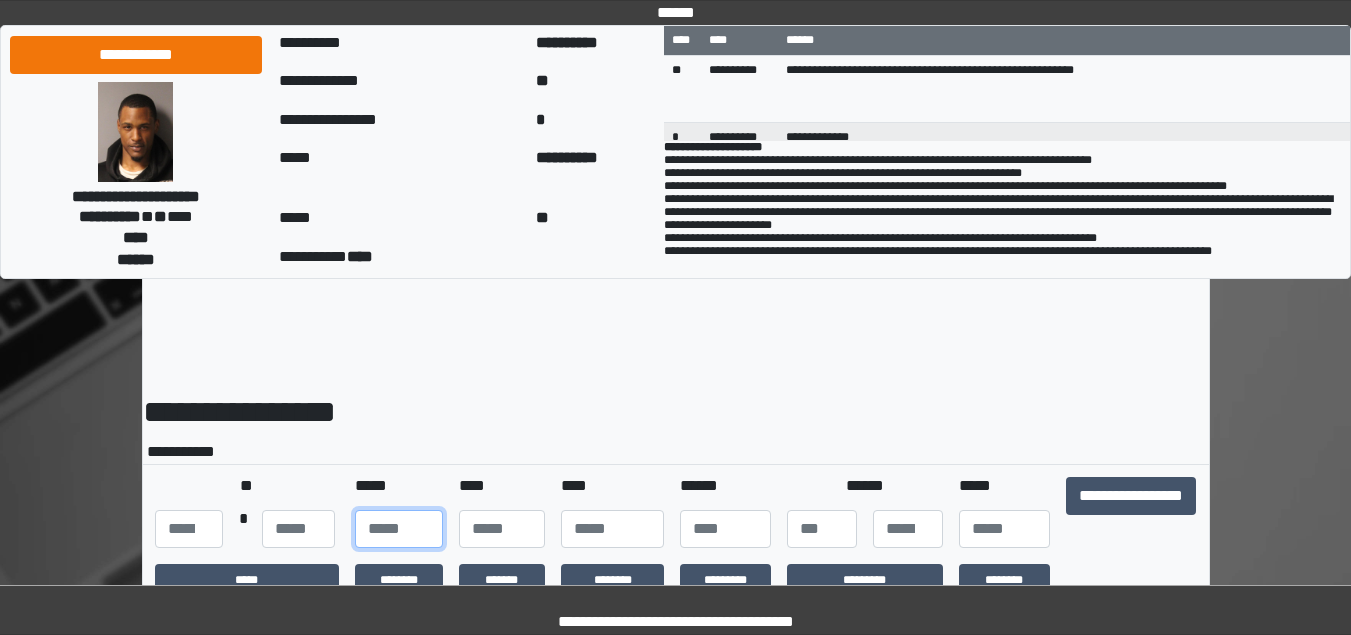 scroll, scrollTop: 0, scrollLeft: 0, axis: both 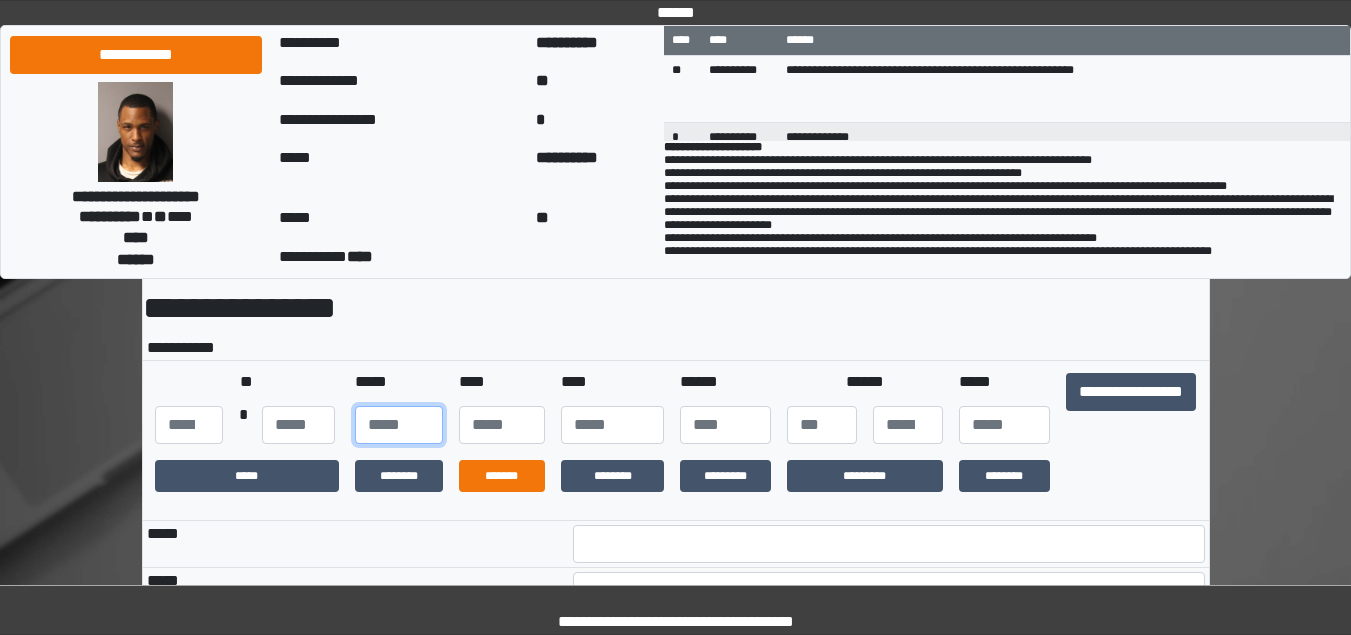 type on "***" 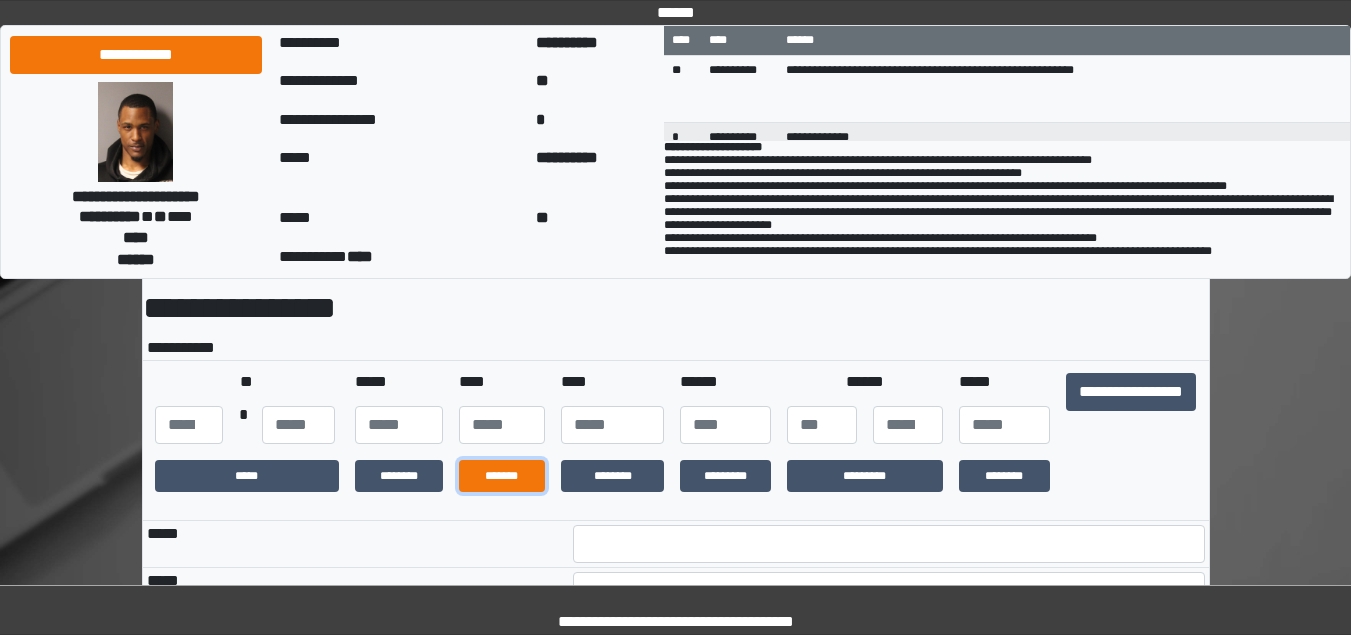 click on "*******" at bounding box center [502, 476] 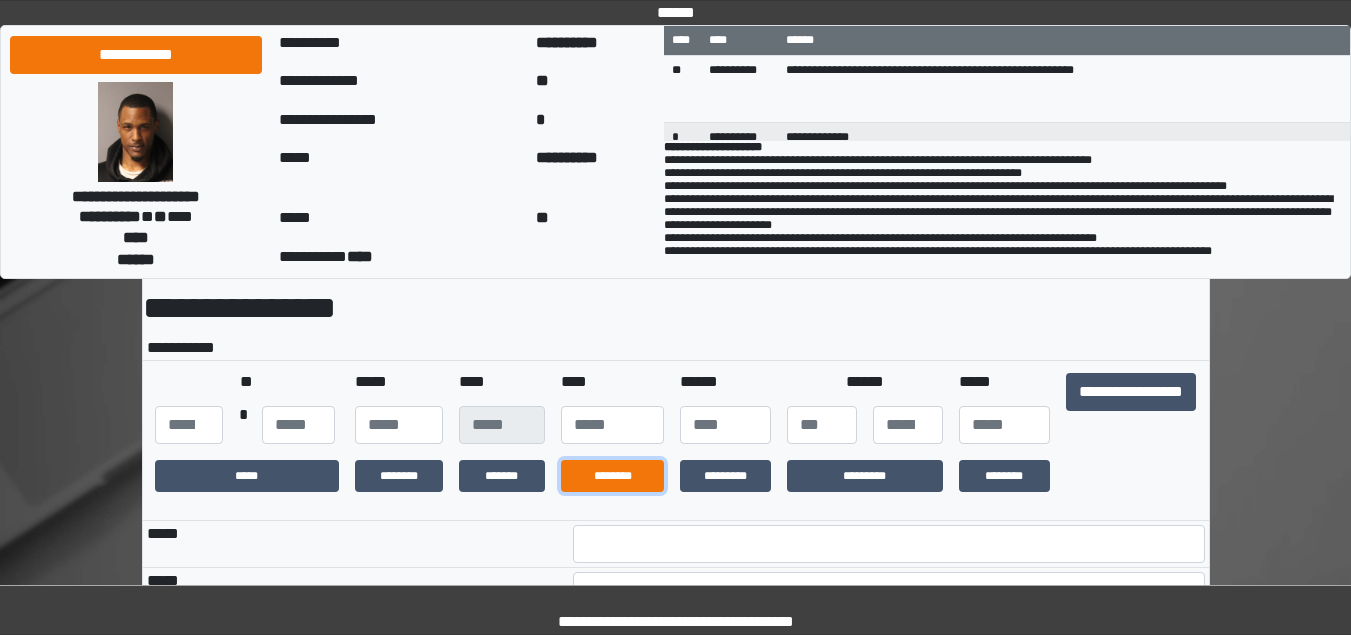 click on "********" at bounding box center (612, 476) 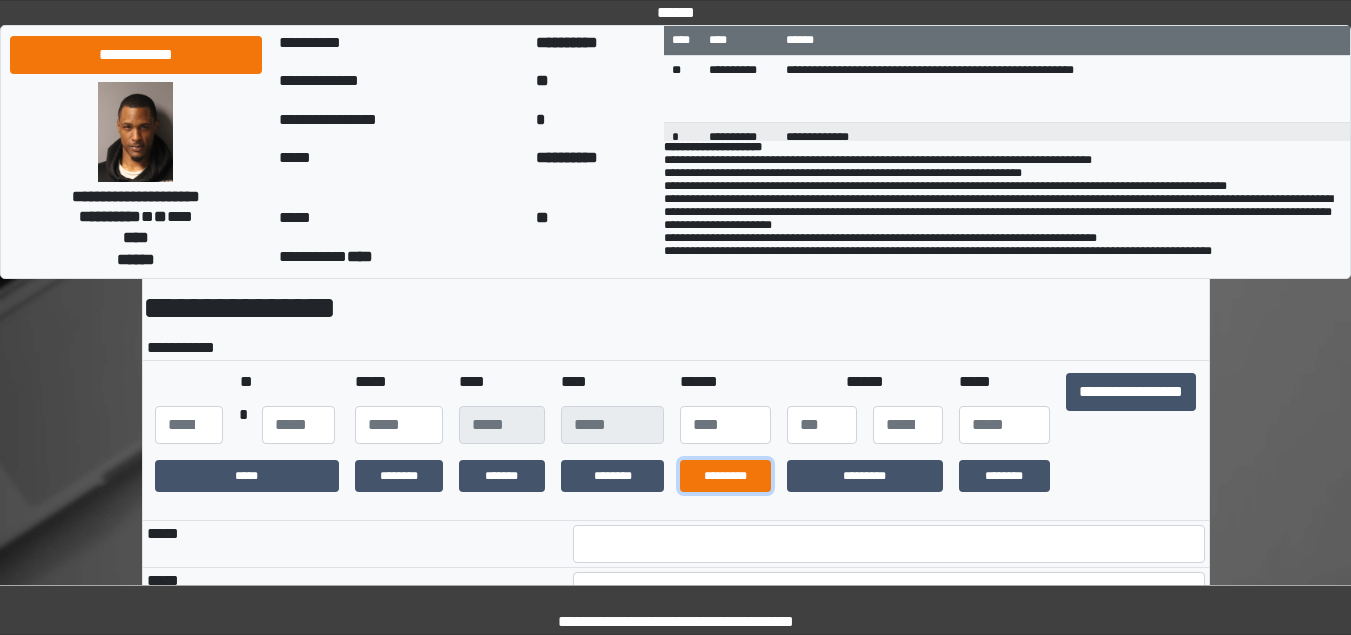 click on "*********" at bounding box center [725, 476] 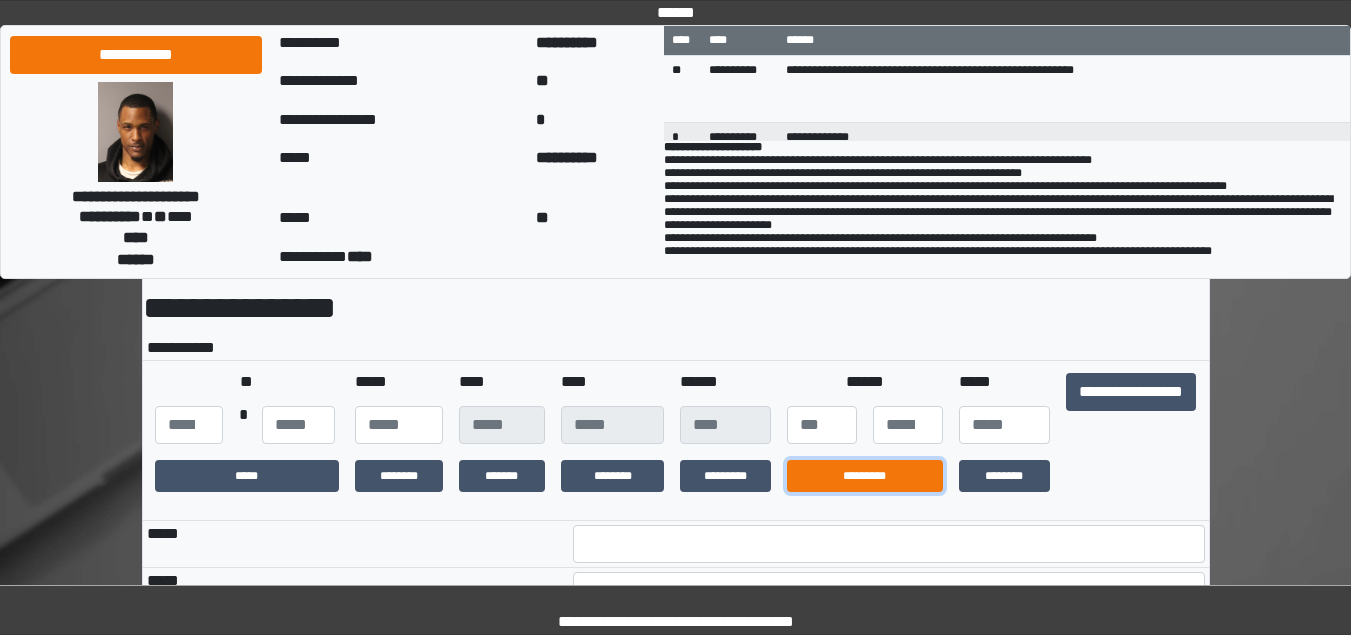 click on "*********" at bounding box center (865, 476) 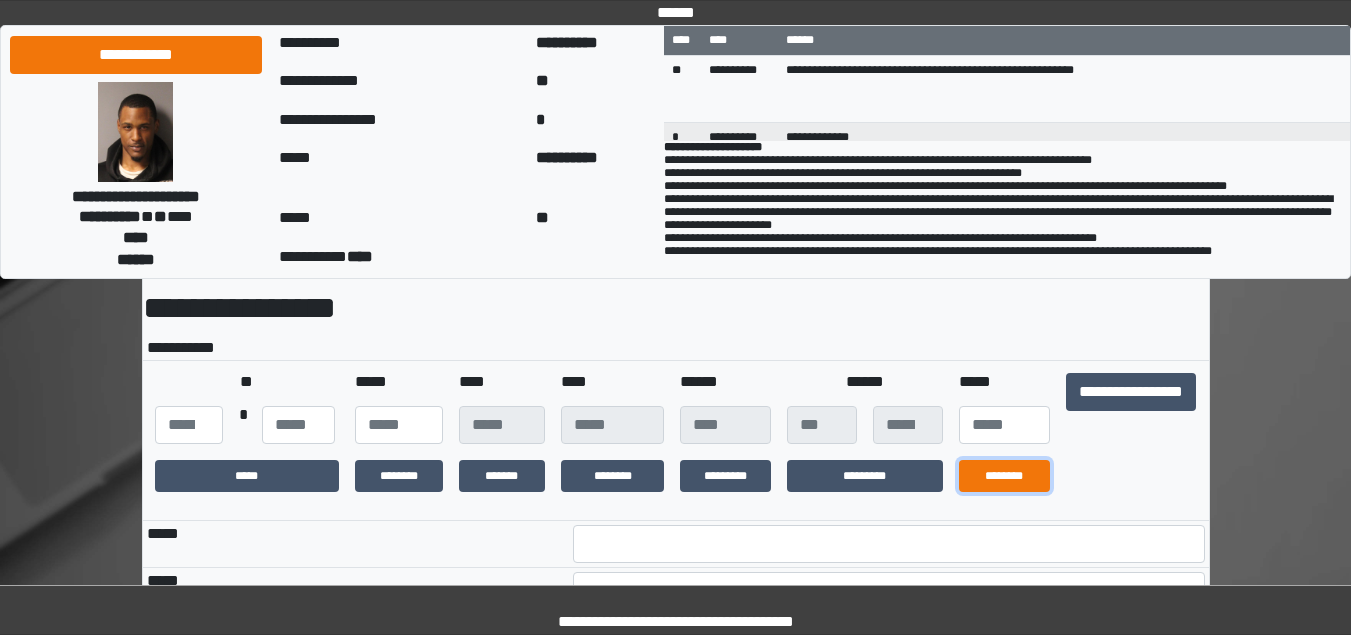 click on "********" at bounding box center [1004, 476] 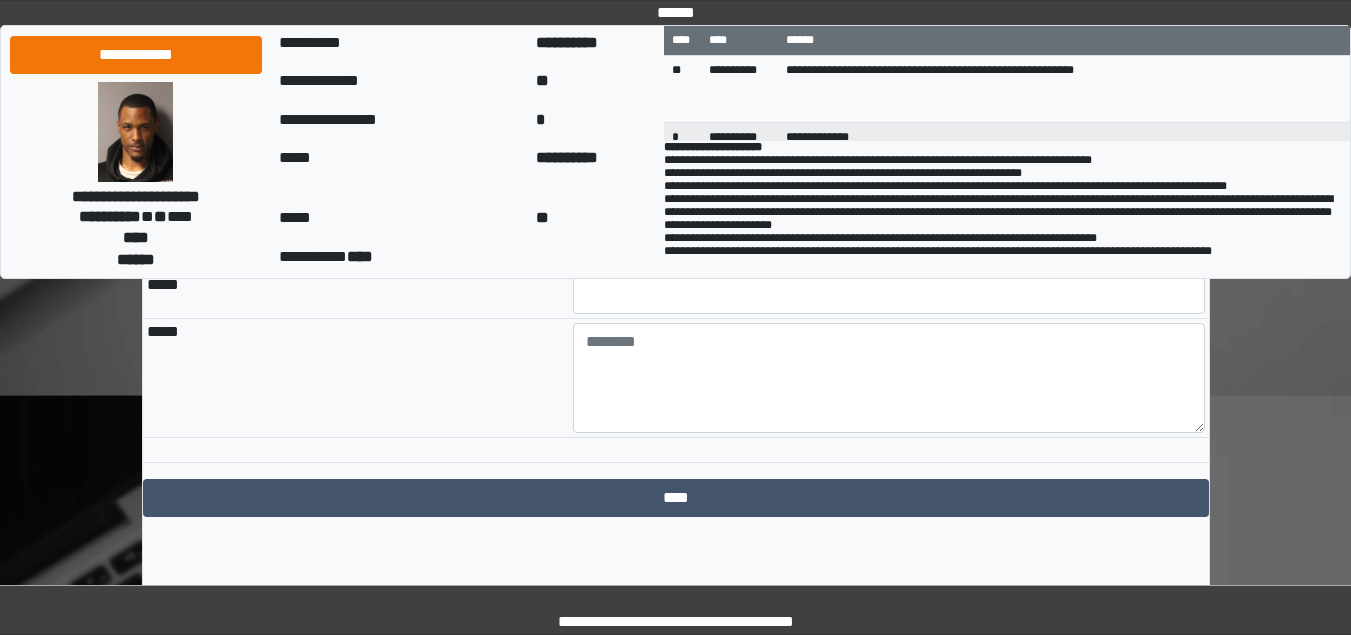scroll, scrollTop: 359, scrollLeft: 0, axis: vertical 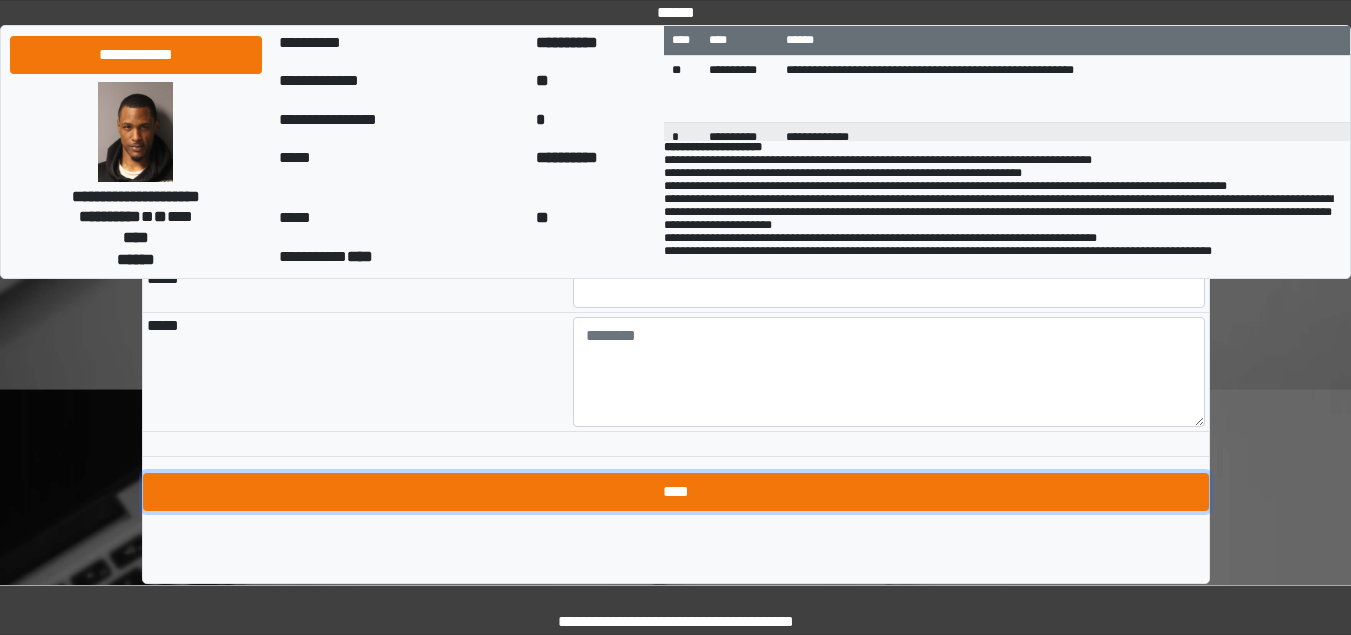 click on "****" at bounding box center [676, 492] 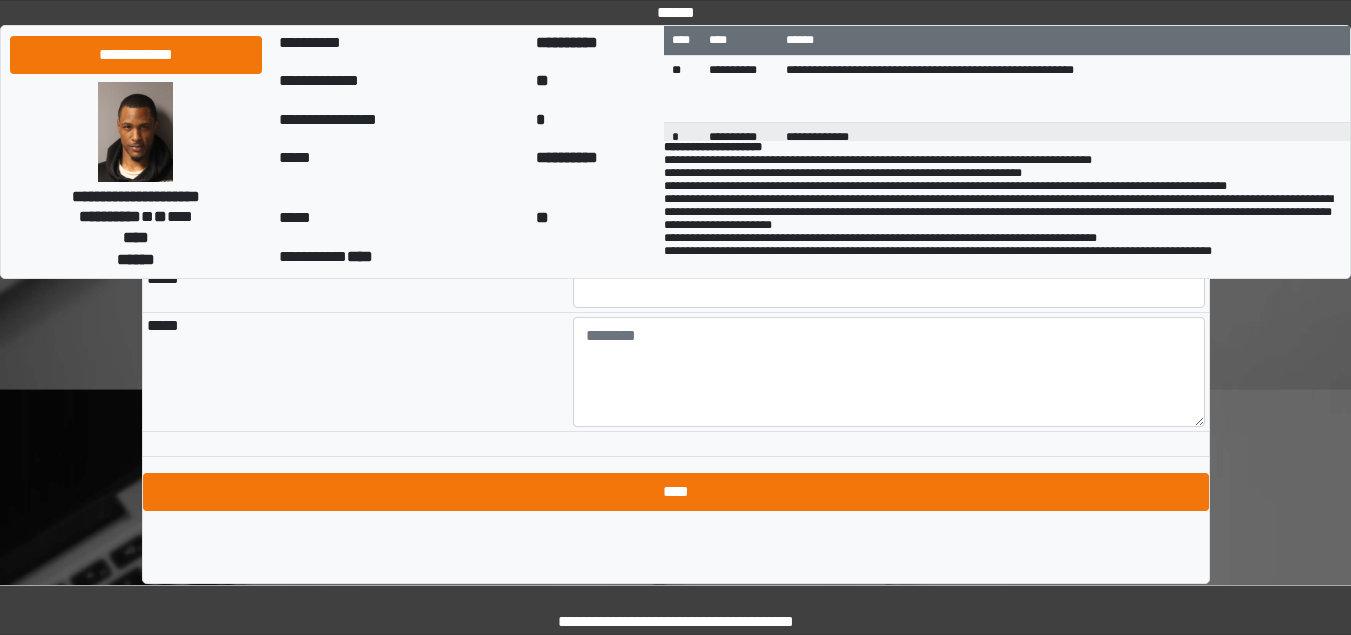 scroll, scrollTop: 0, scrollLeft: 3, axis: horizontal 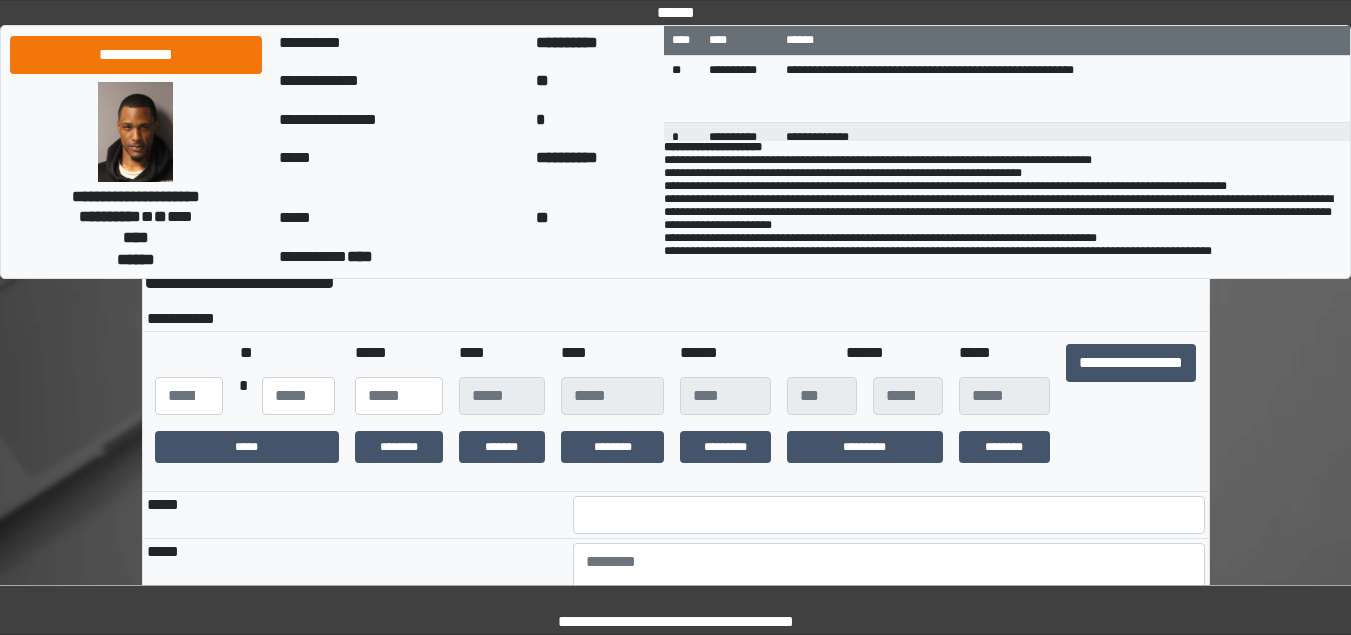 click on "**" at bounding box center [596, 220] 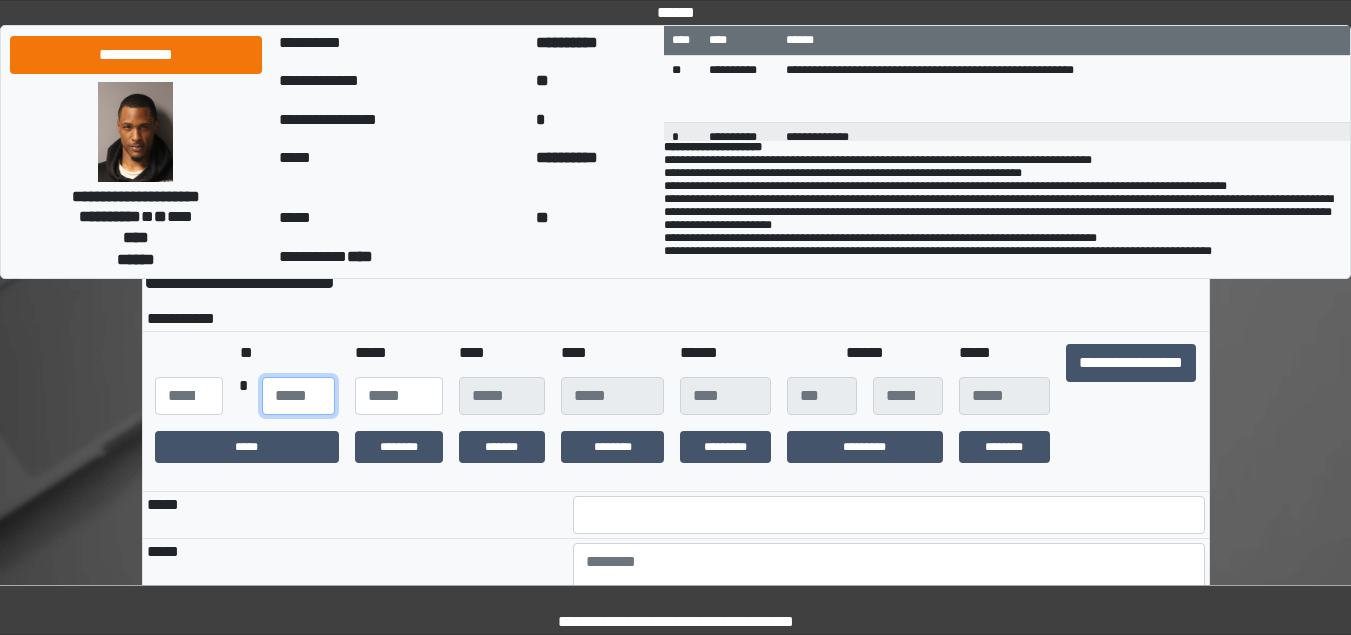 scroll, scrollTop: 0, scrollLeft: 0, axis: both 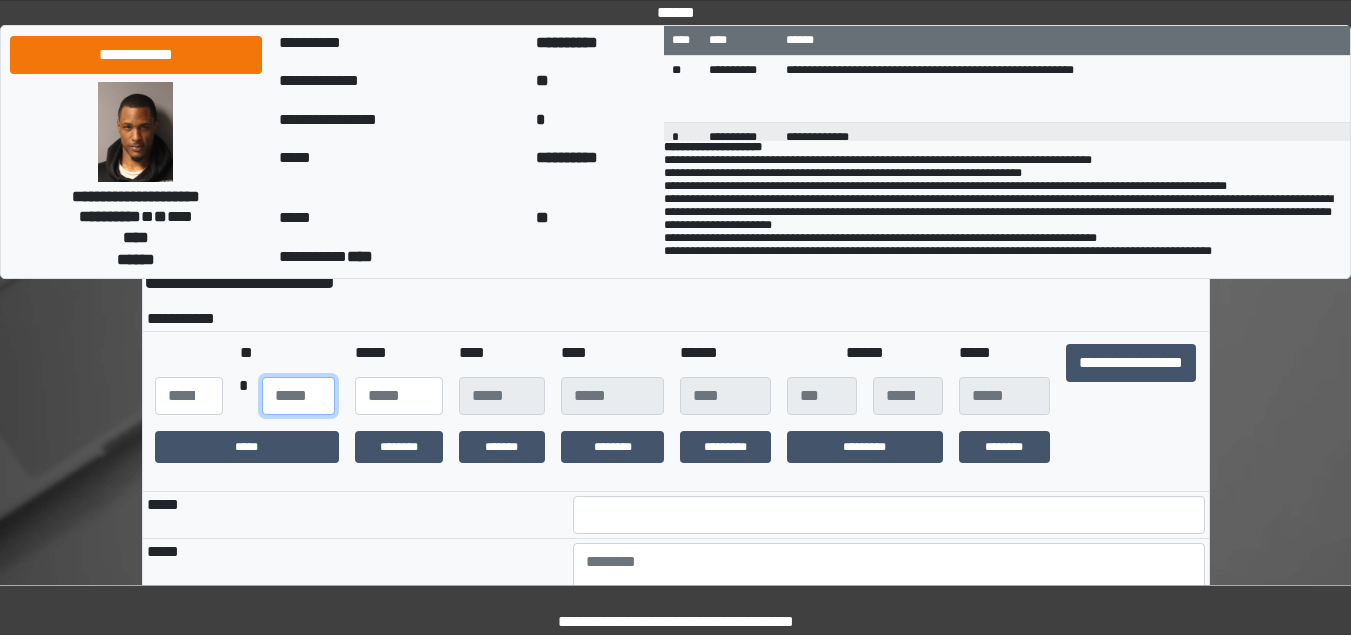 type on "*" 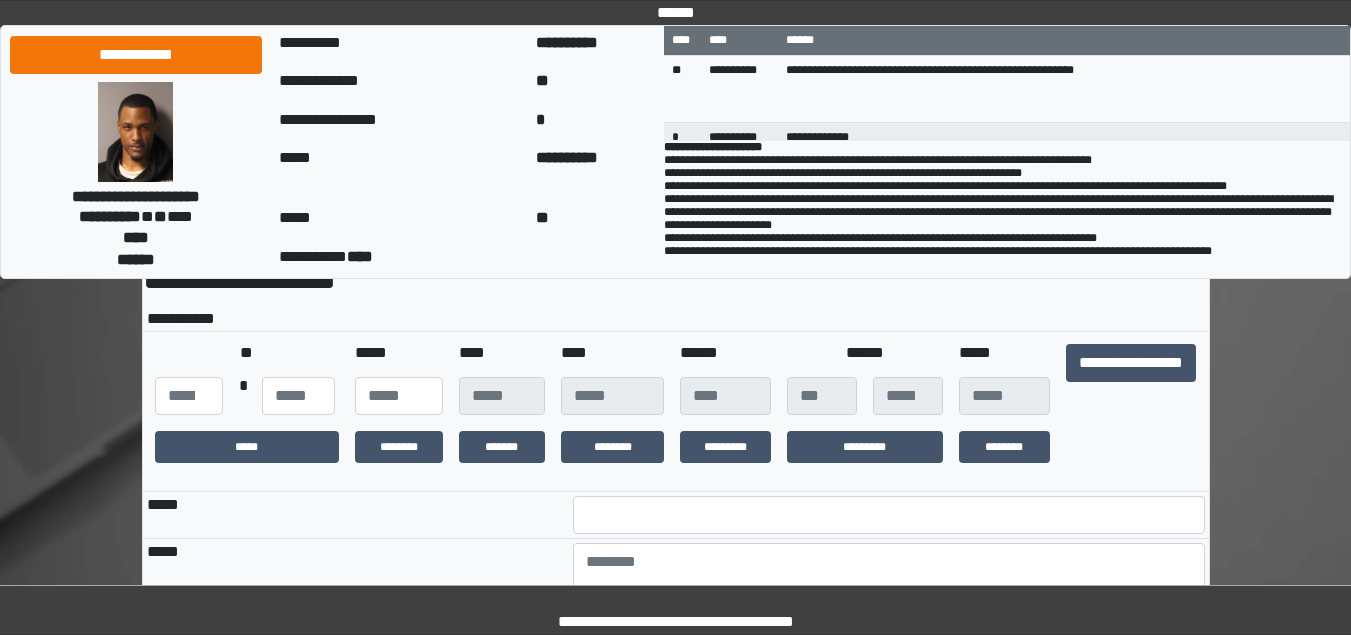 click on "**********" at bounding box center [676, 382] 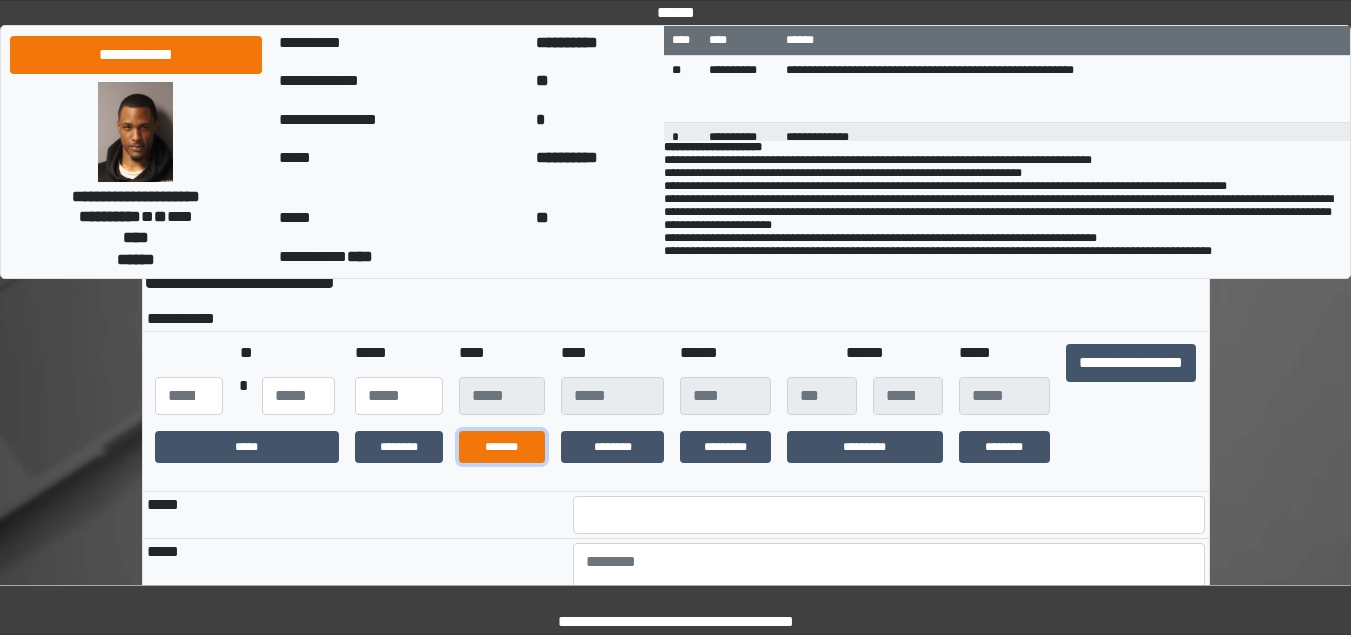 click on "*******" at bounding box center [502, 447] 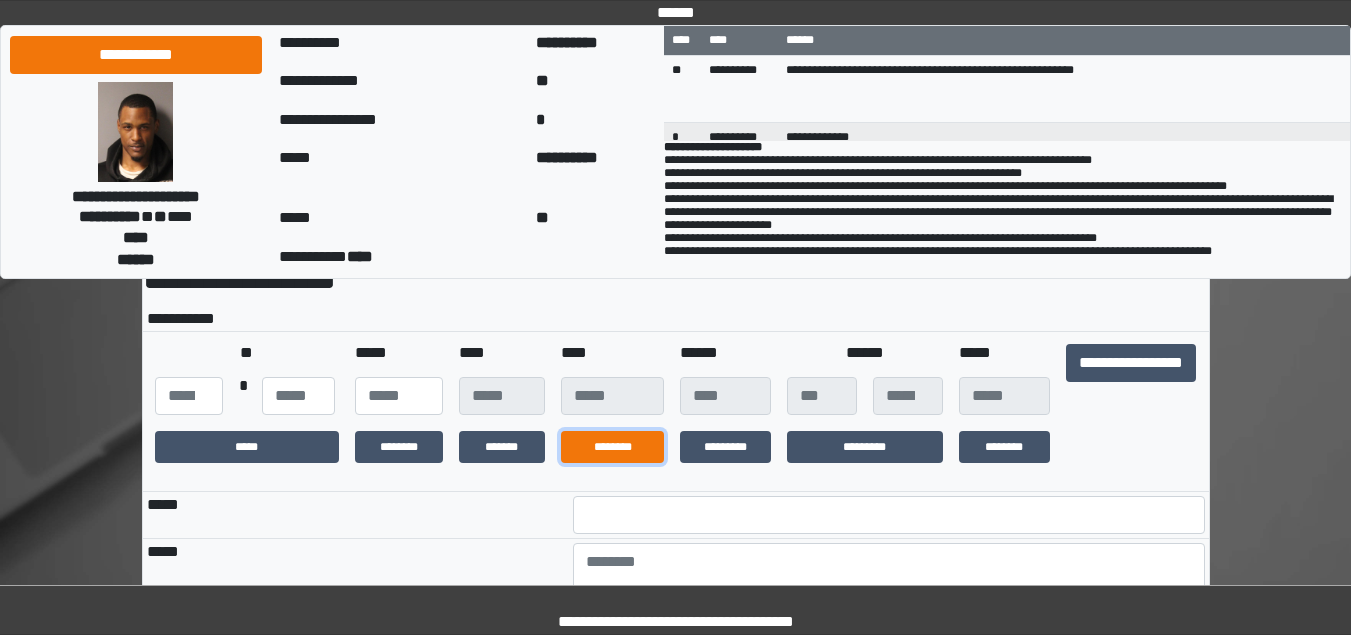 click on "********" at bounding box center [612, 447] 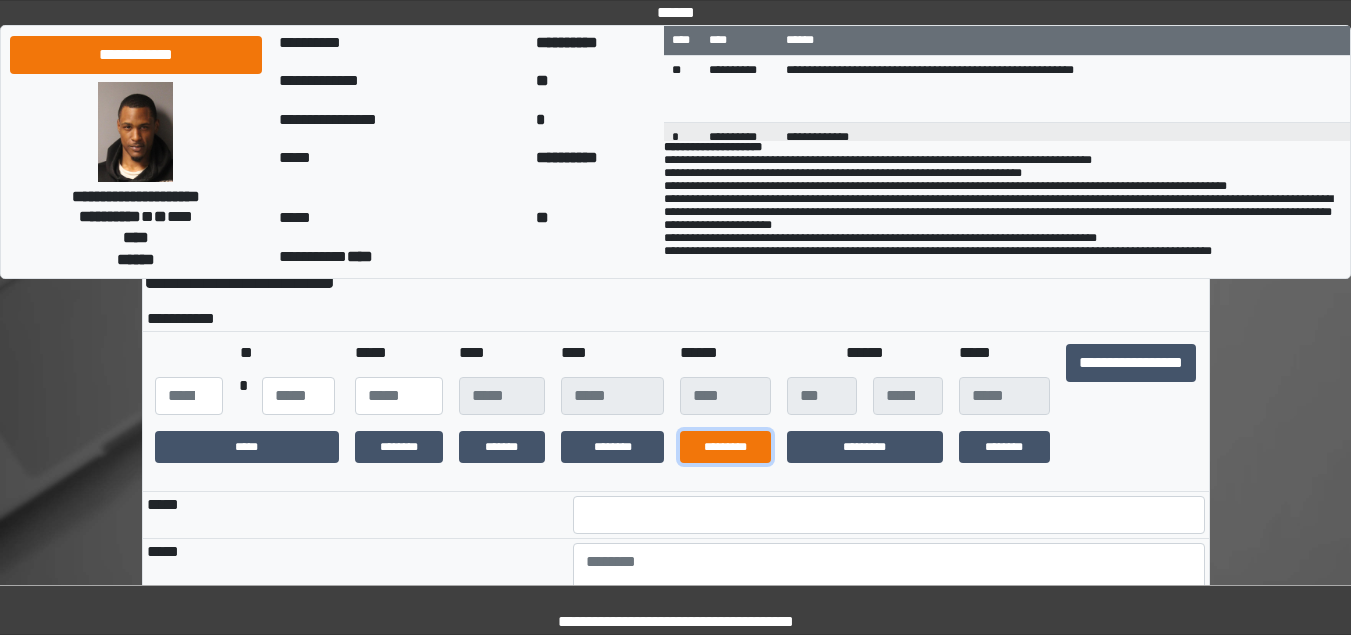 click on "*********" at bounding box center [725, 447] 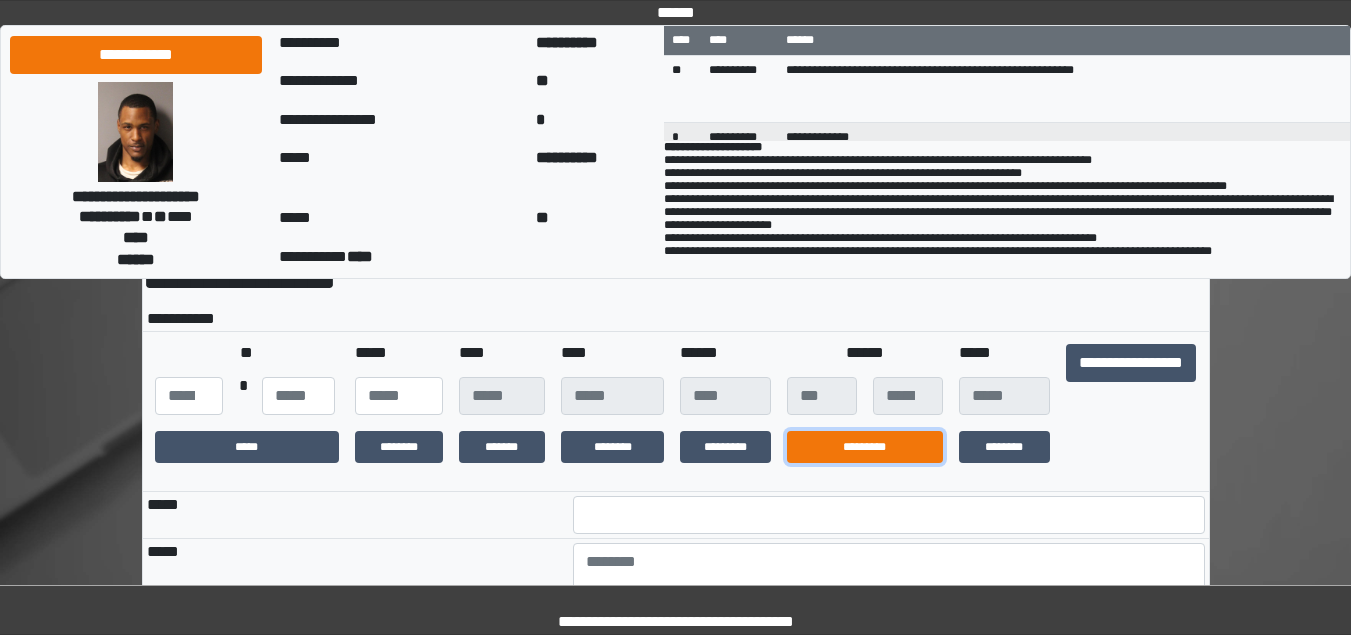 click on "*********" at bounding box center (865, 447) 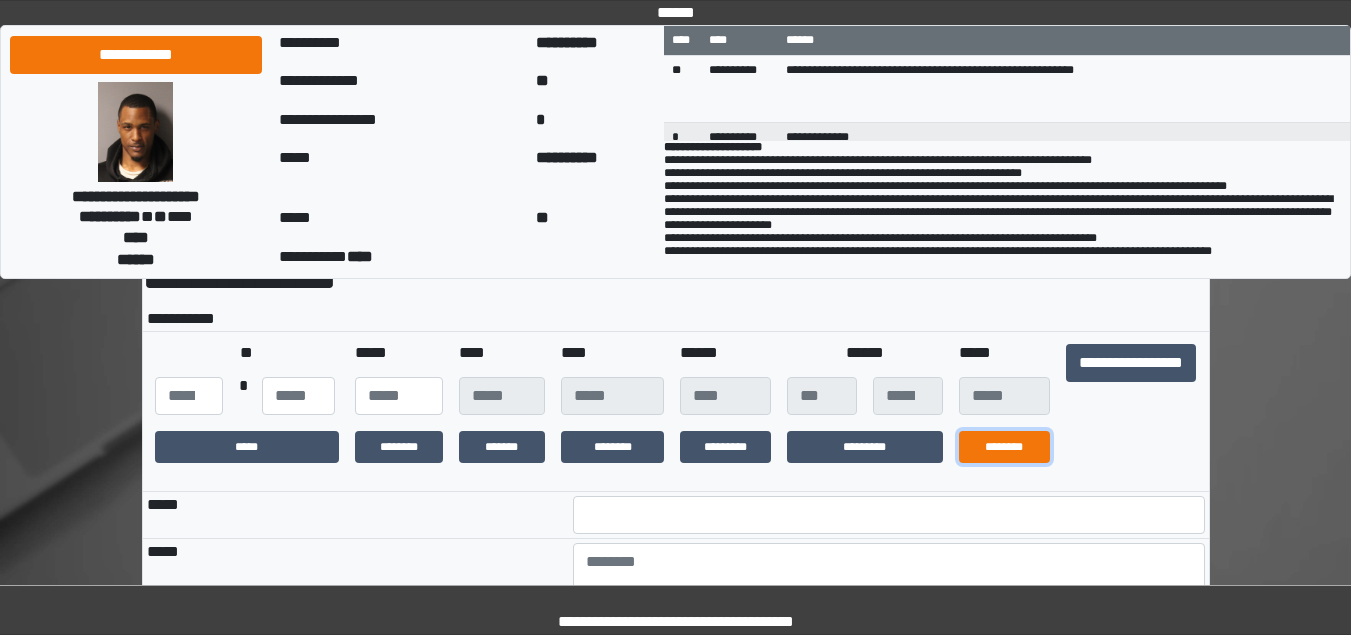 click on "********" at bounding box center [1004, 447] 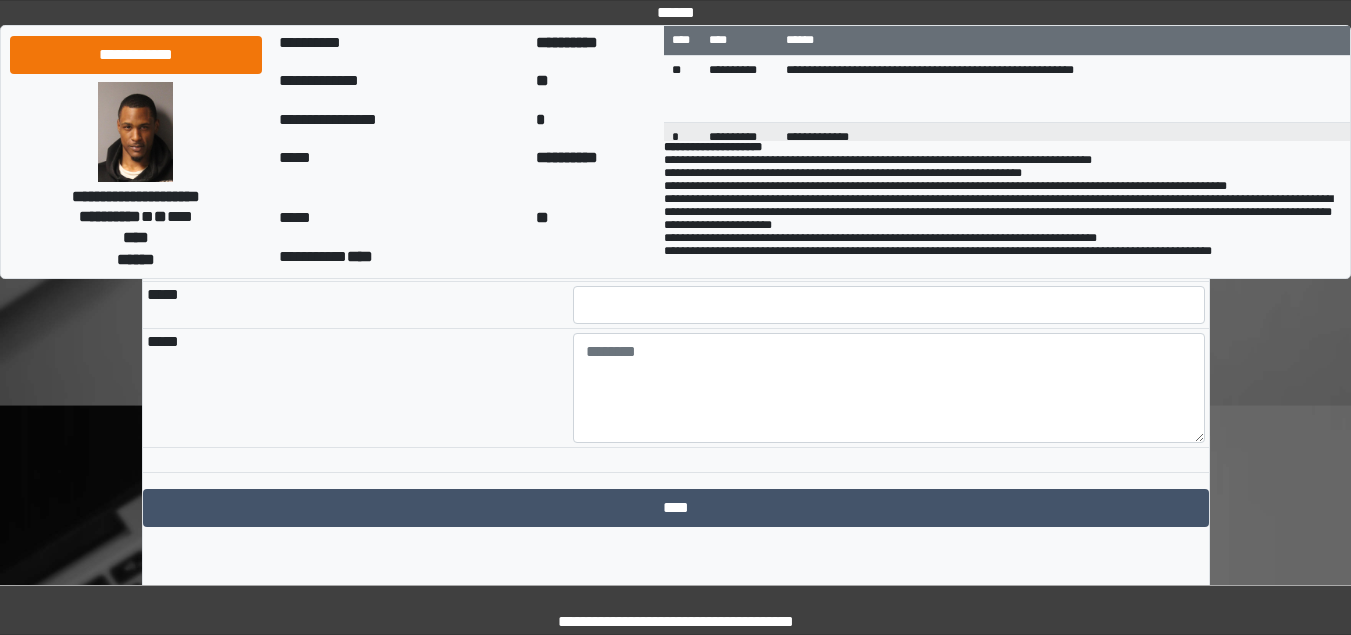 scroll, scrollTop: 372, scrollLeft: 0, axis: vertical 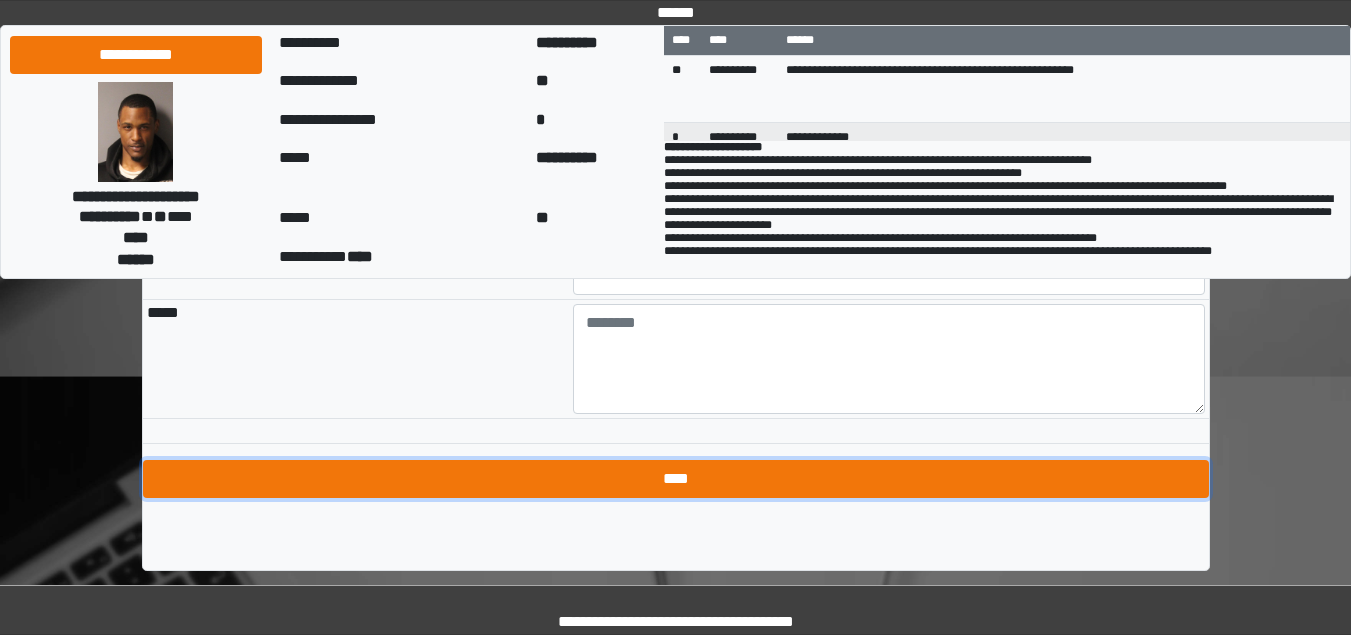 click on "****" at bounding box center [676, 479] 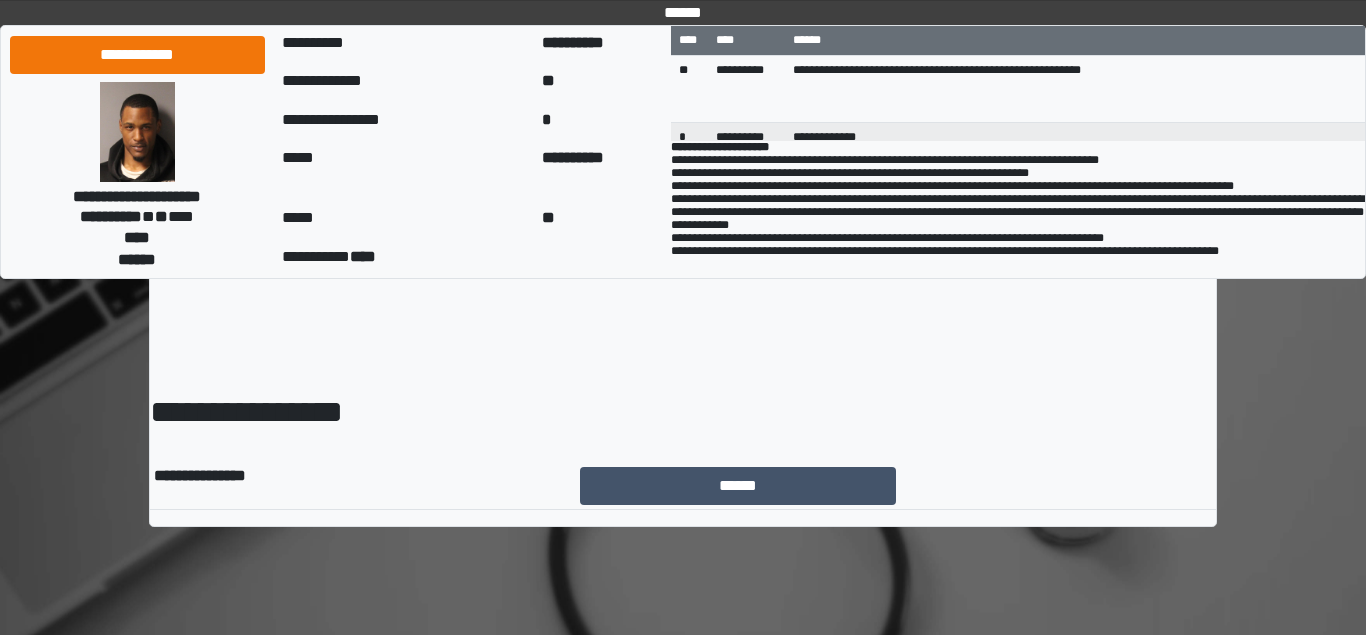 scroll, scrollTop: 0, scrollLeft: 0, axis: both 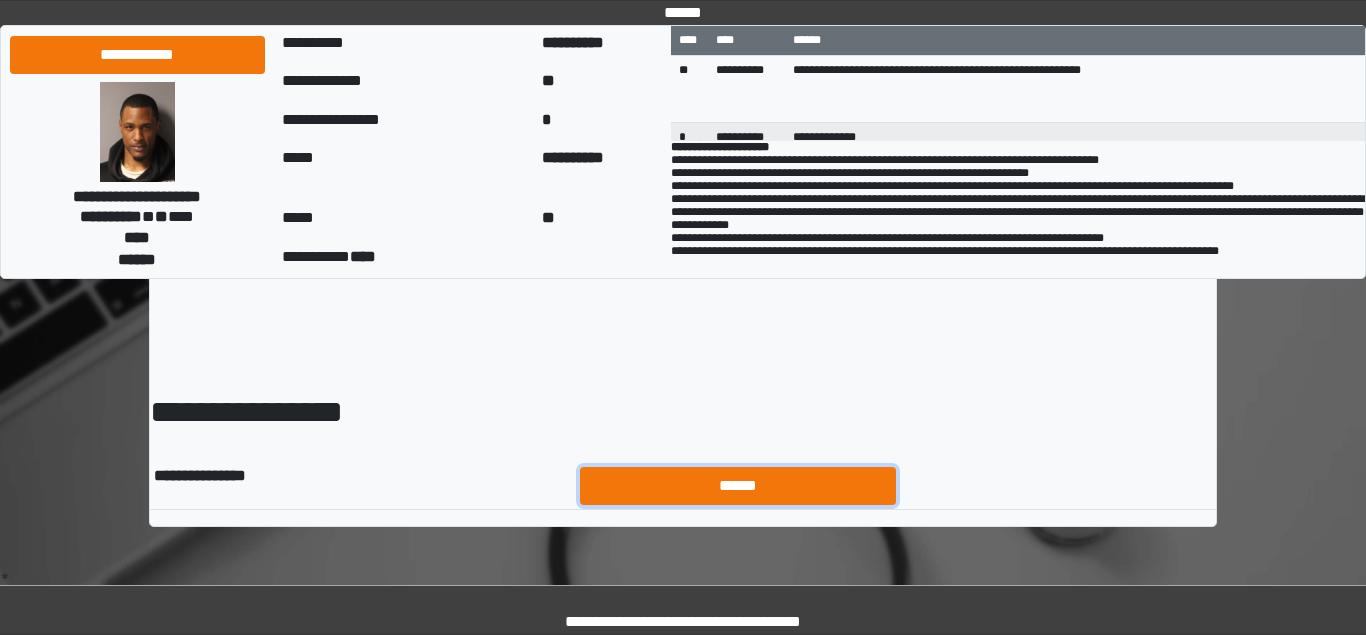 click on "******" at bounding box center [738, 486] 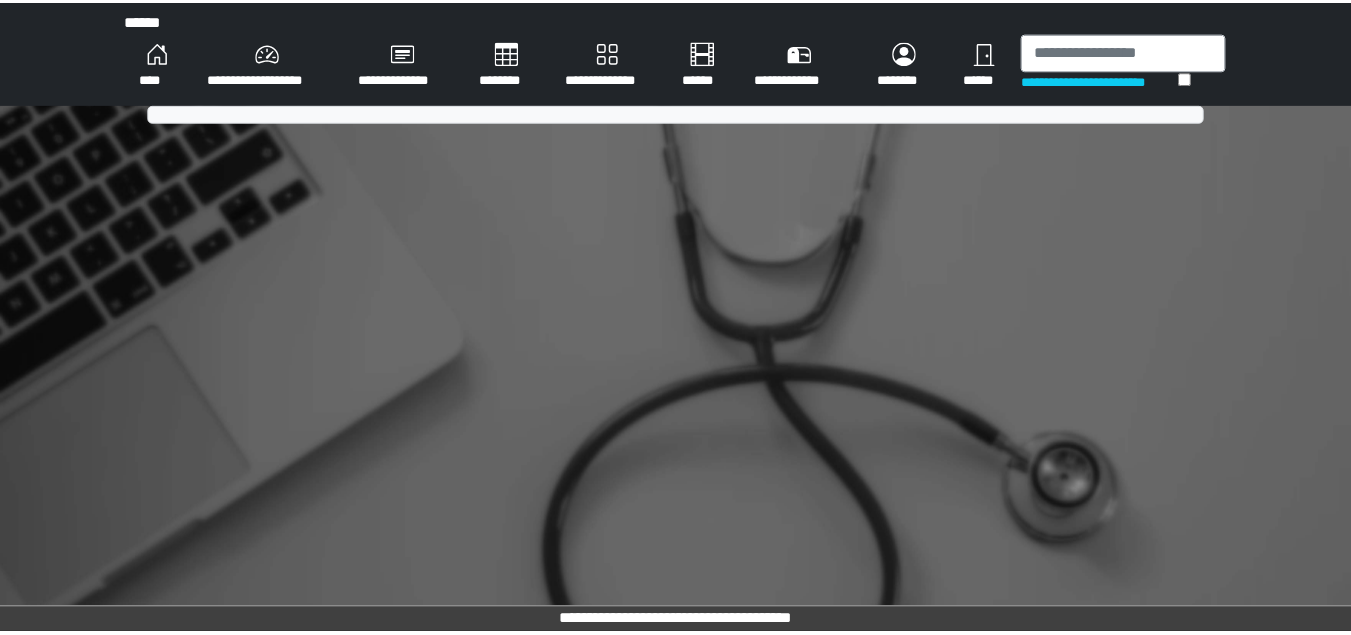 scroll, scrollTop: 0, scrollLeft: 0, axis: both 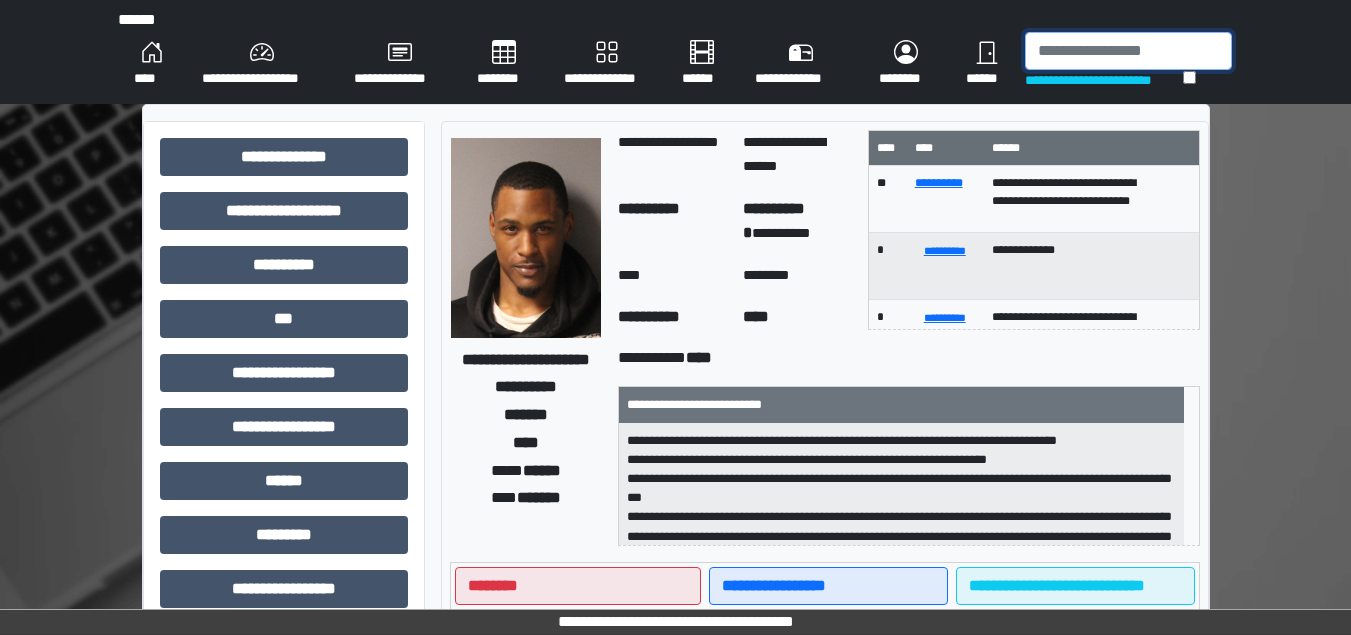 click at bounding box center [1128, 51] 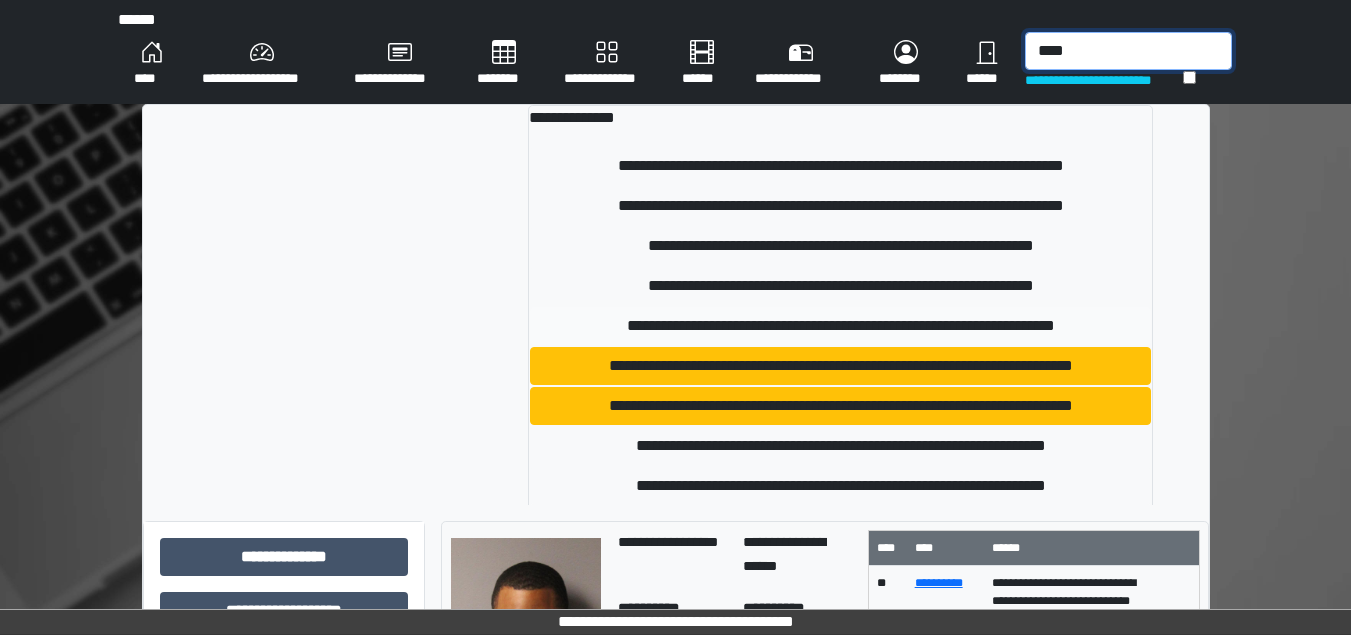 type on "****" 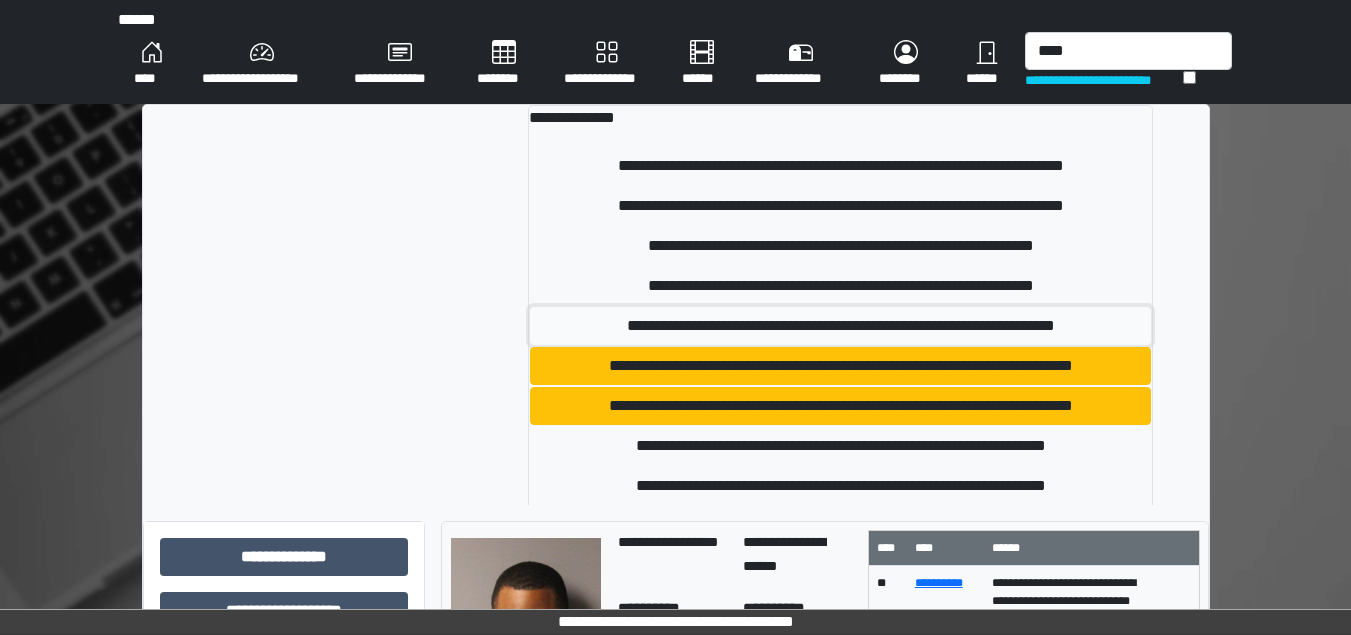 click on "**********" at bounding box center [840, 326] 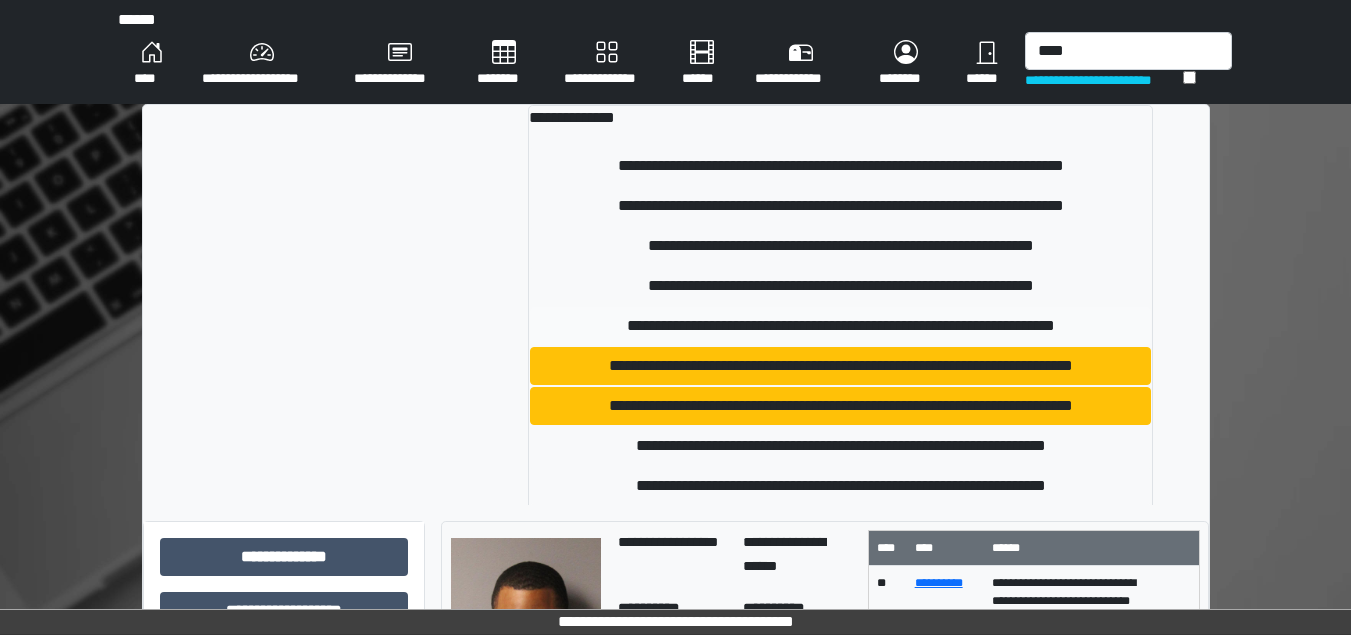 type 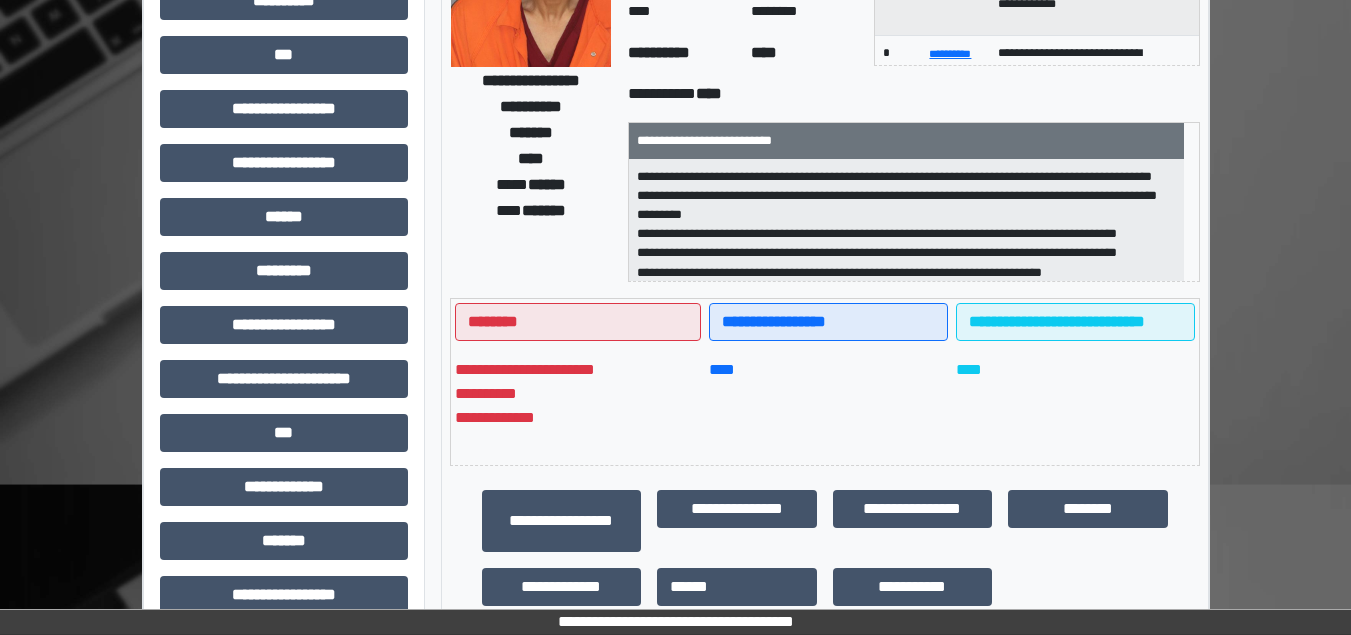 scroll, scrollTop: 258, scrollLeft: 0, axis: vertical 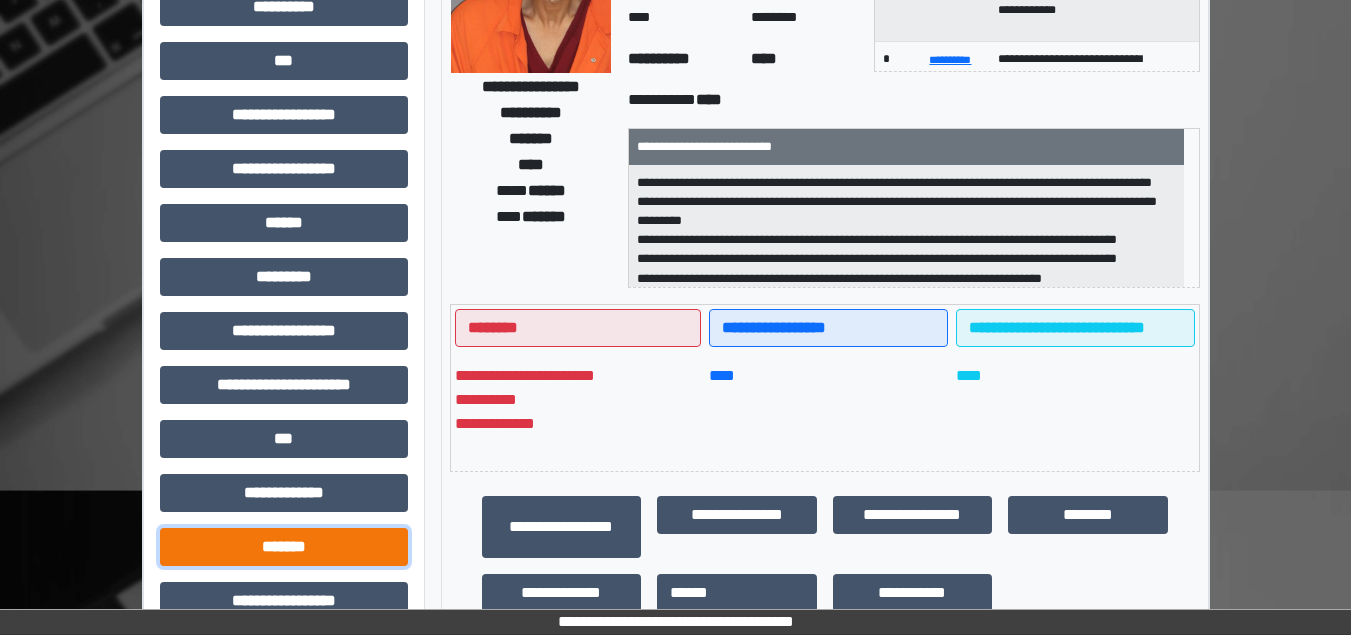 click on "*******" at bounding box center [284, 547] 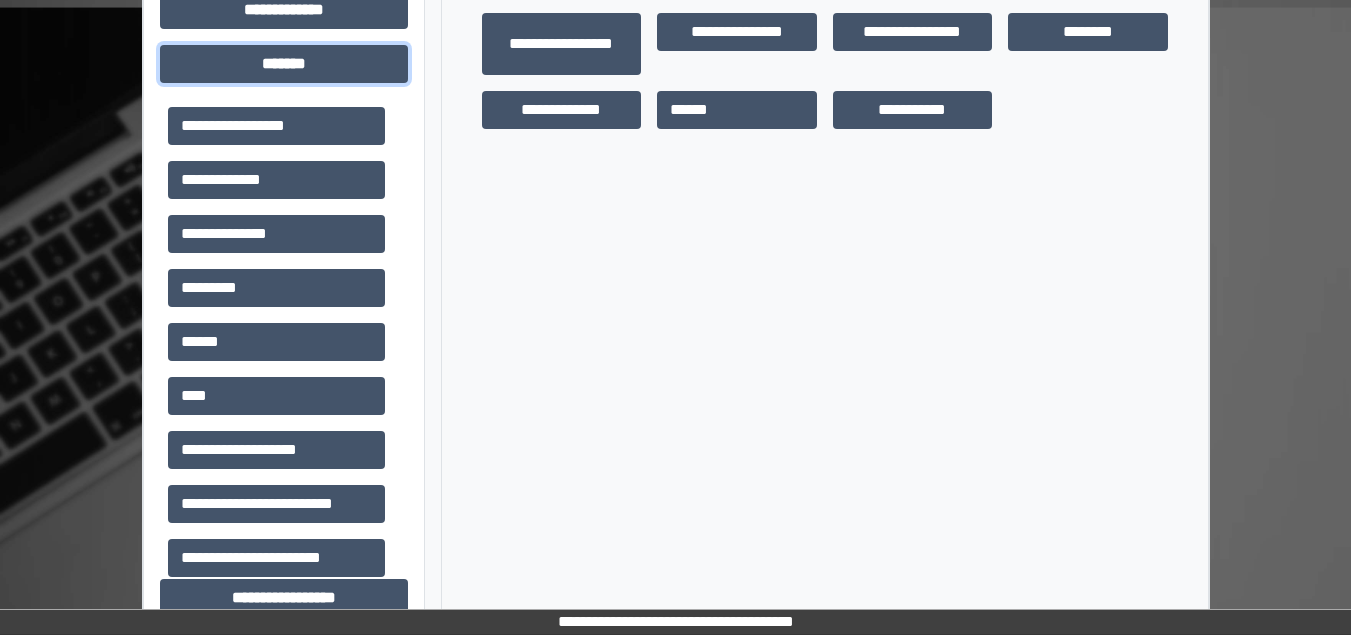 scroll, scrollTop: 819, scrollLeft: 0, axis: vertical 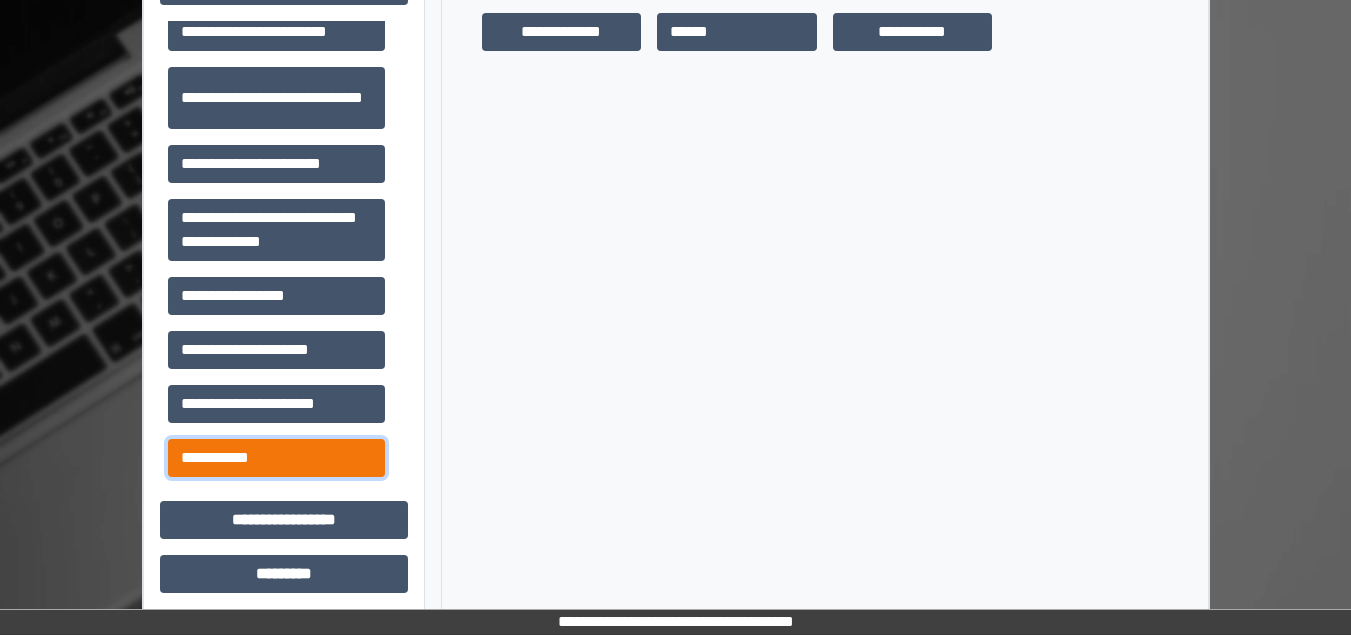 click on "**********" at bounding box center (276, 458) 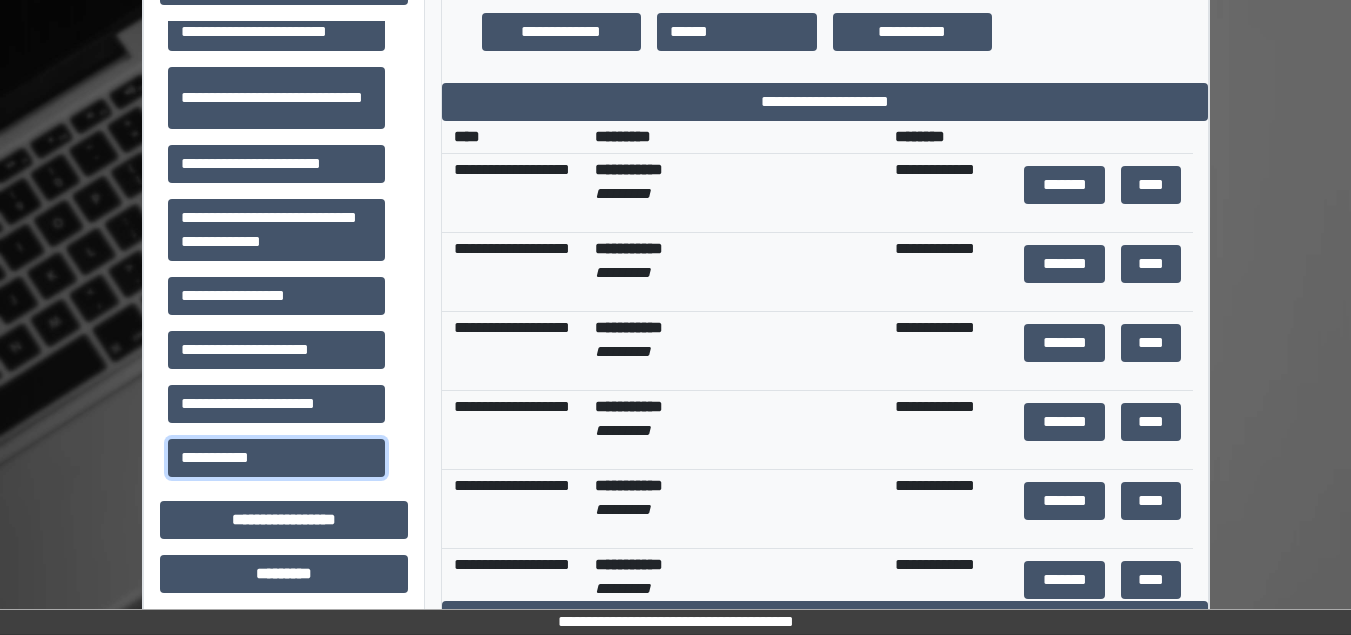 scroll, scrollTop: 1043, scrollLeft: 0, axis: vertical 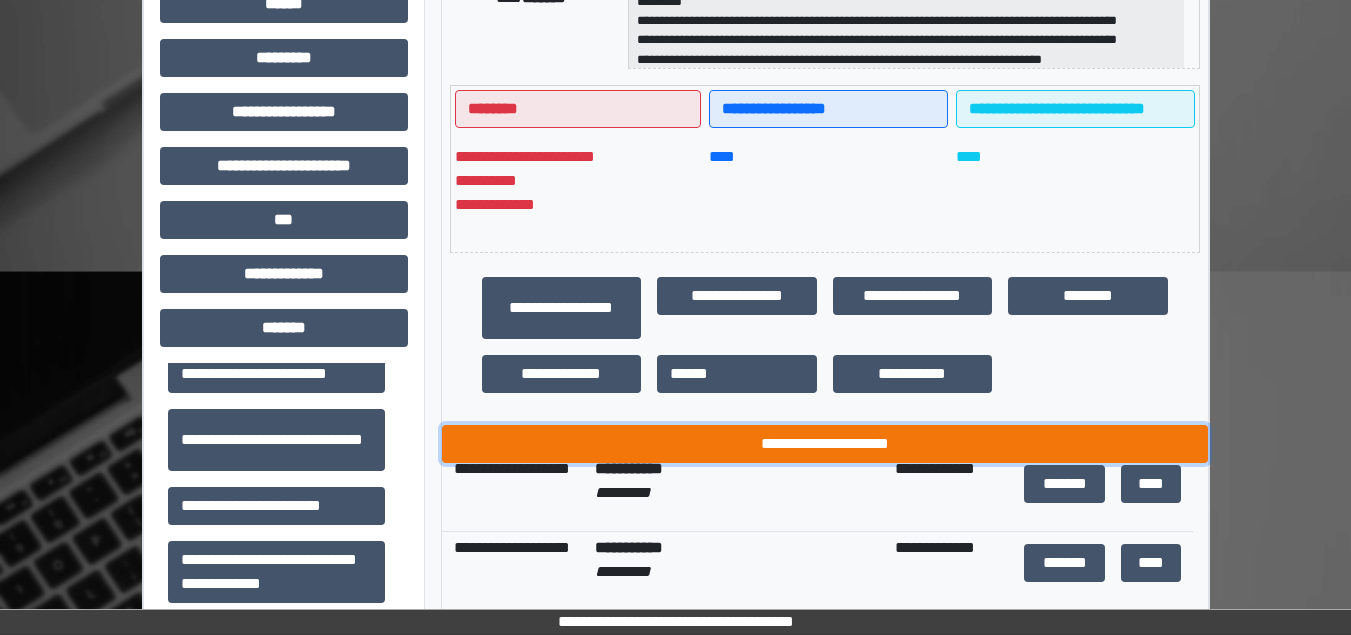 click on "**********" at bounding box center (825, 444) 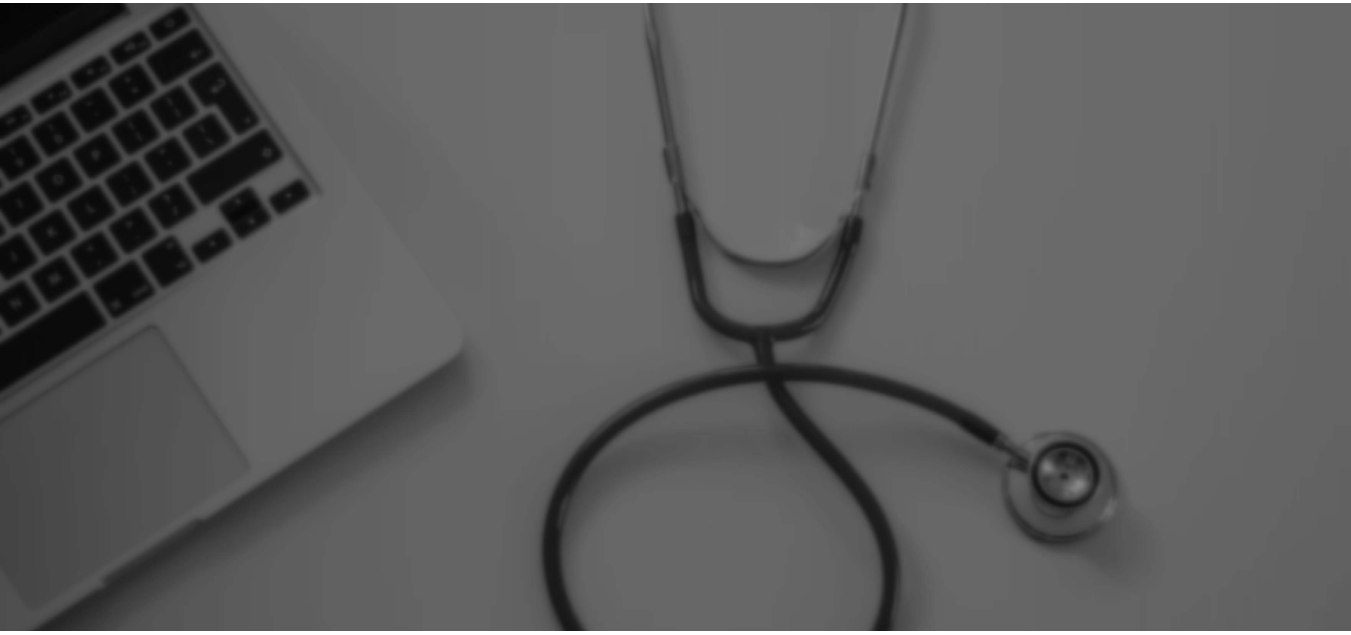scroll, scrollTop: 0, scrollLeft: 0, axis: both 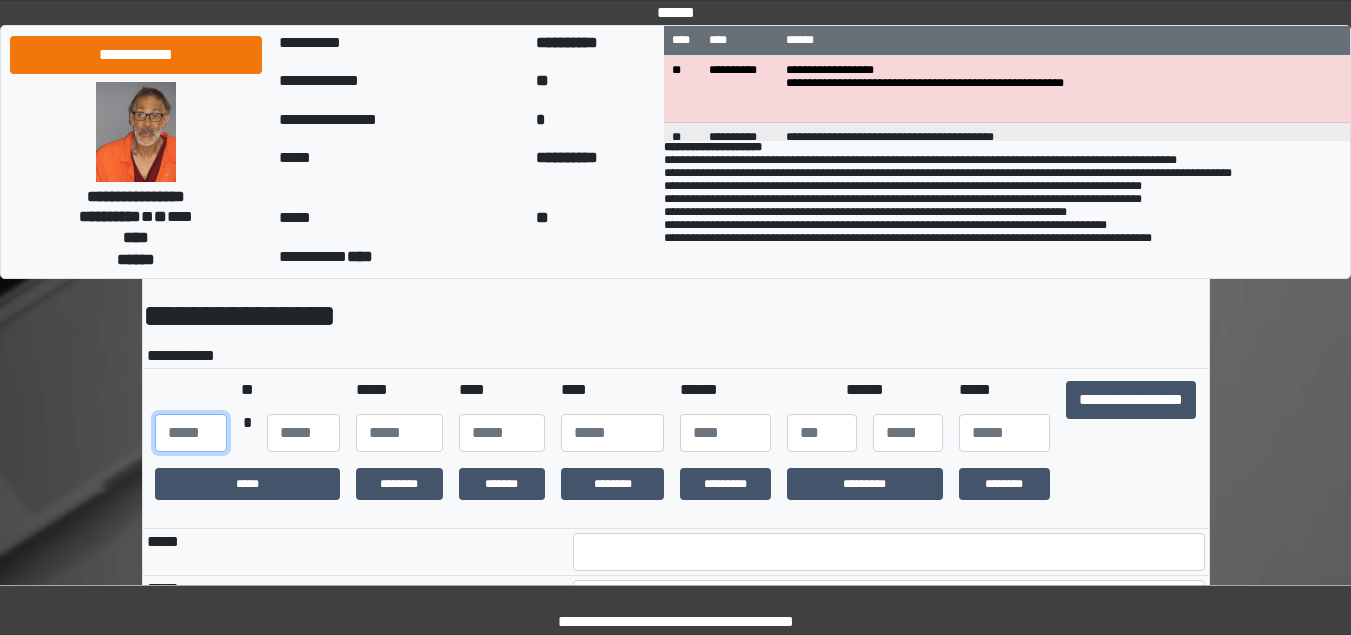 click at bounding box center (191, 433) 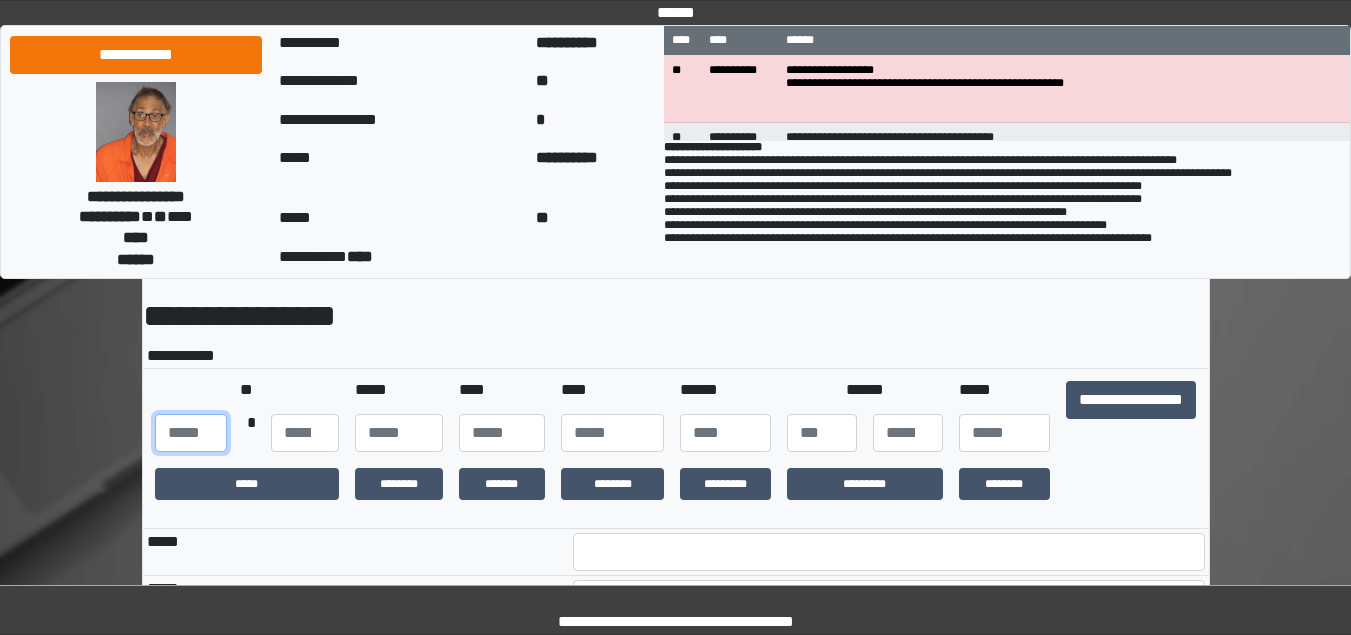 scroll, scrollTop: 0, scrollLeft: 3, axis: horizontal 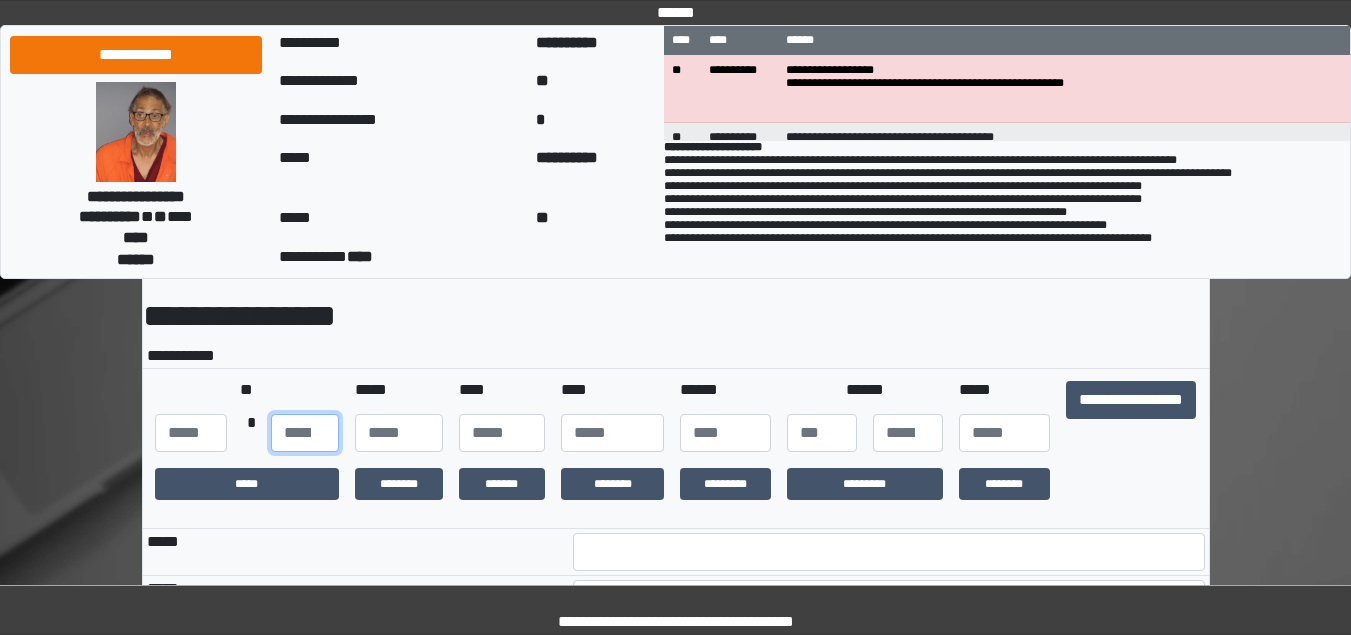 click at bounding box center (305, 433) 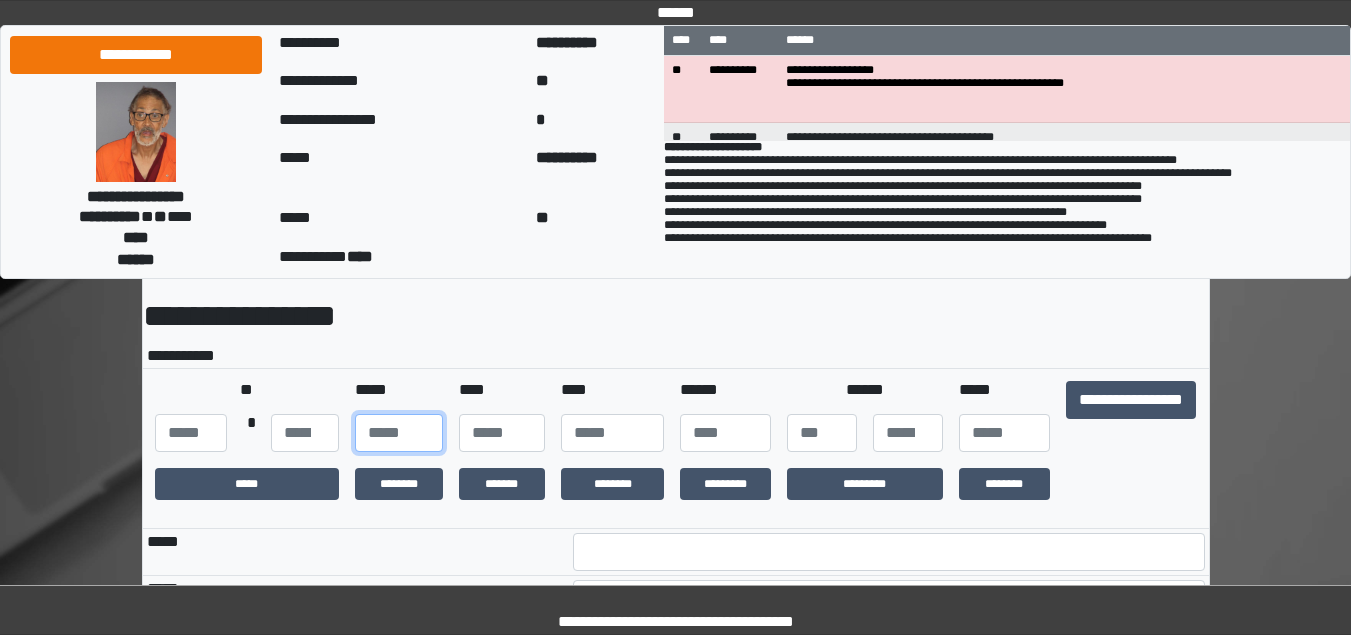 click at bounding box center (398, 433) 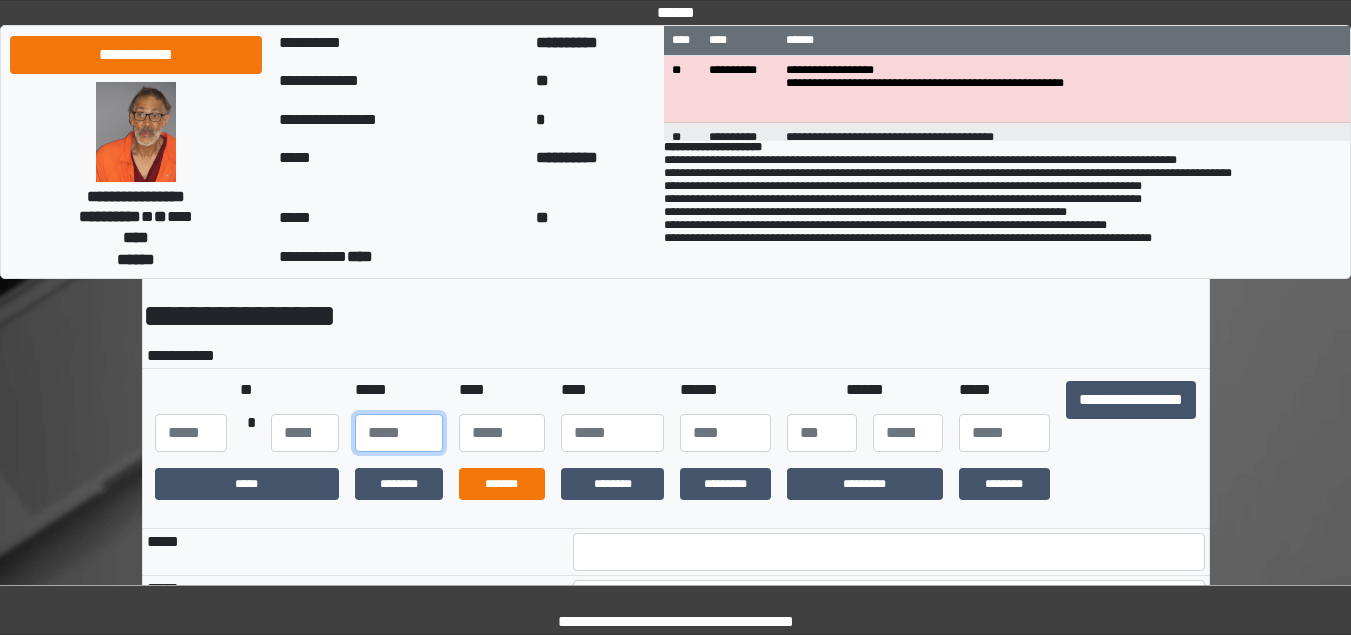 type on "**" 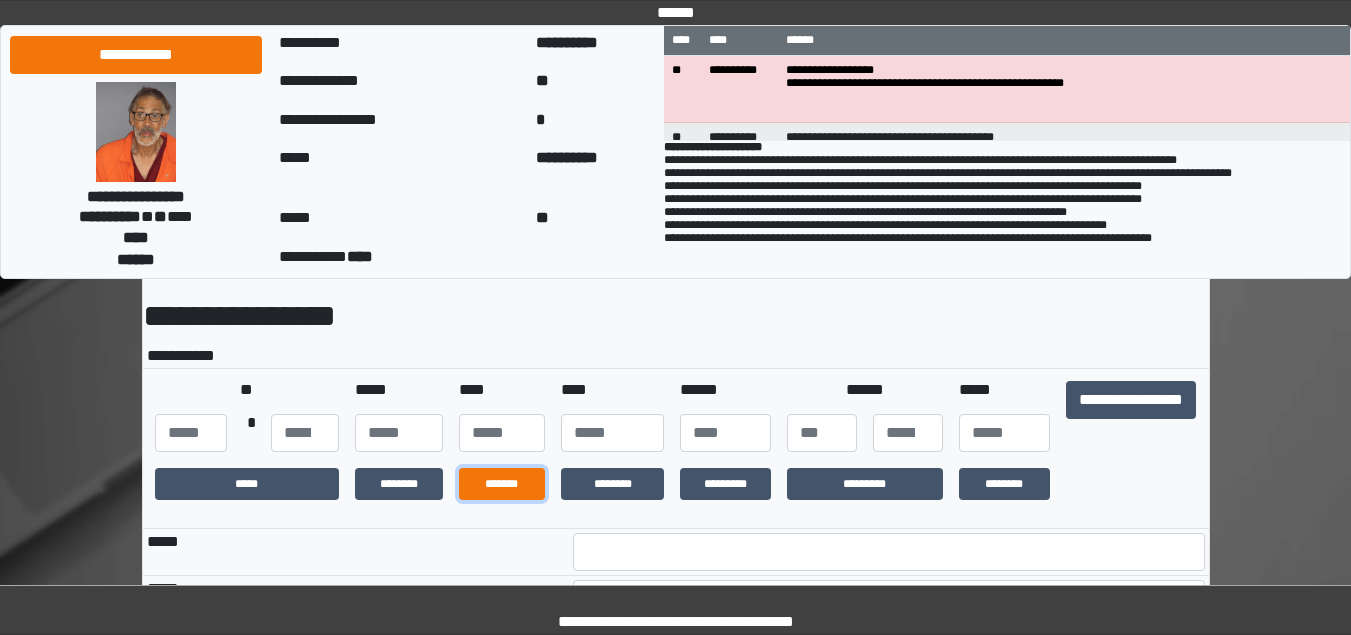 click on "*******" at bounding box center (502, 484) 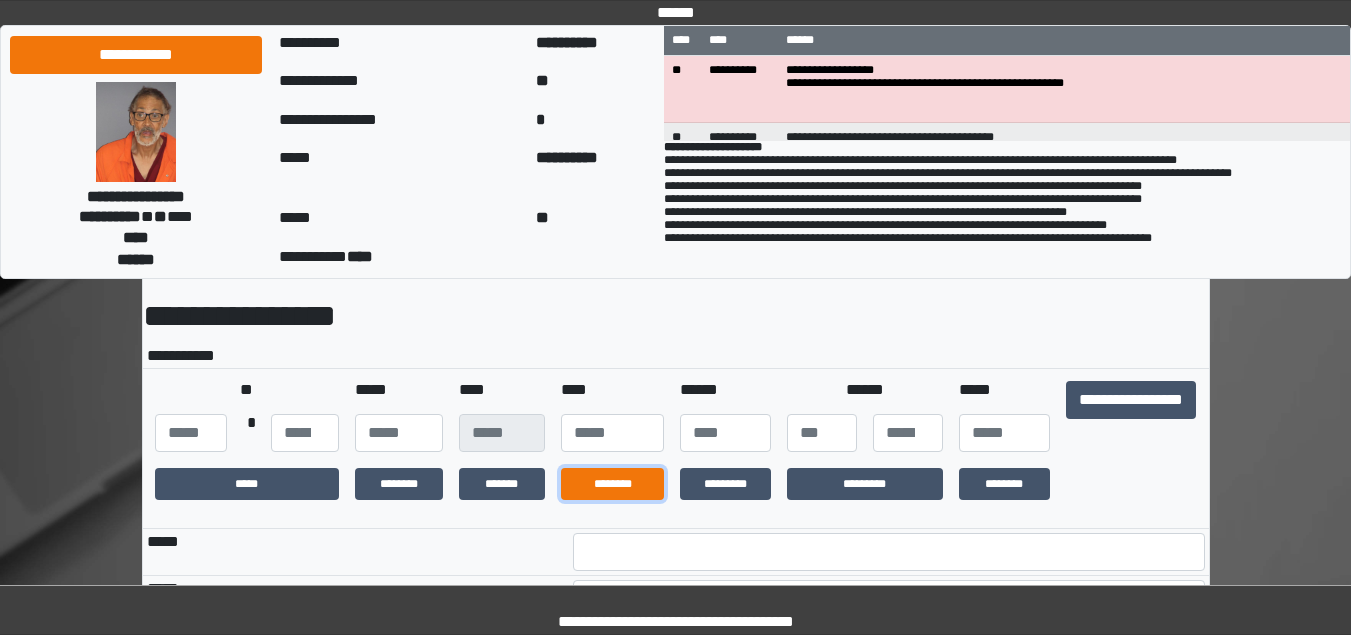 click on "********" at bounding box center (612, 484) 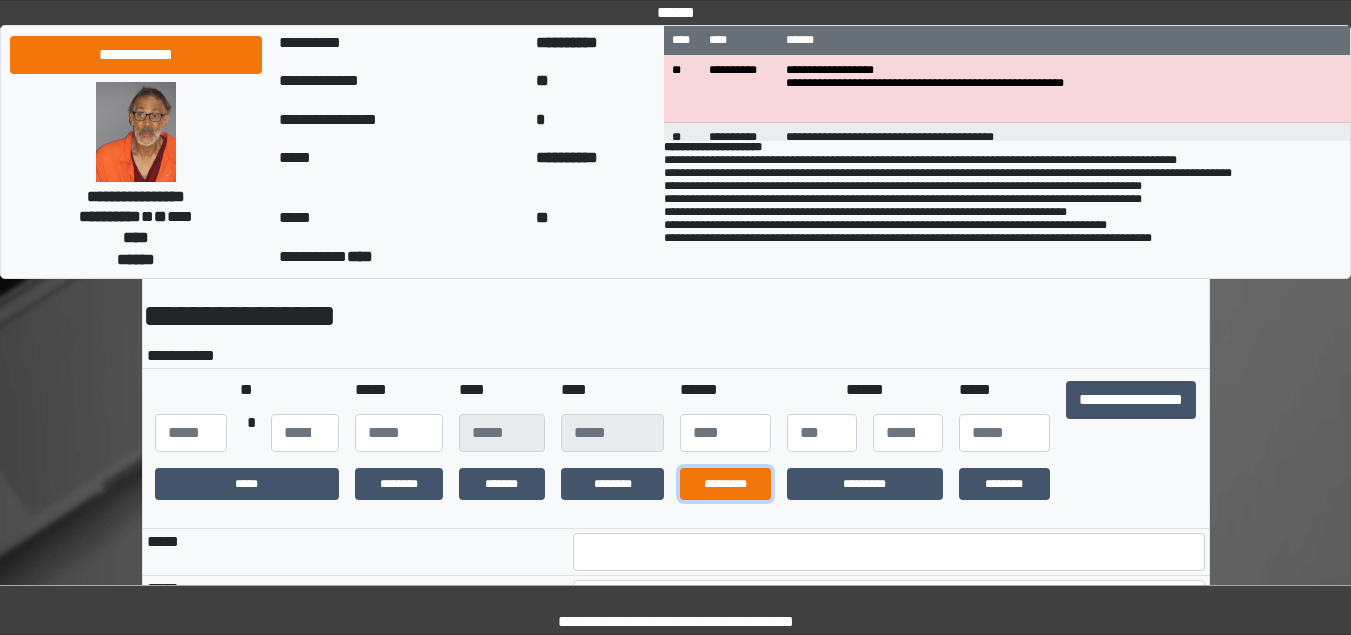 click on "*********" at bounding box center [725, 484] 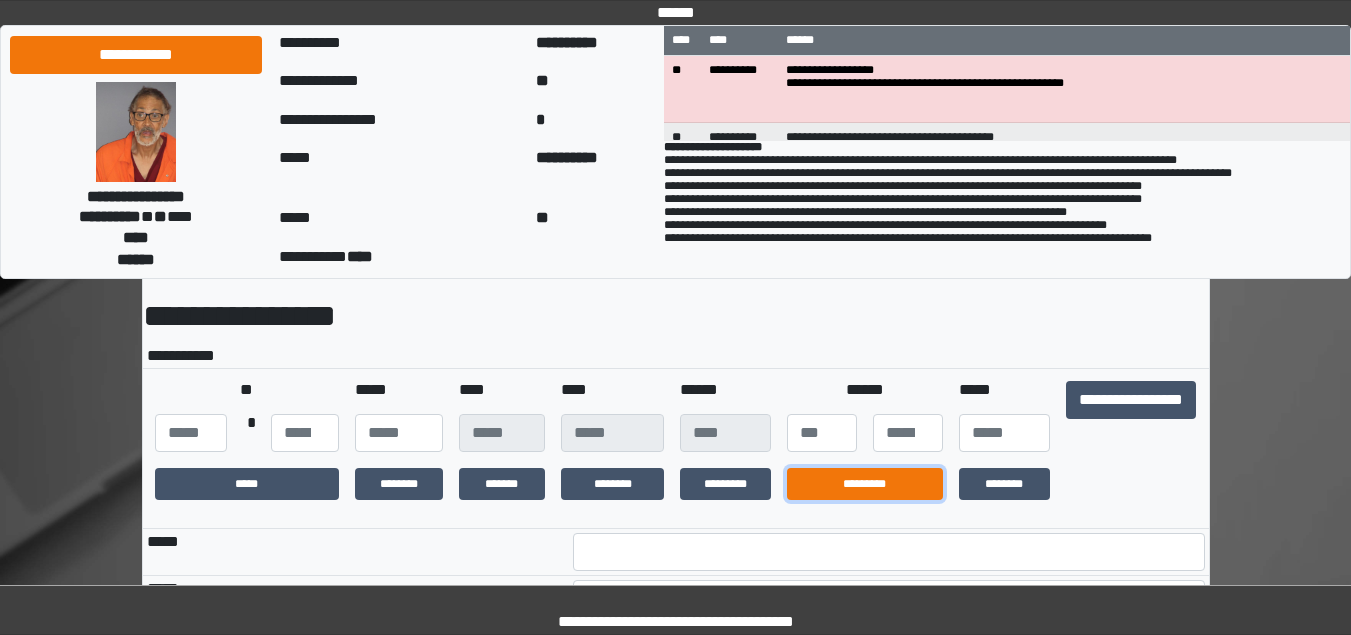click on "*********" at bounding box center [865, 484] 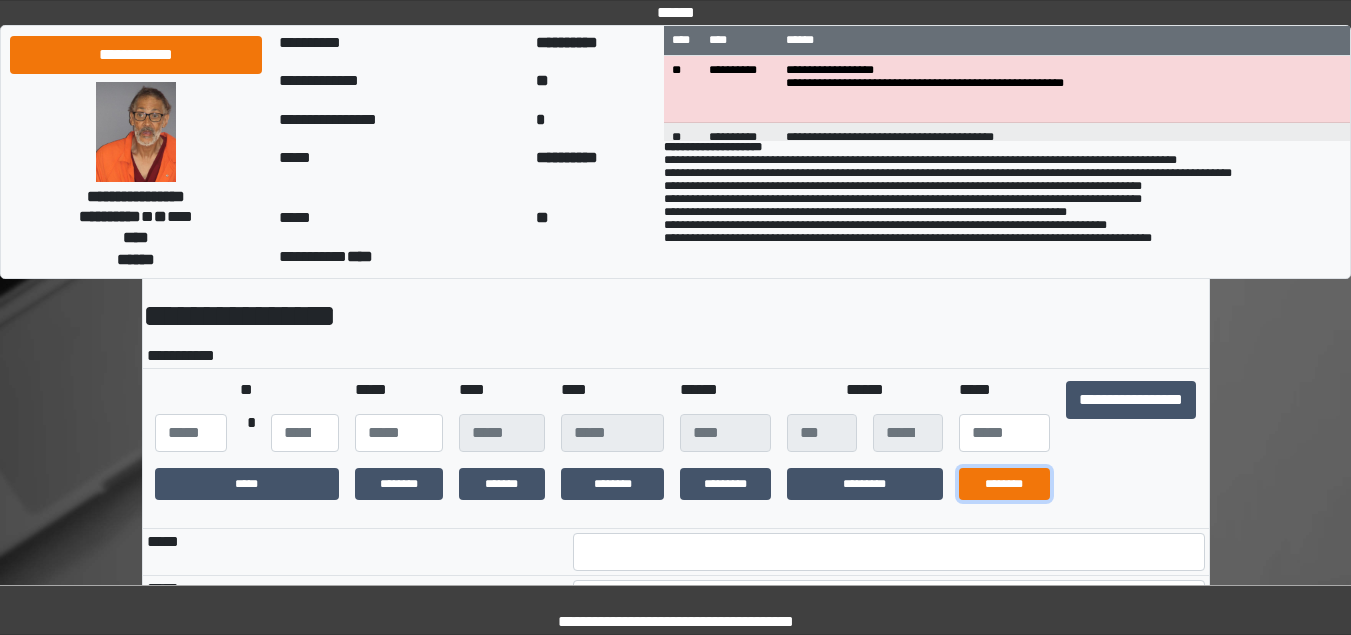 click on "********" at bounding box center (1004, 484) 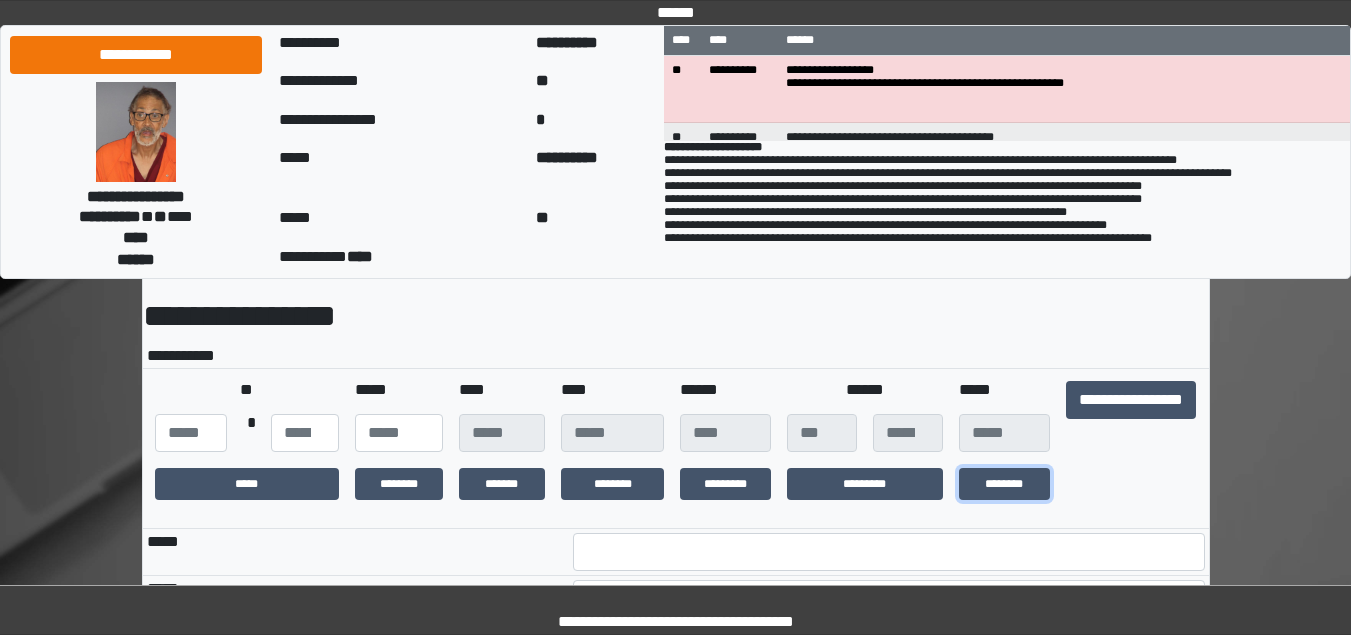 scroll, scrollTop: 372, scrollLeft: 0, axis: vertical 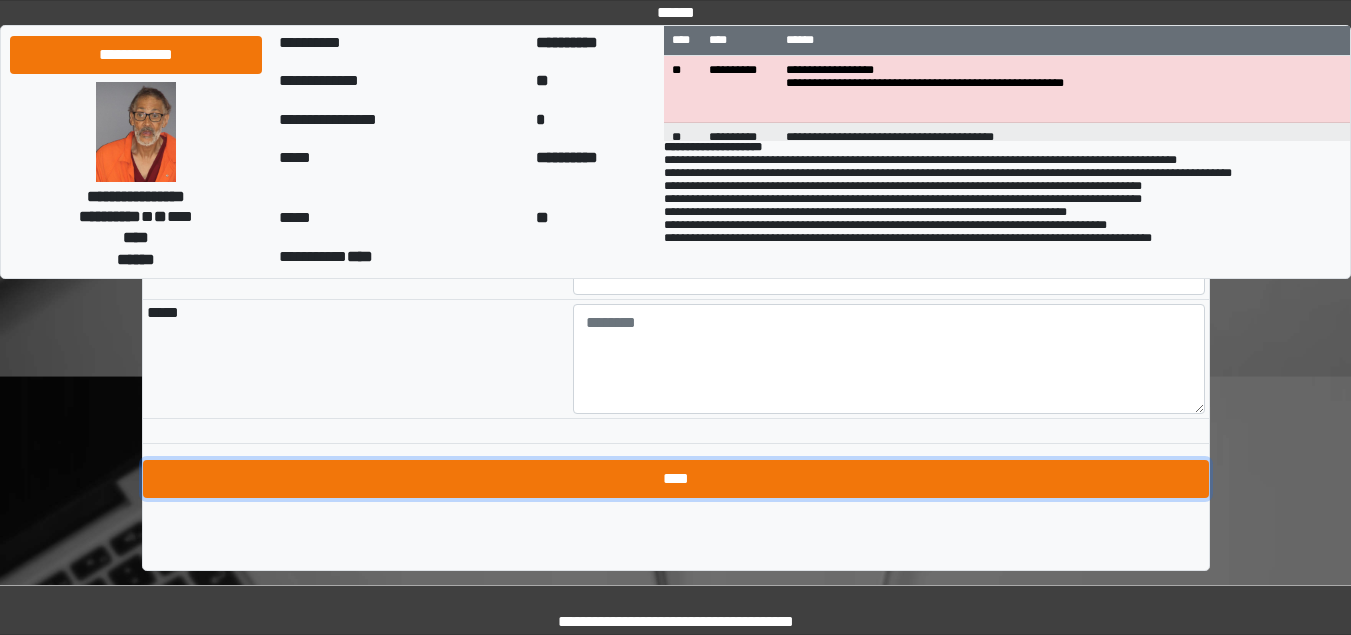 click on "****" at bounding box center [676, 479] 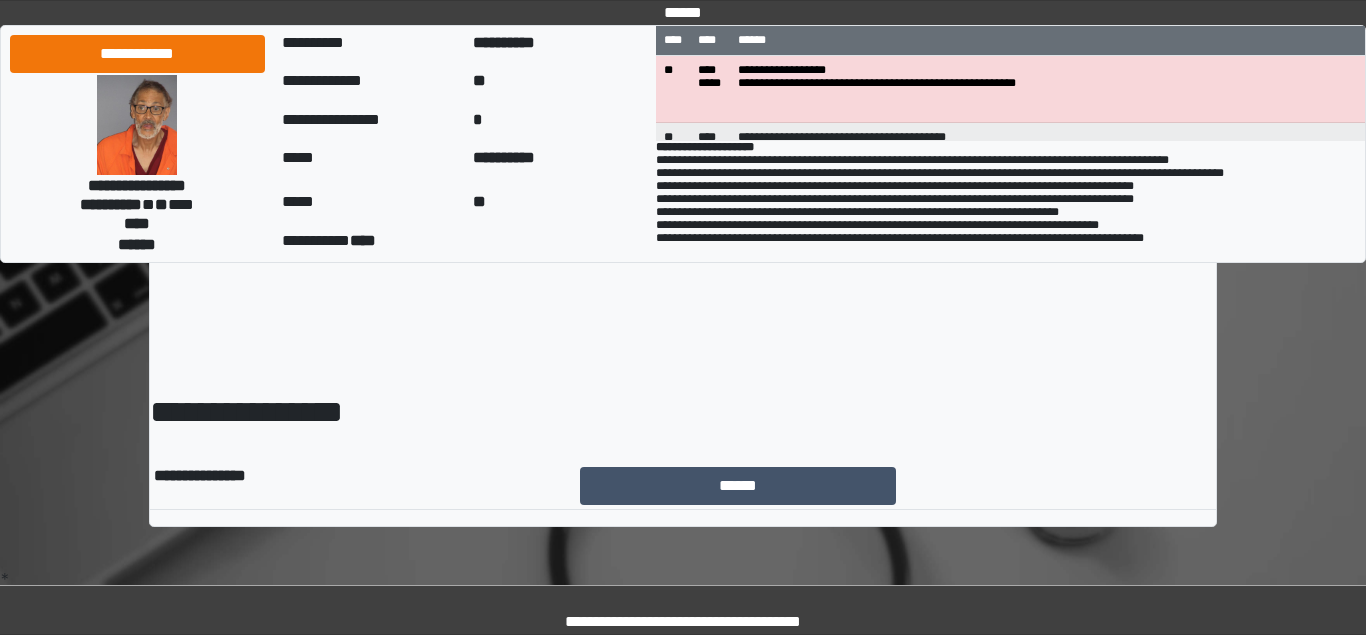 scroll, scrollTop: 0, scrollLeft: 0, axis: both 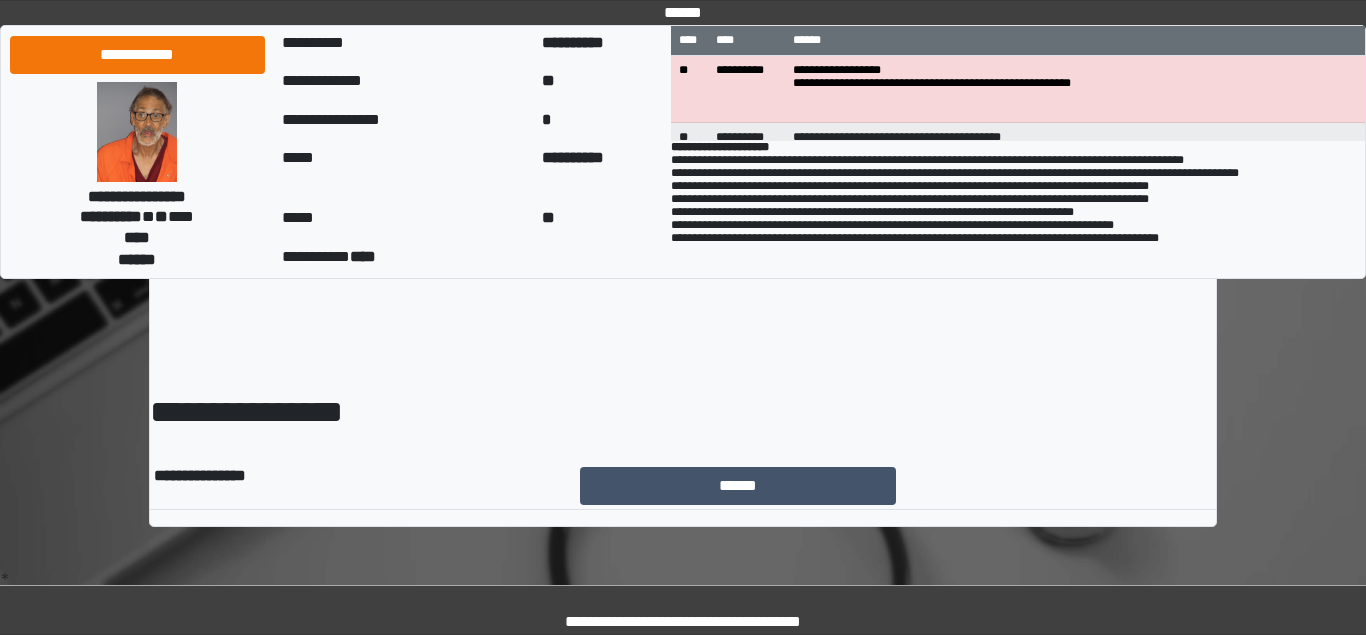 click on "******" at bounding box center [896, 486] 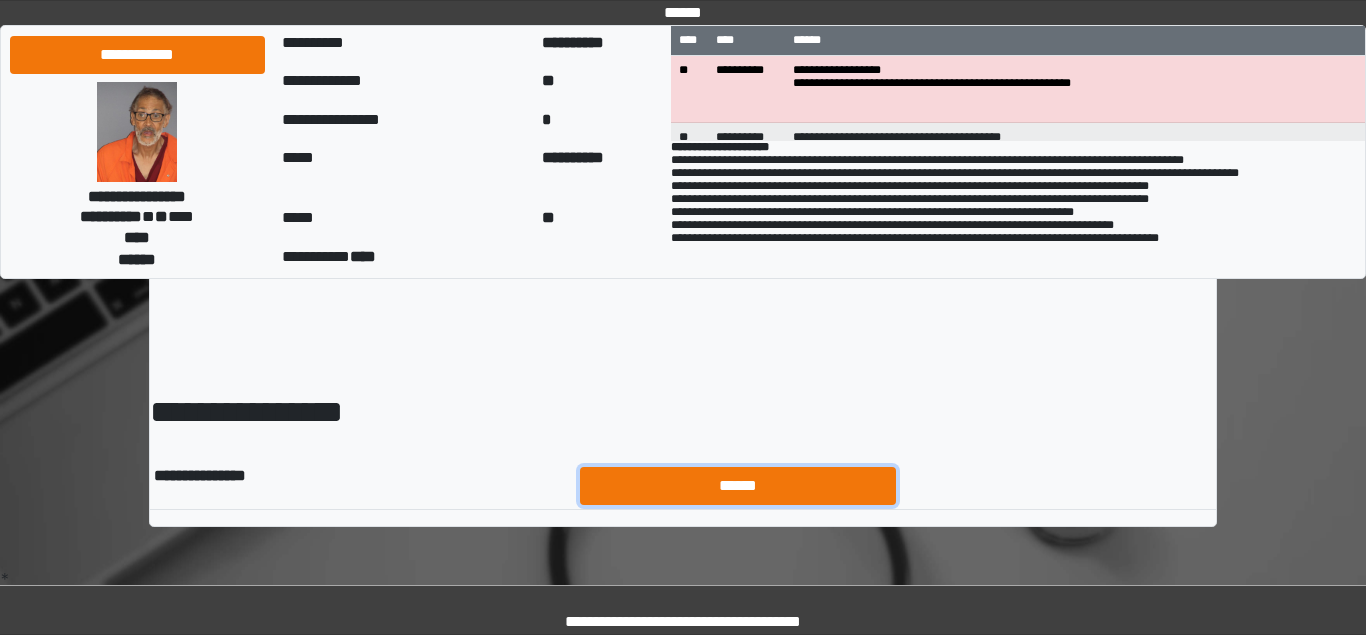click on "******" at bounding box center [738, 486] 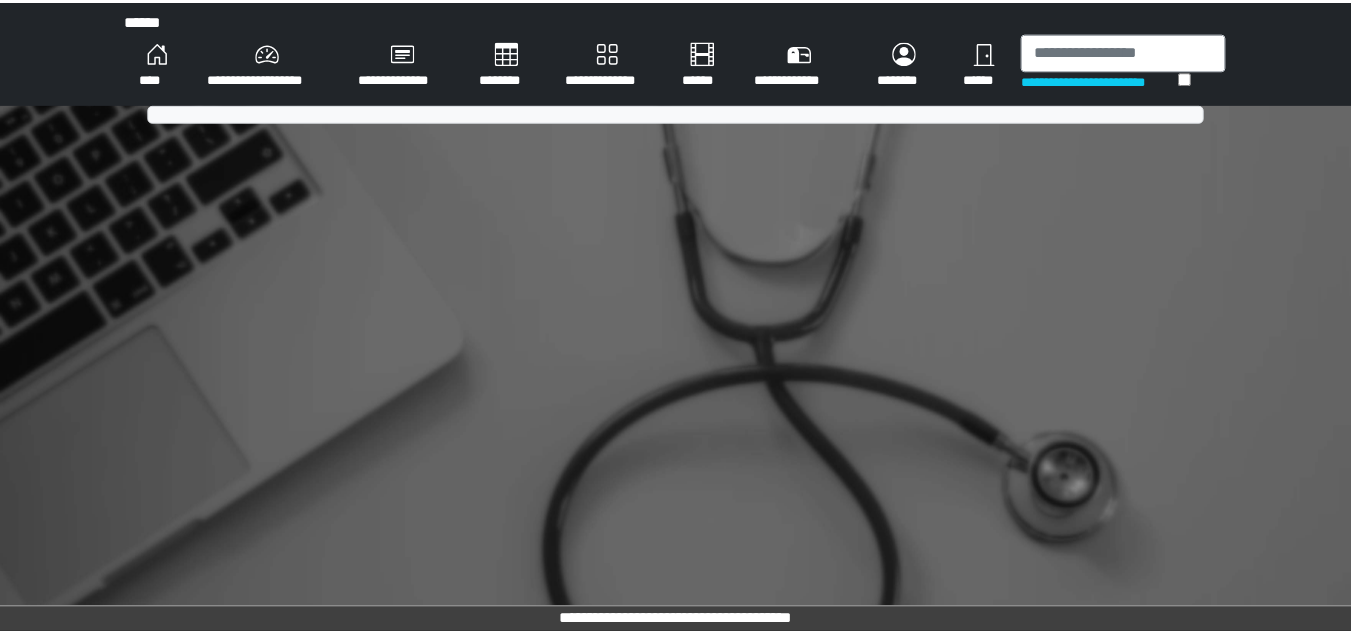 scroll, scrollTop: 0, scrollLeft: 0, axis: both 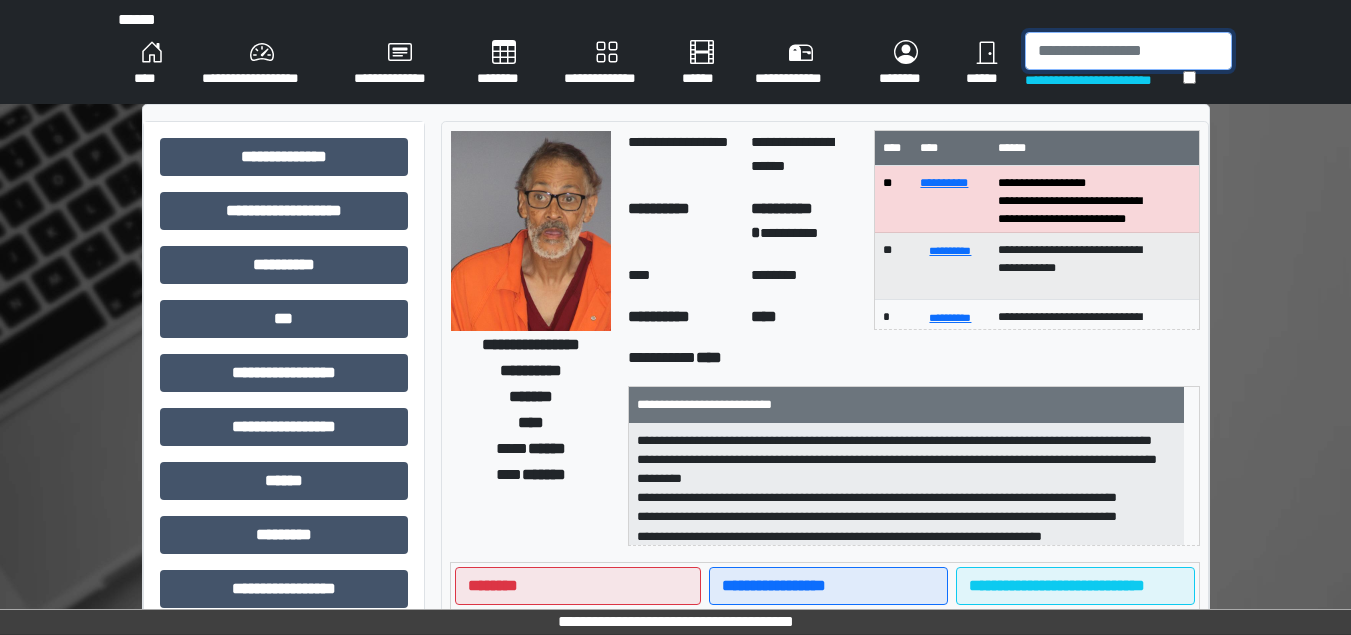 click at bounding box center (1128, 51) 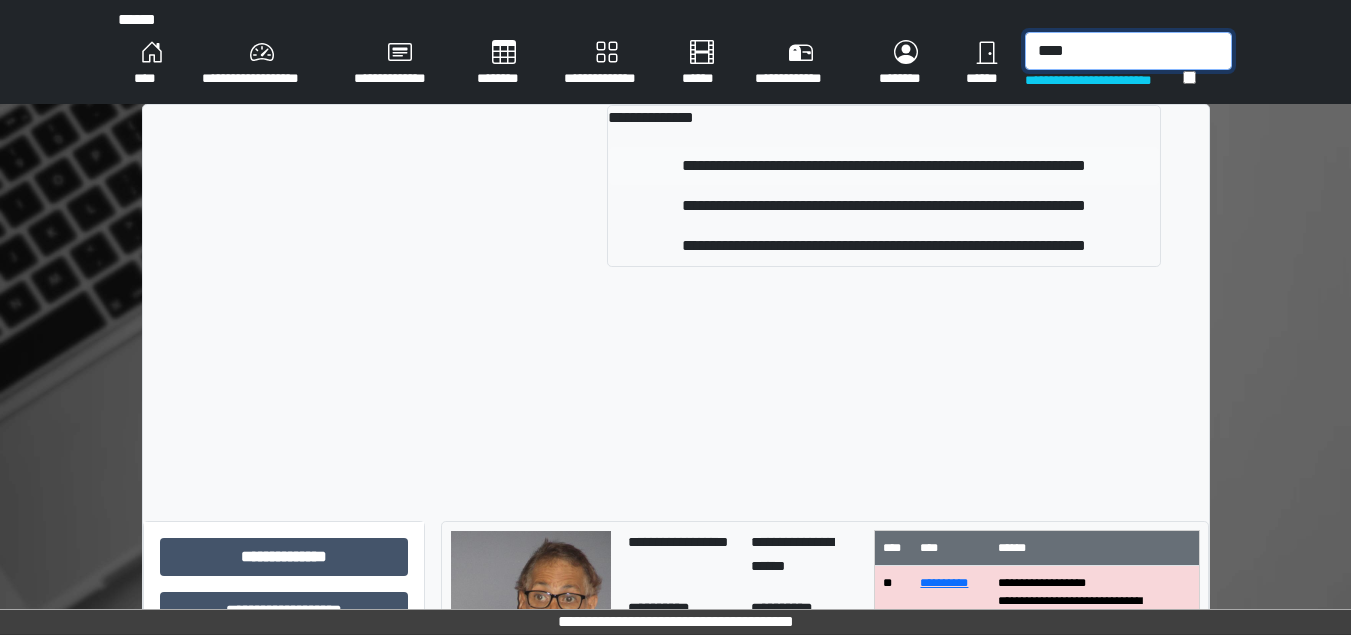 type on "****" 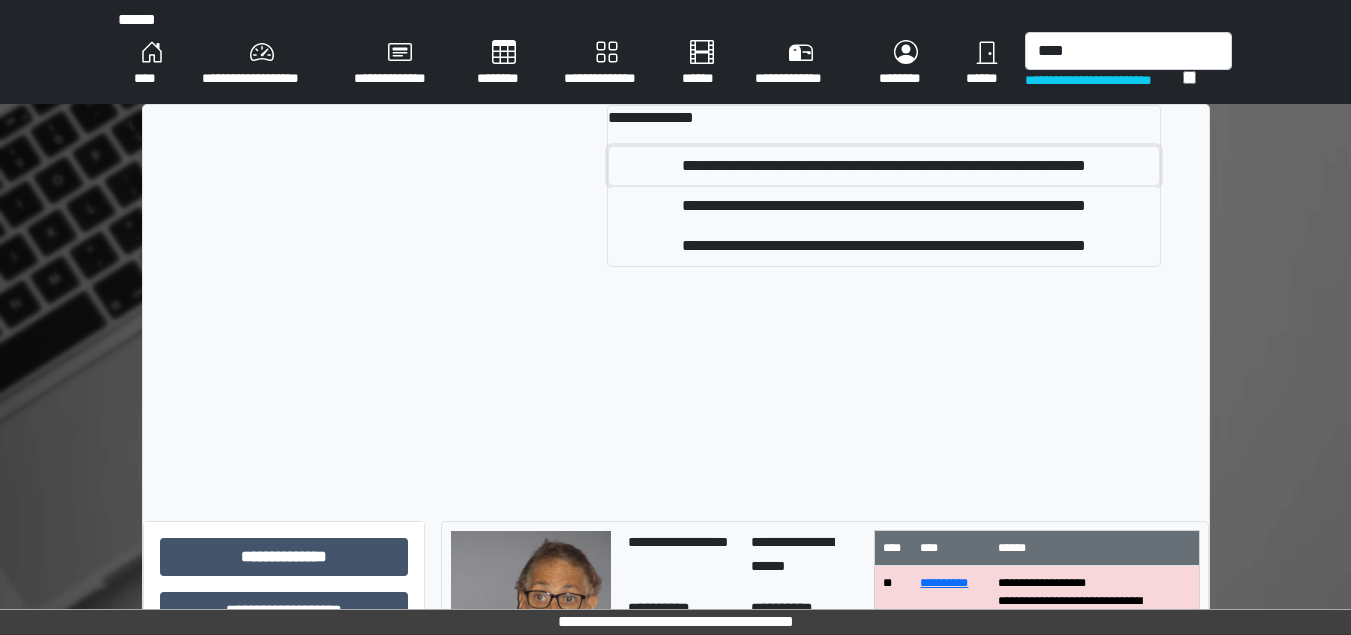 click on "**********" at bounding box center (884, 166) 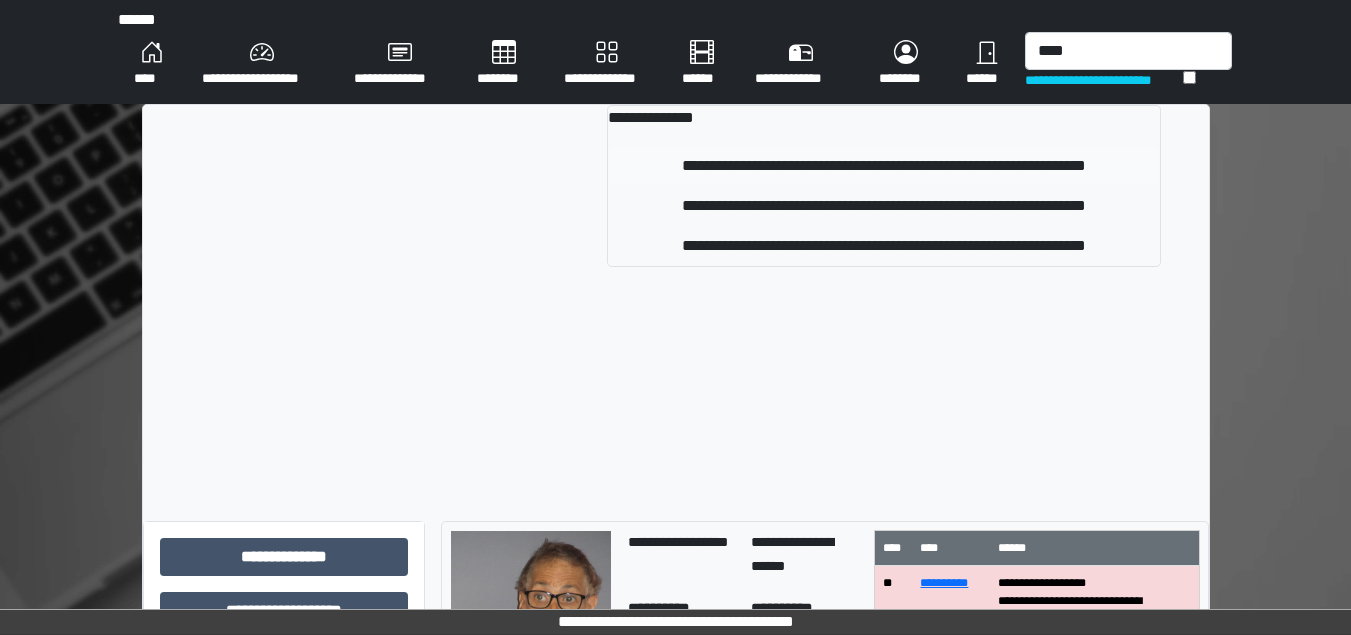 type 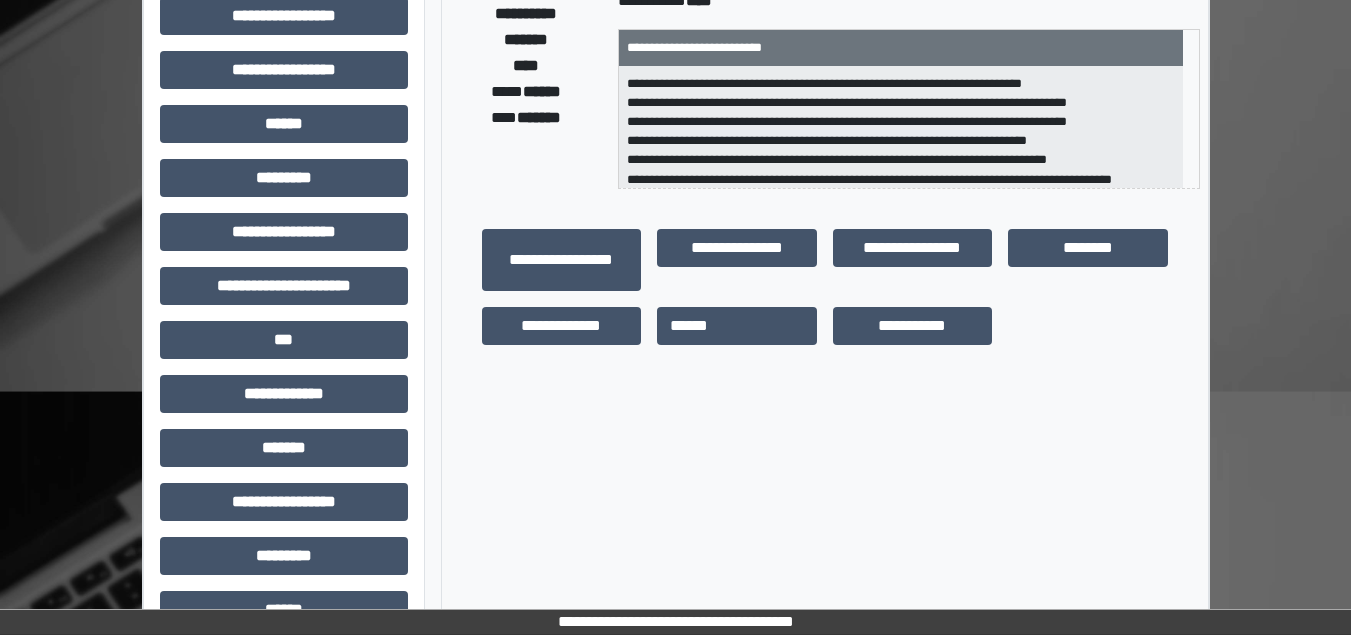 scroll, scrollTop: 373, scrollLeft: 0, axis: vertical 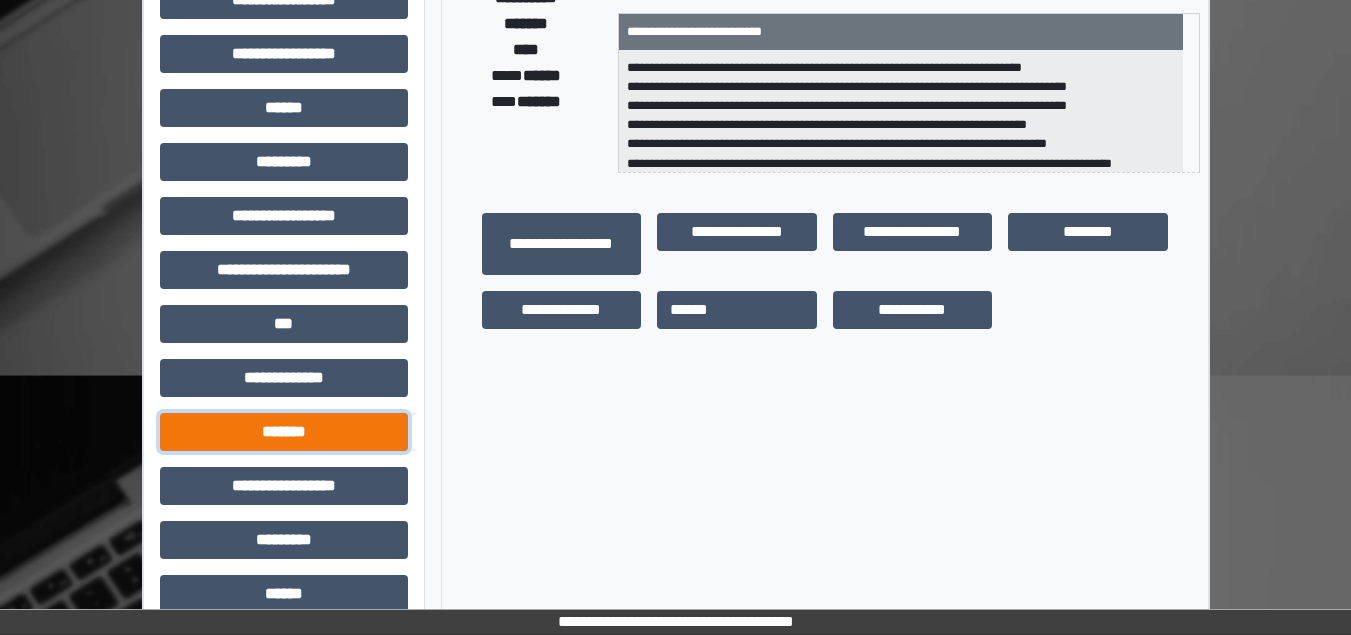 click on "*******" at bounding box center (284, 432) 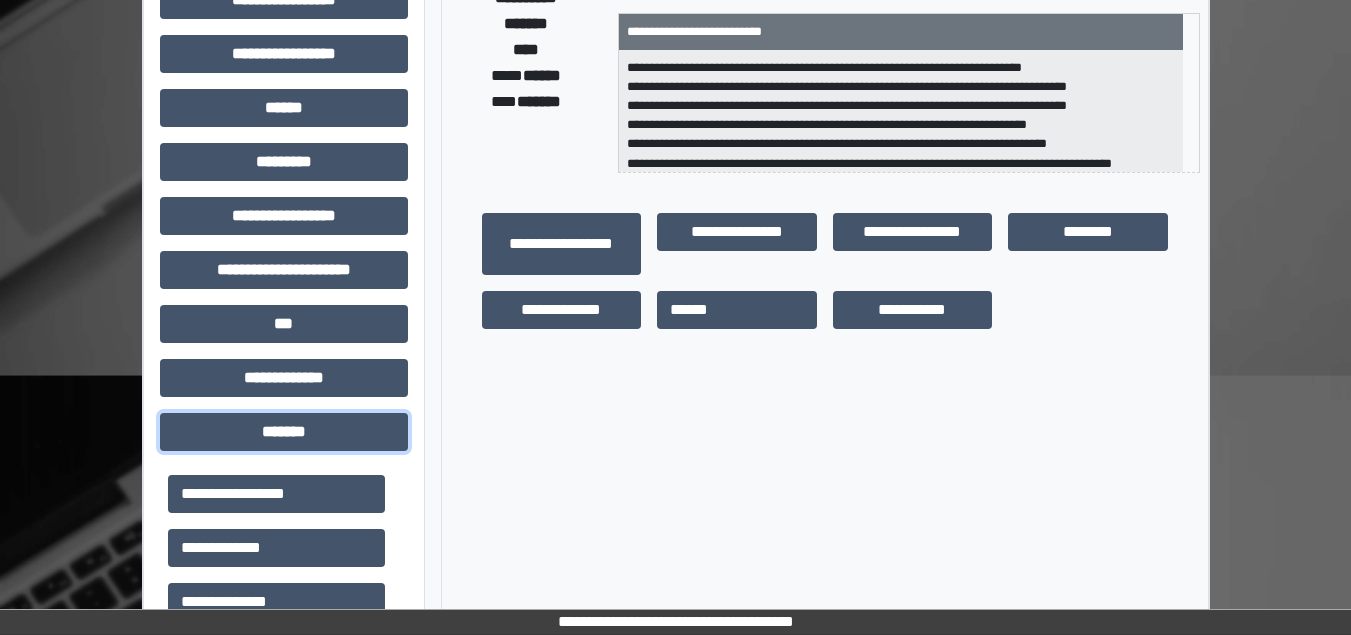 scroll, scrollTop: 928, scrollLeft: 0, axis: vertical 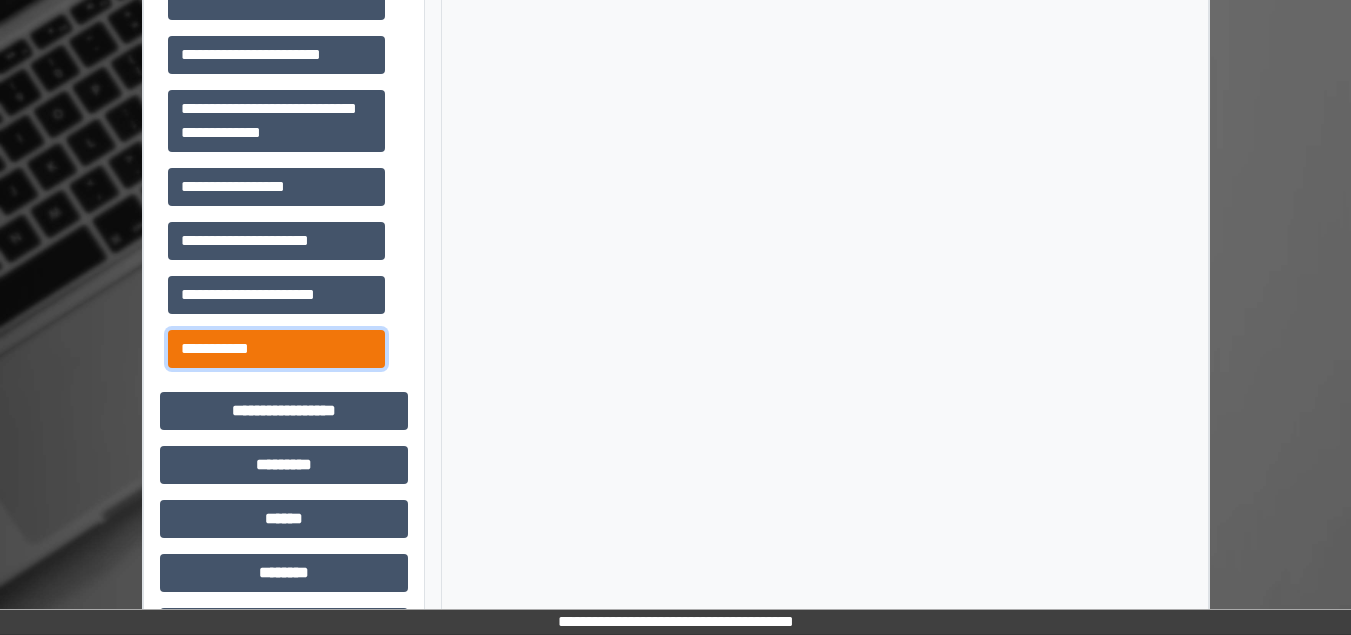 click on "**********" at bounding box center [276, 349] 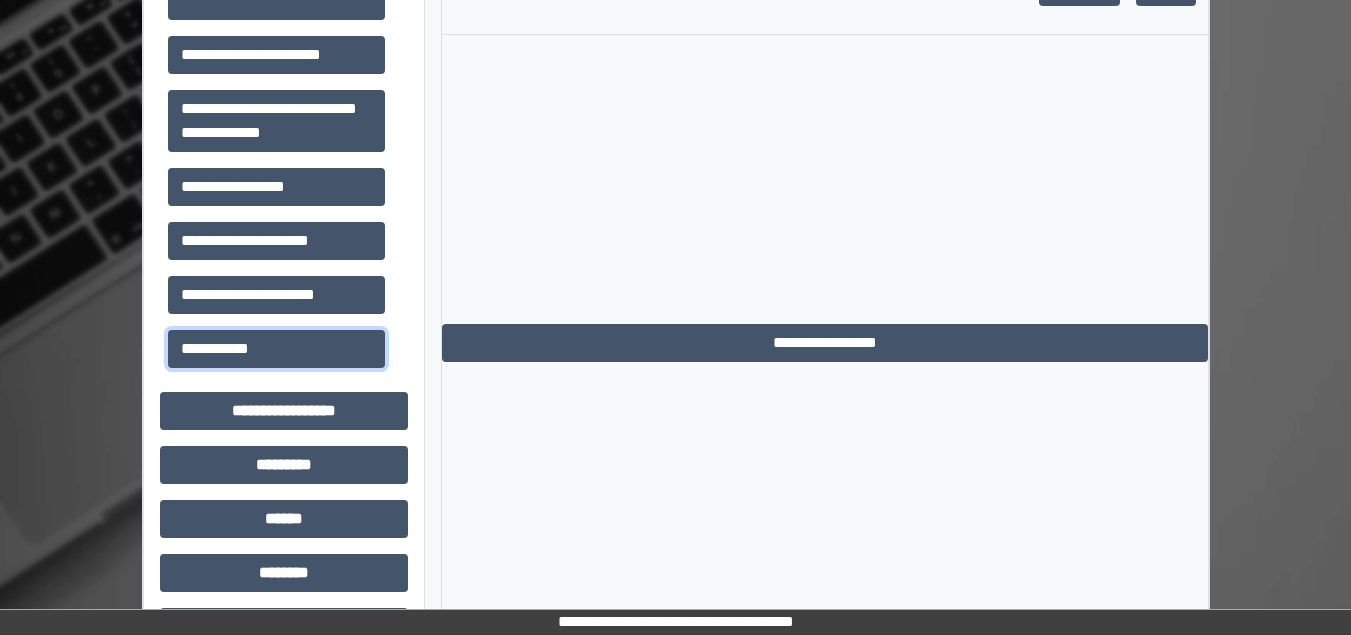 scroll, scrollTop: 373, scrollLeft: 0, axis: vertical 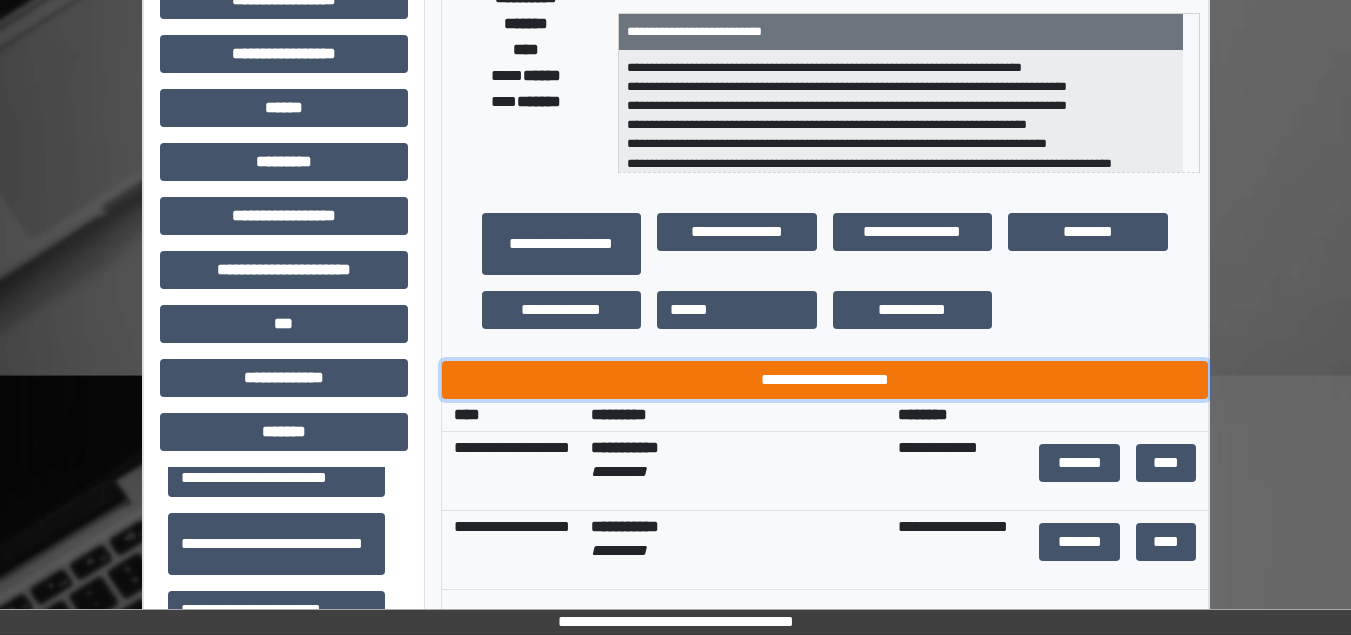 click on "**********" at bounding box center (825, 380) 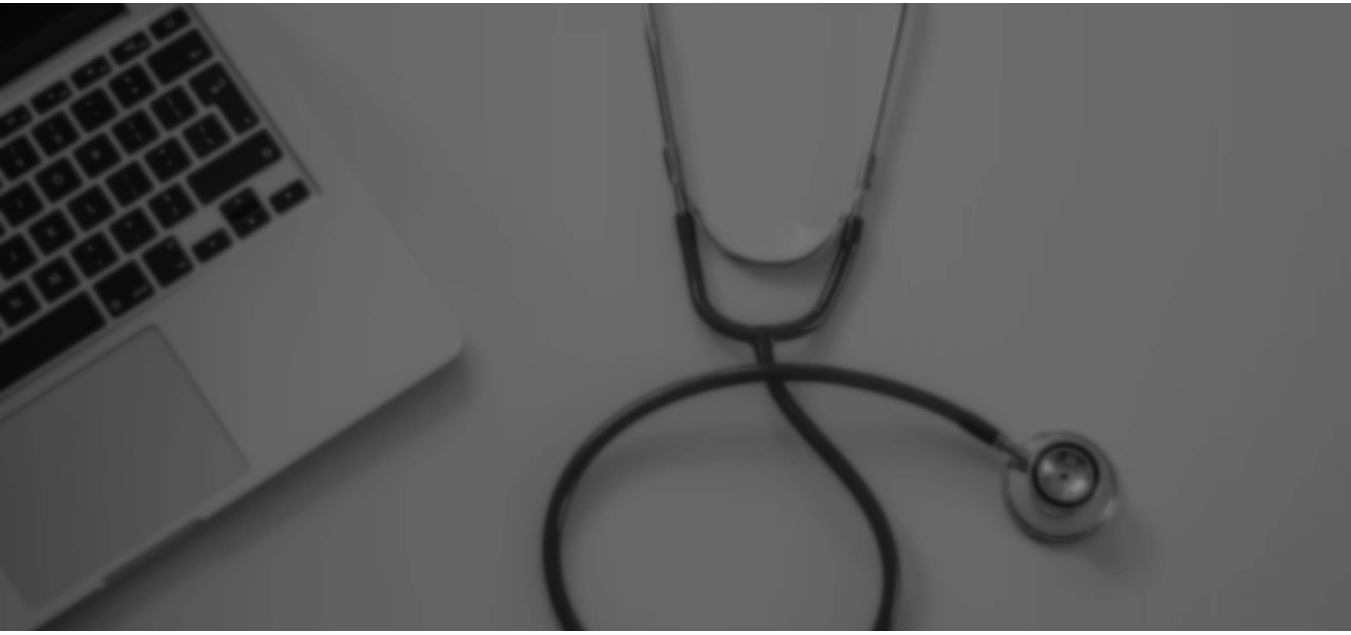 scroll, scrollTop: 0, scrollLeft: 0, axis: both 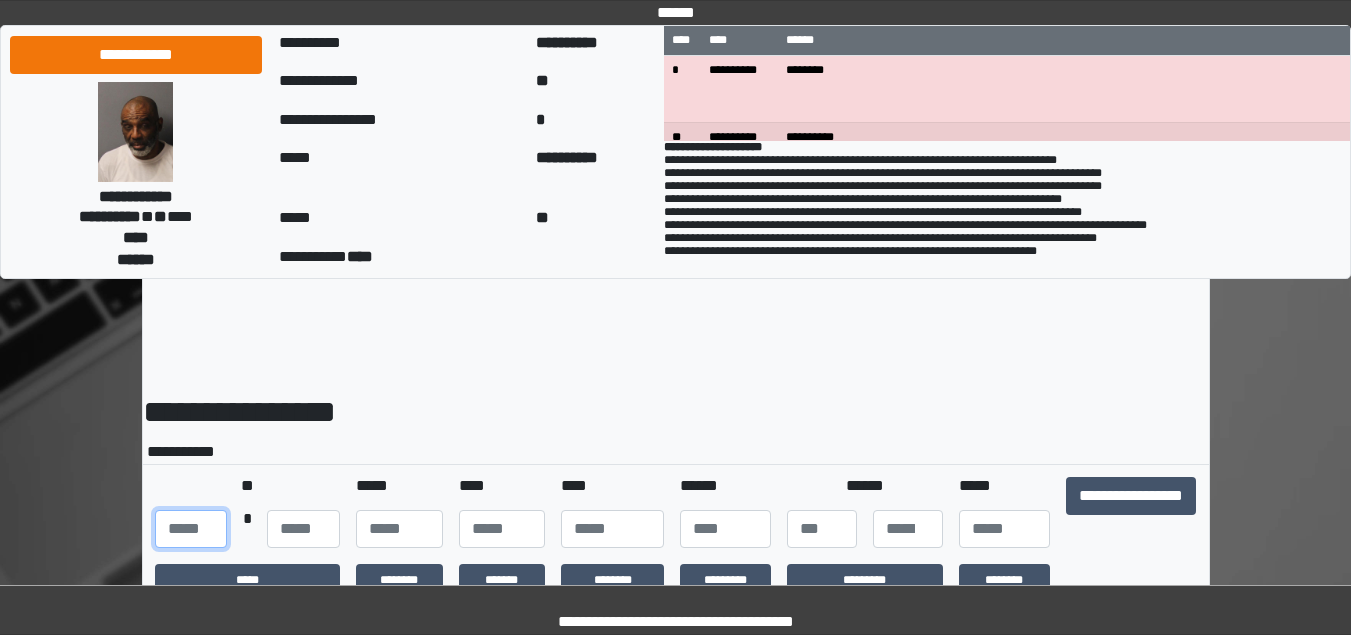 click at bounding box center (191, 529) 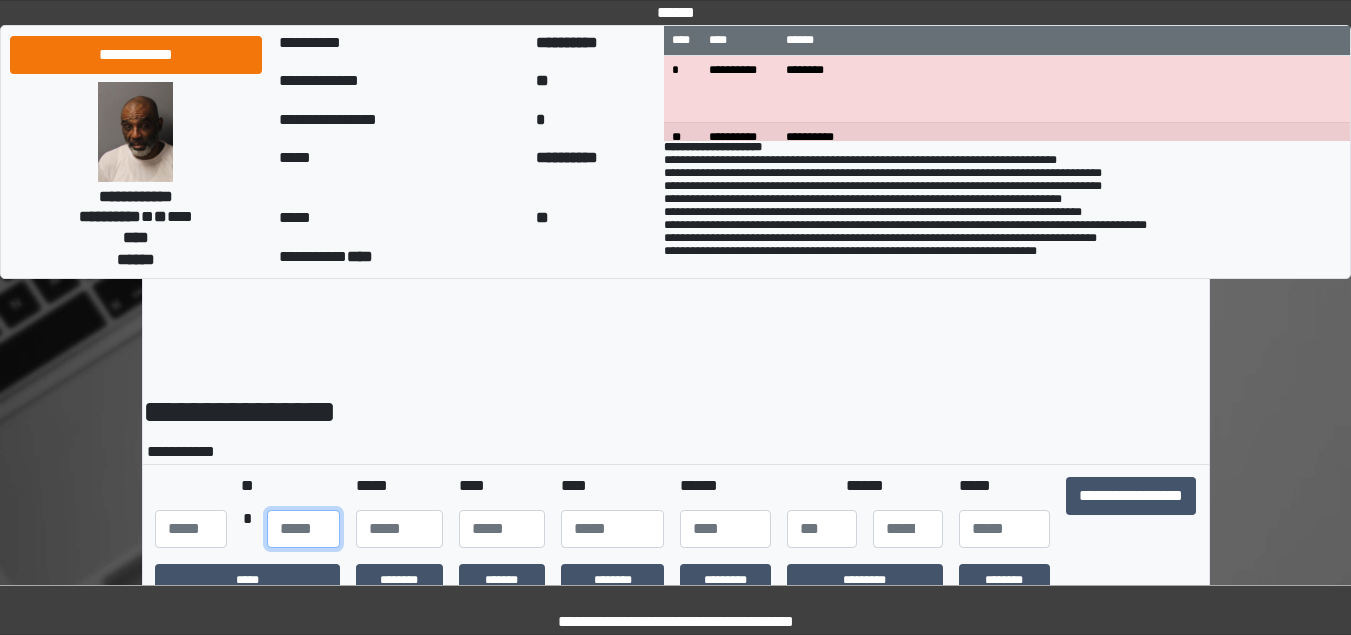 click at bounding box center [303, 529] 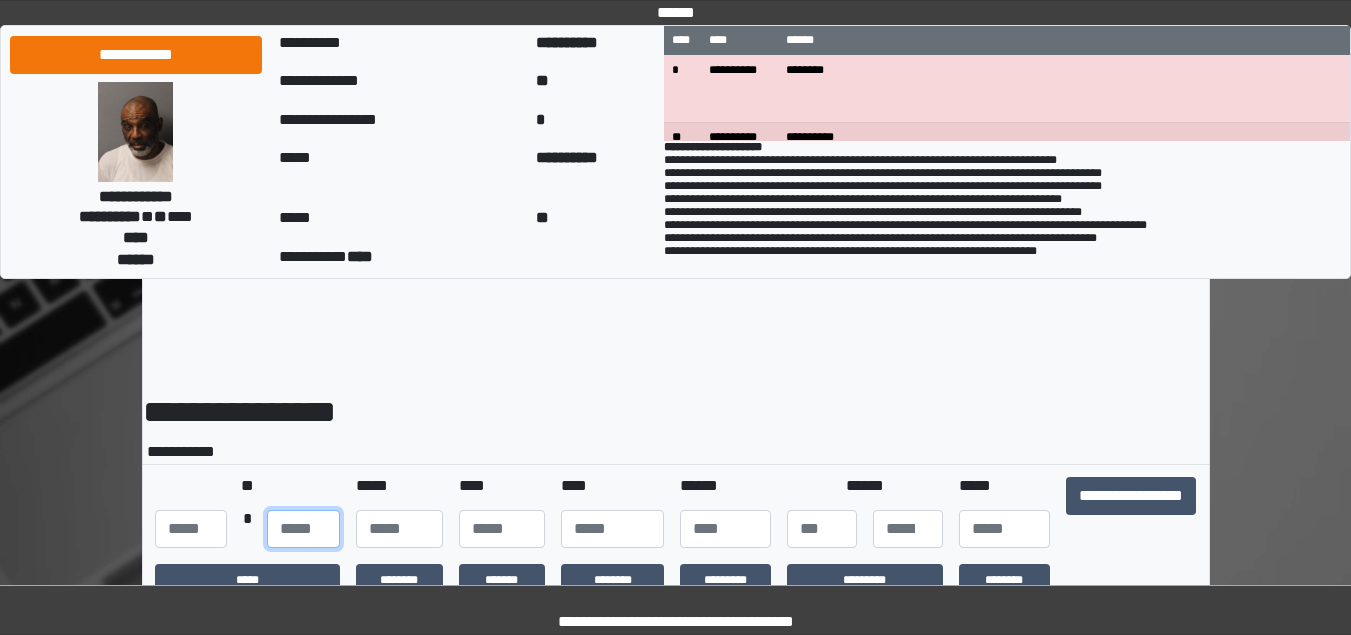 type on "**" 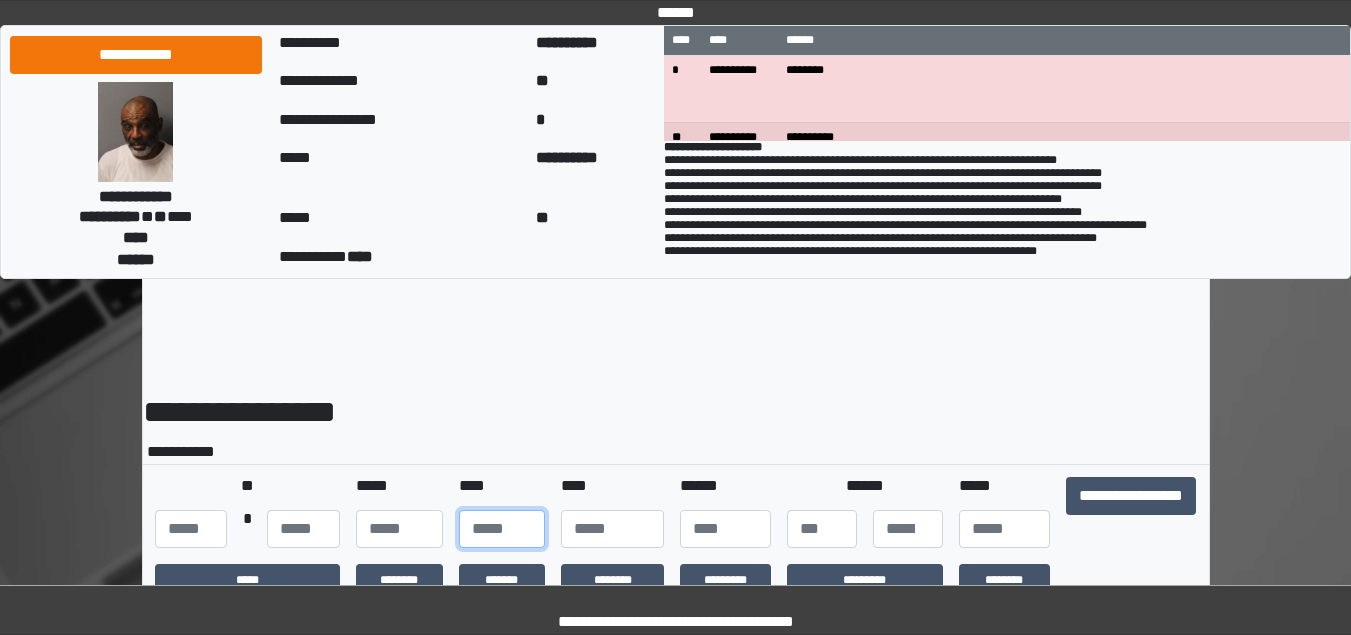 click at bounding box center (502, 529) 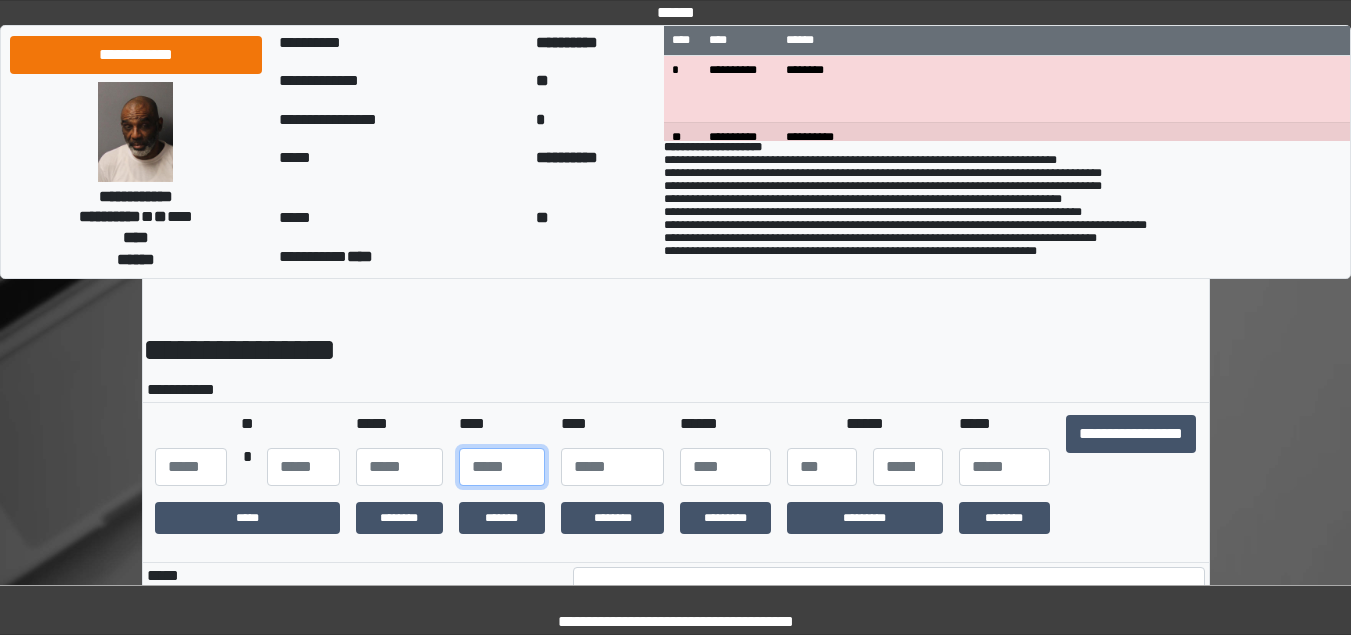 scroll, scrollTop: 67, scrollLeft: 0, axis: vertical 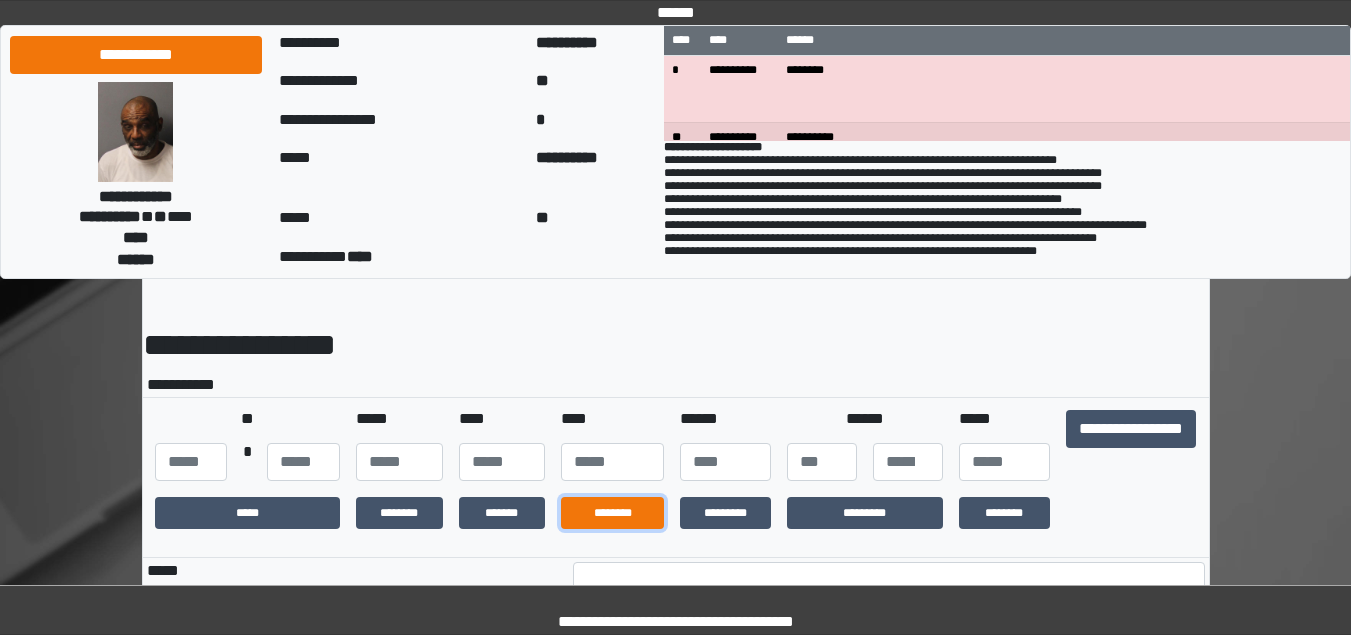 click on "********" at bounding box center [612, 513] 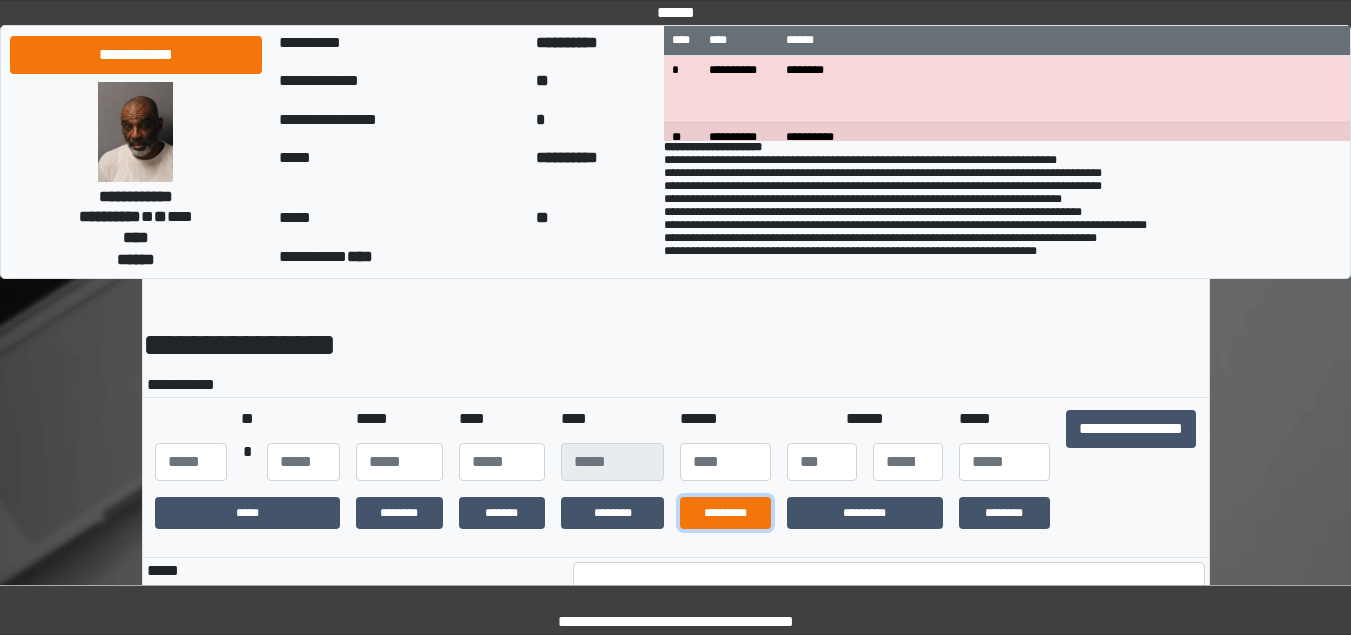 click on "*********" at bounding box center [725, 513] 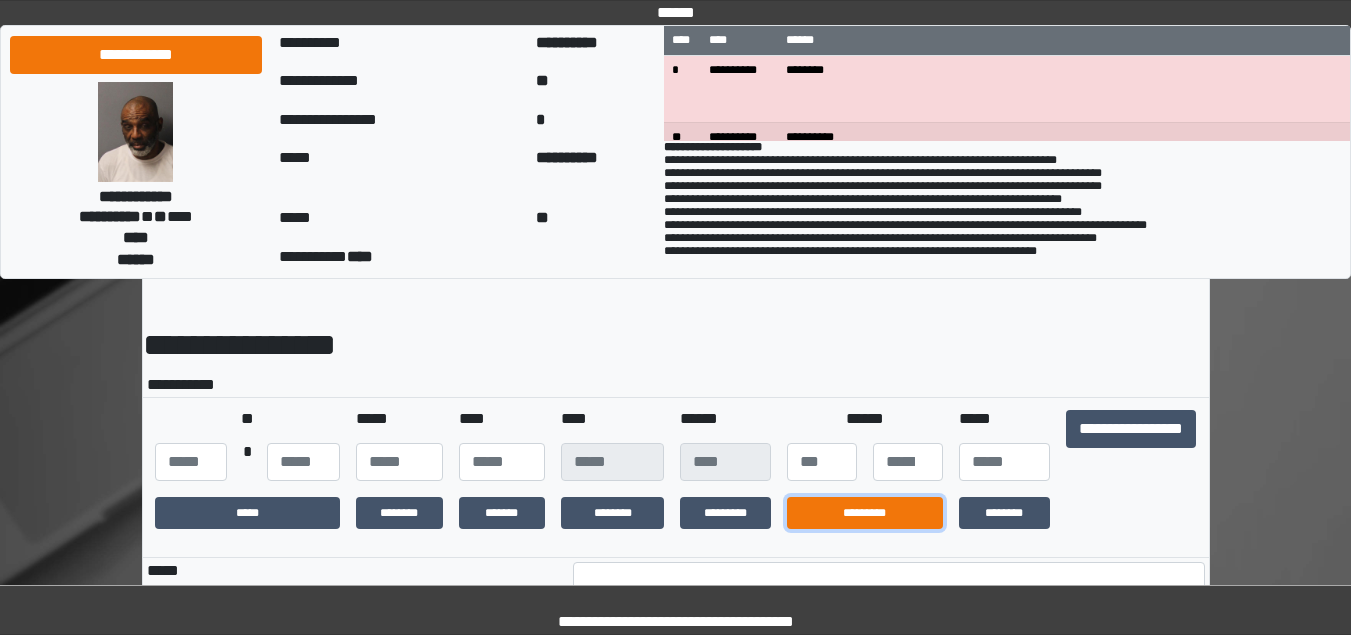 click on "*********" at bounding box center [865, 513] 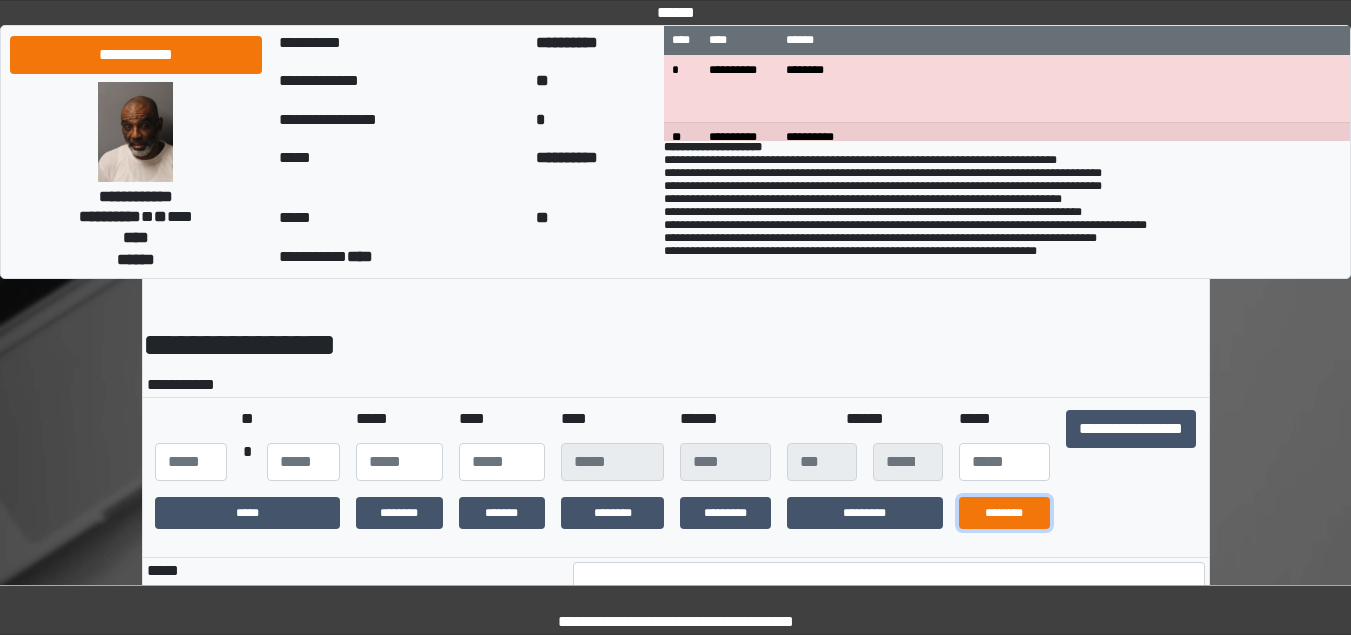 click on "********" at bounding box center [1004, 513] 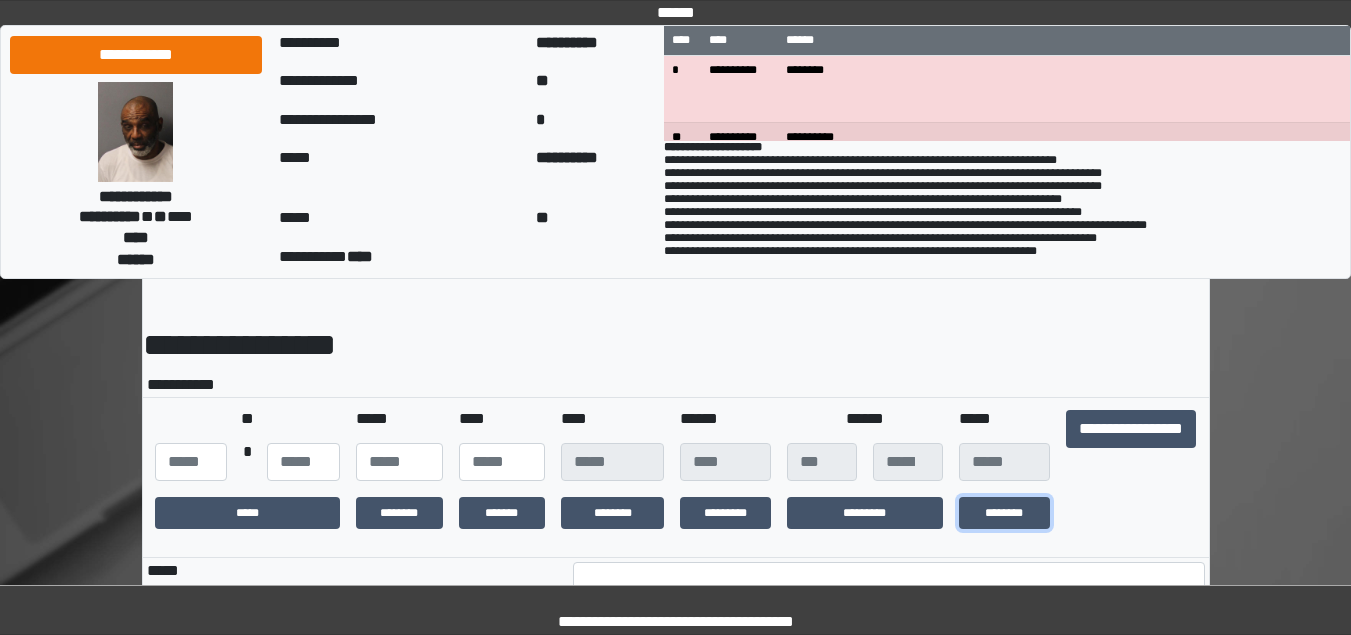 scroll, scrollTop: 372, scrollLeft: 0, axis: vertical 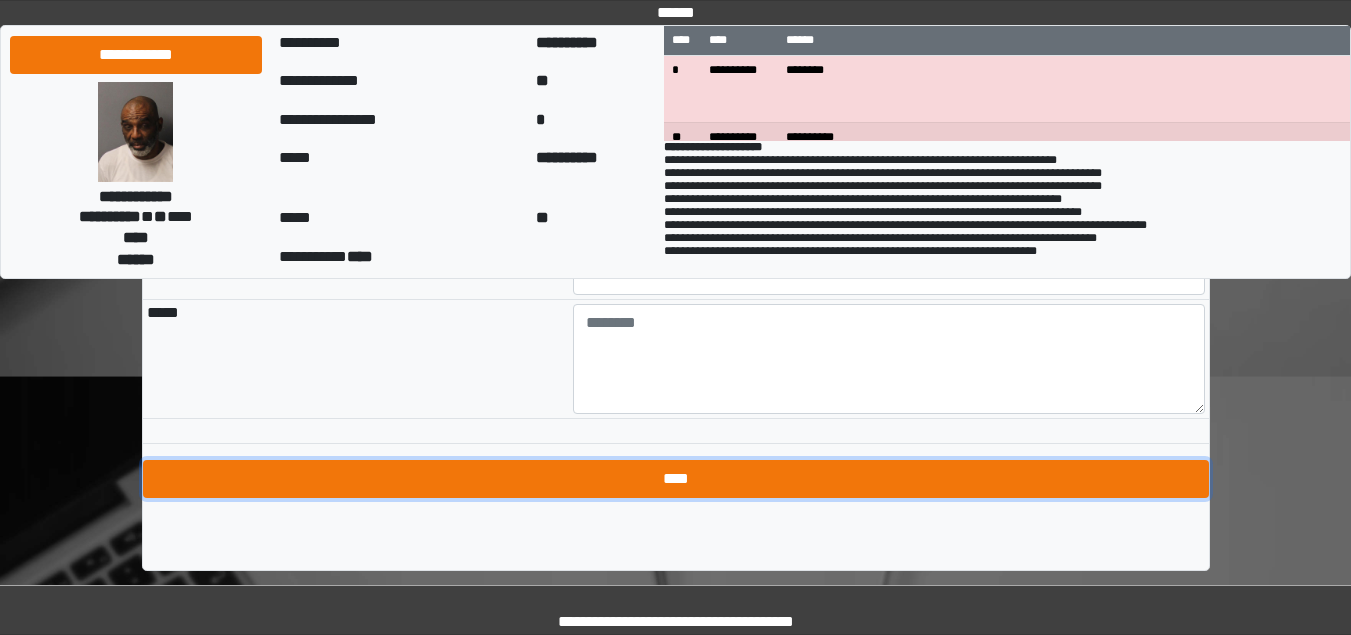 click on "****" at bounding box center (676, 479) 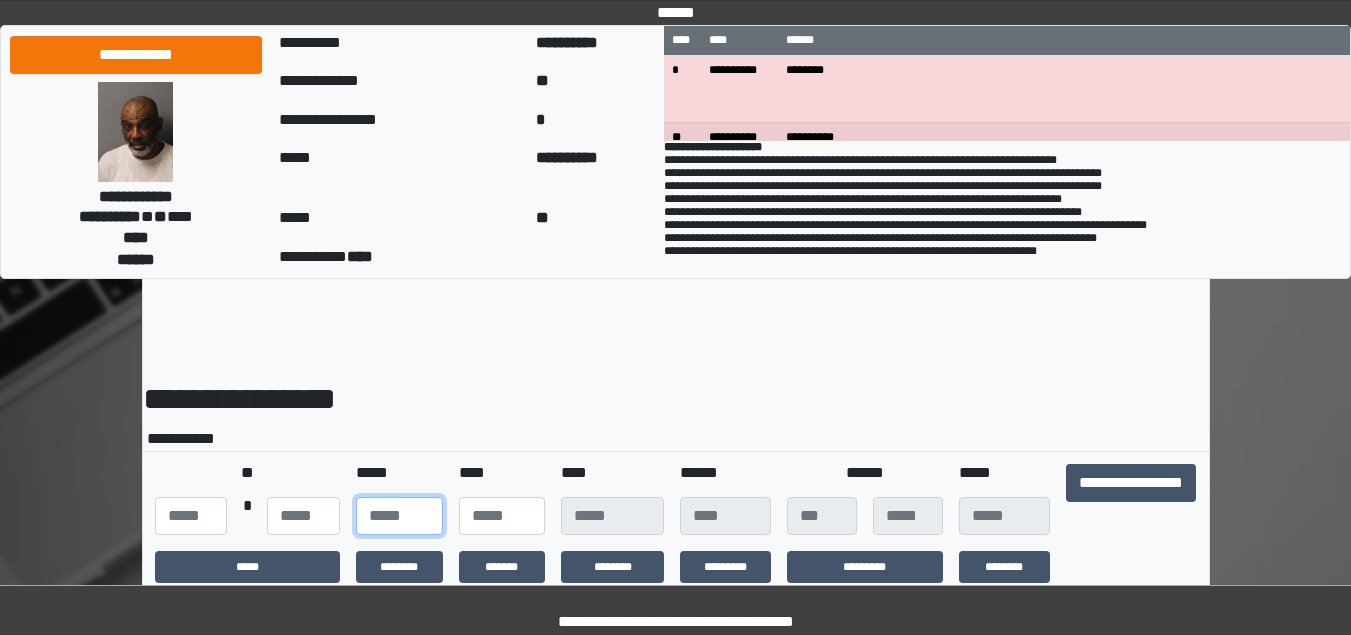 scroll, scrollTop: 0, scrollLeft: 0, axis: both 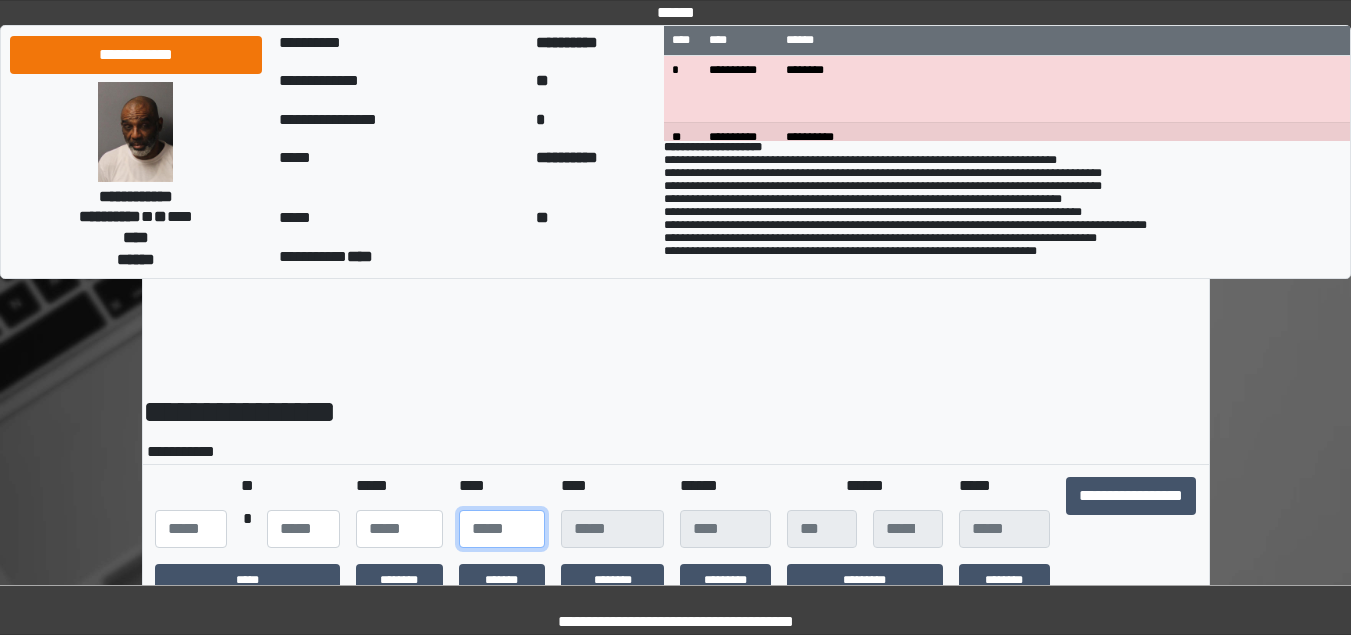 click on "**" at bounding box center [502, 529] 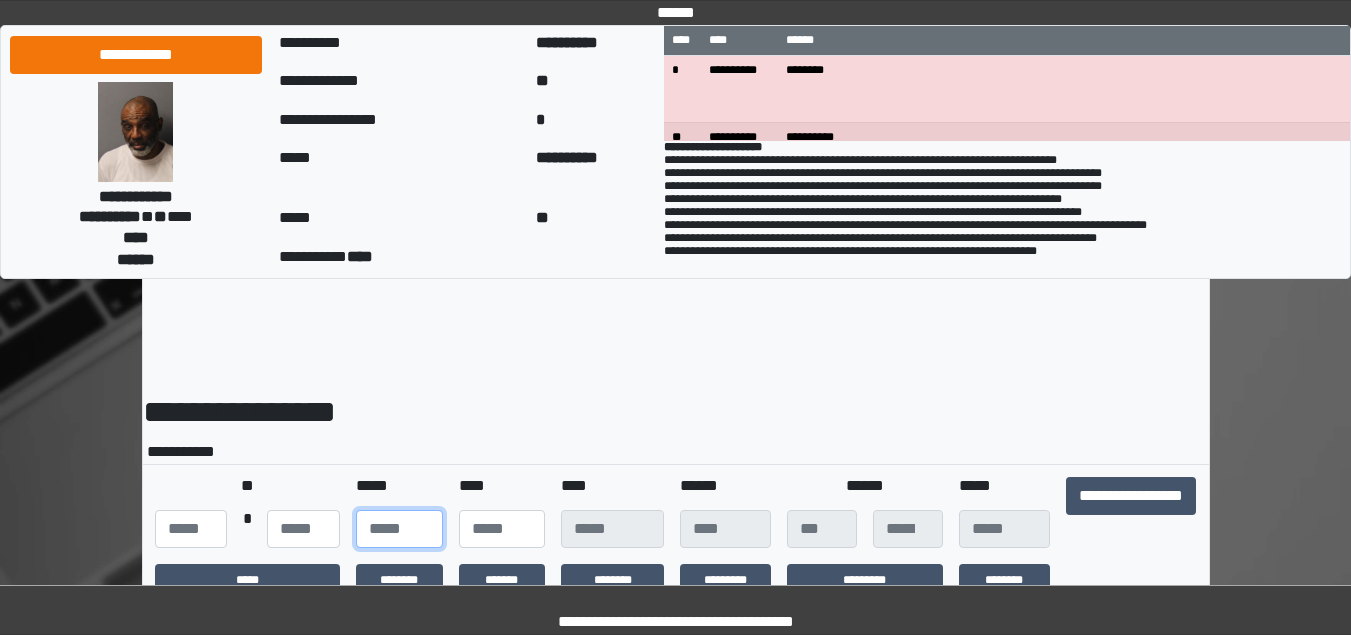 type on "*" 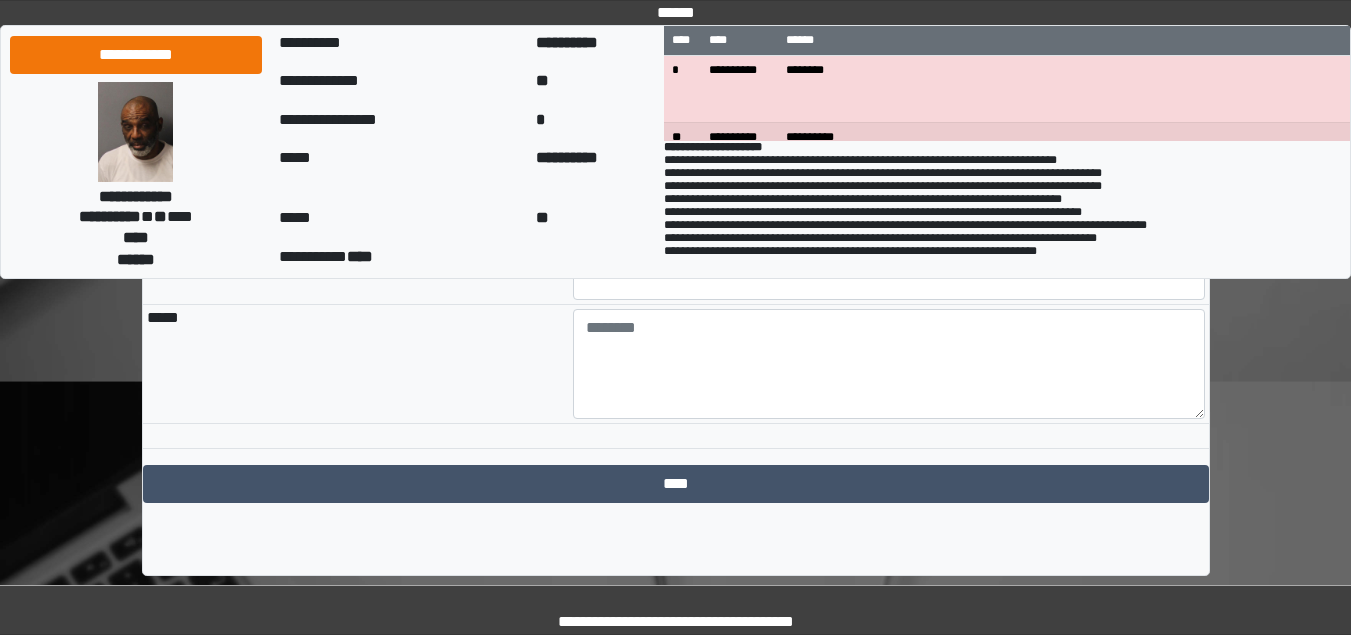 scroll, scrollTop: 372, scrollLeft: 0, axis: vertical 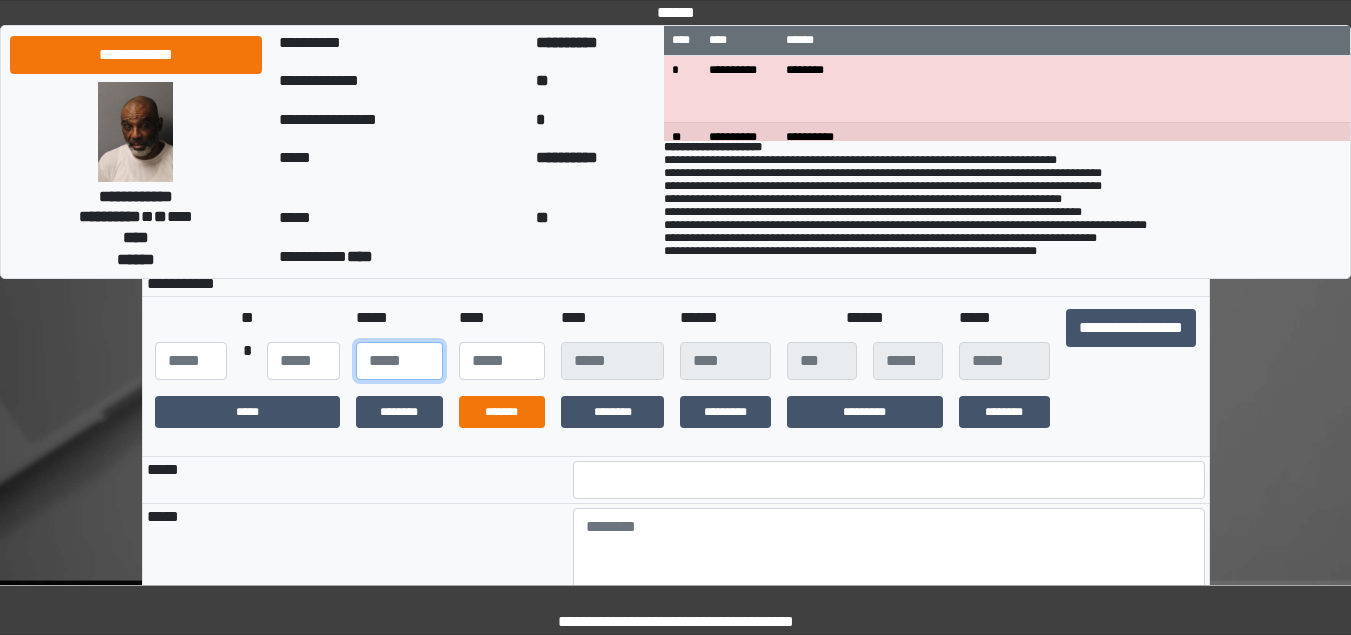 type on "**" 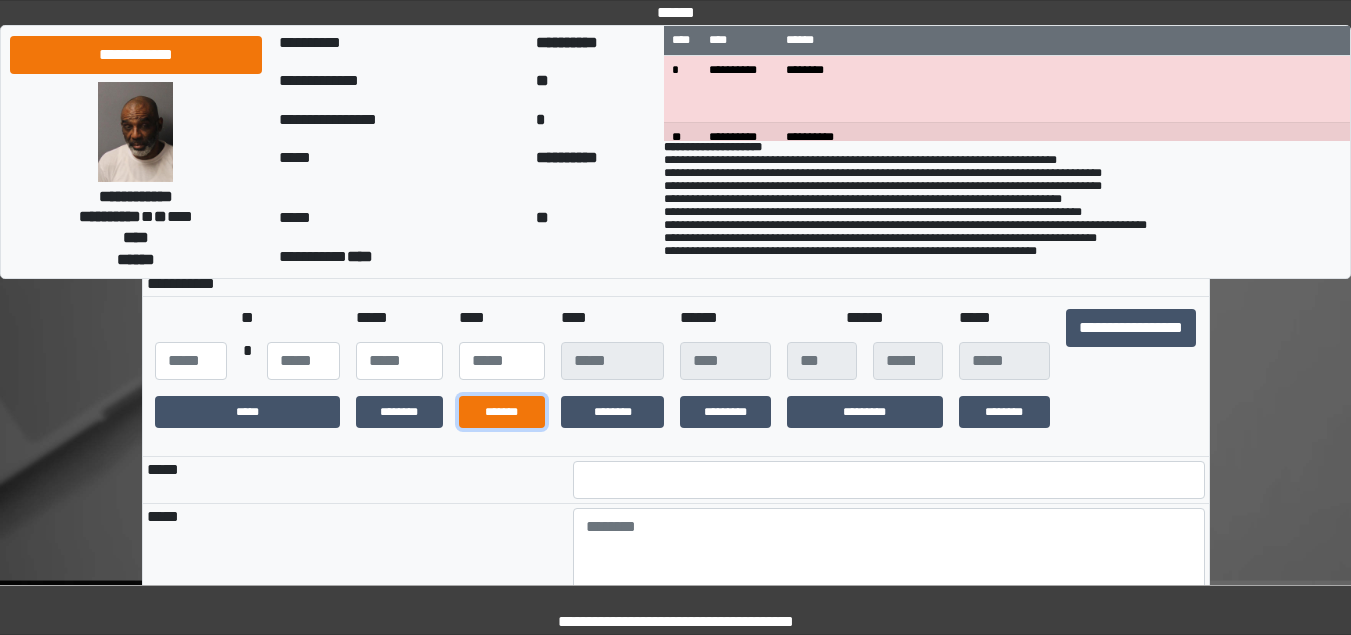 click on "*******" at bounding box center [502, 412] 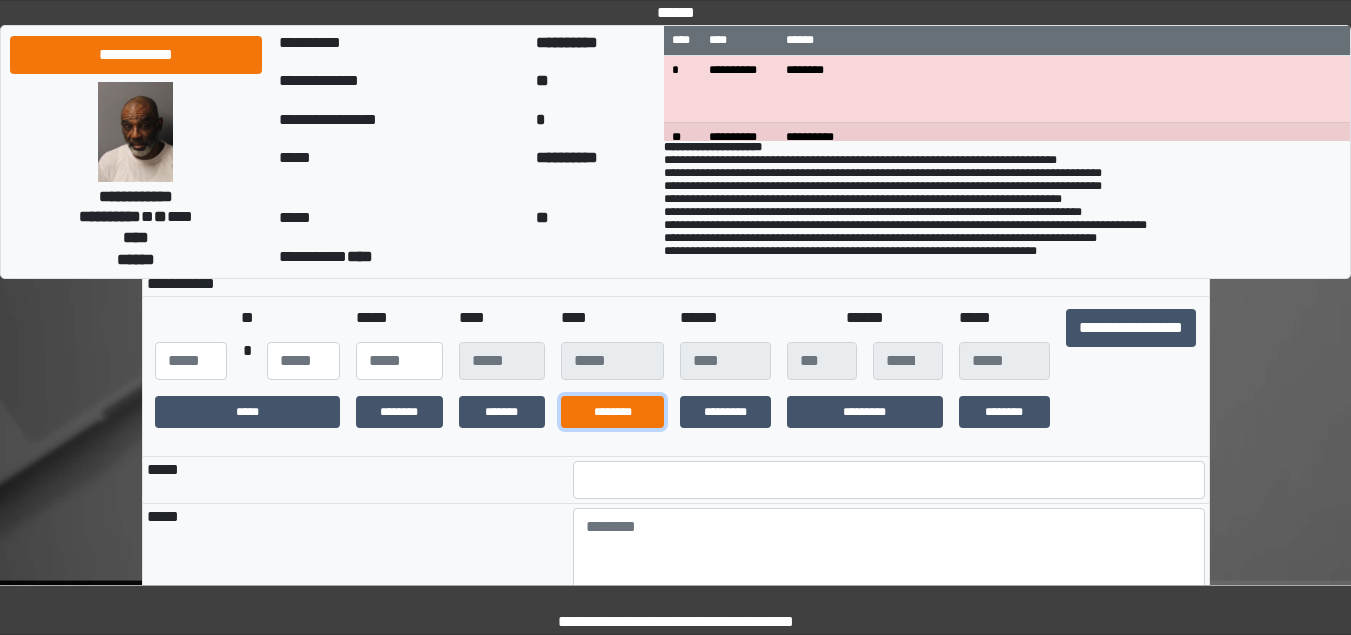 click on "********" at bounding box center (612, 412) 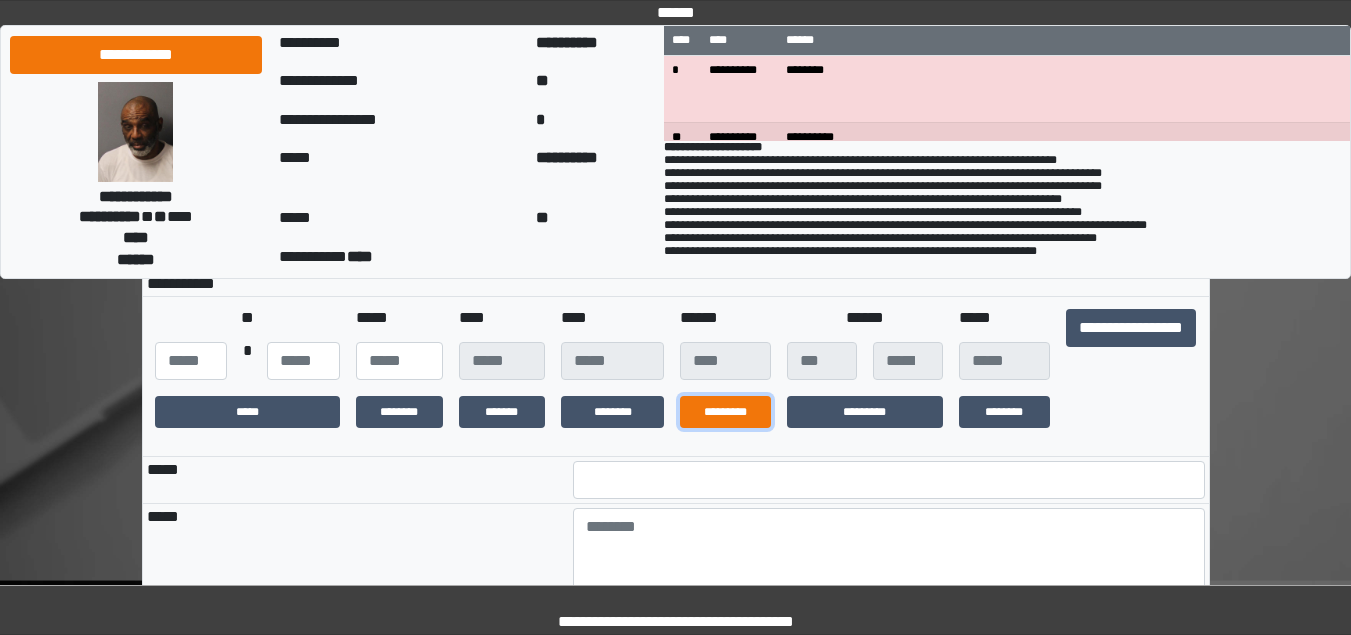 click on "*********" at bounding box center (725, 412) 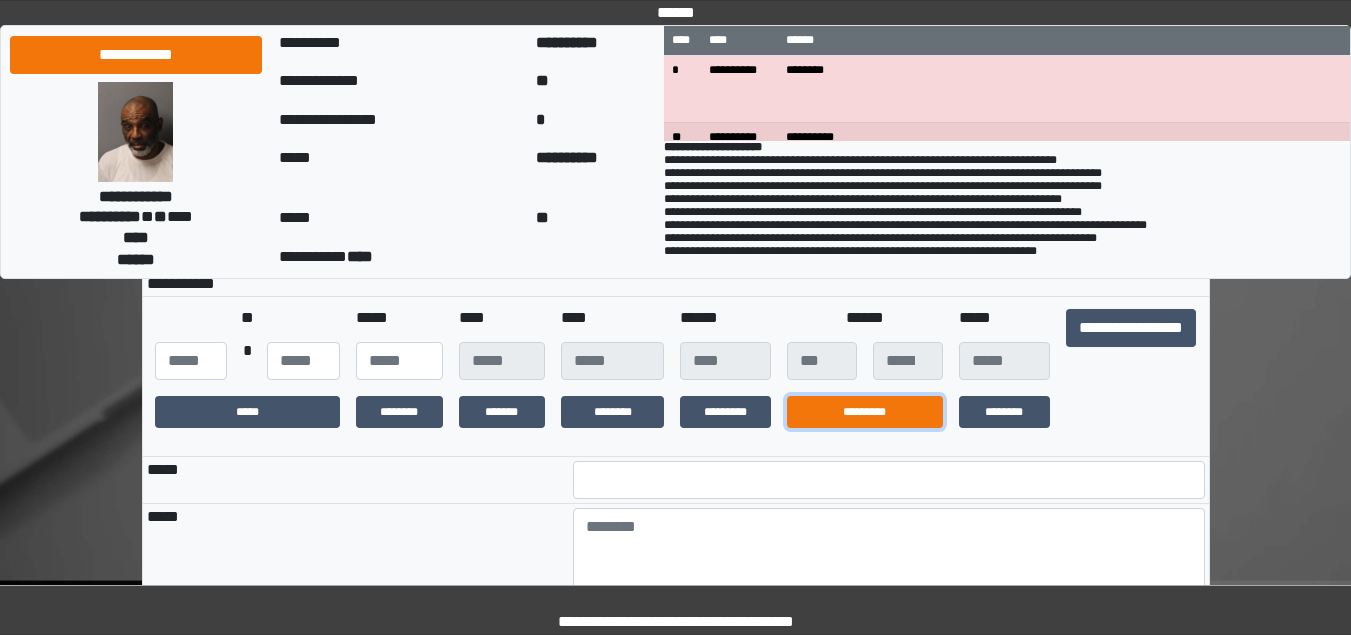 click on "*********" at bounding box center [865, 412] 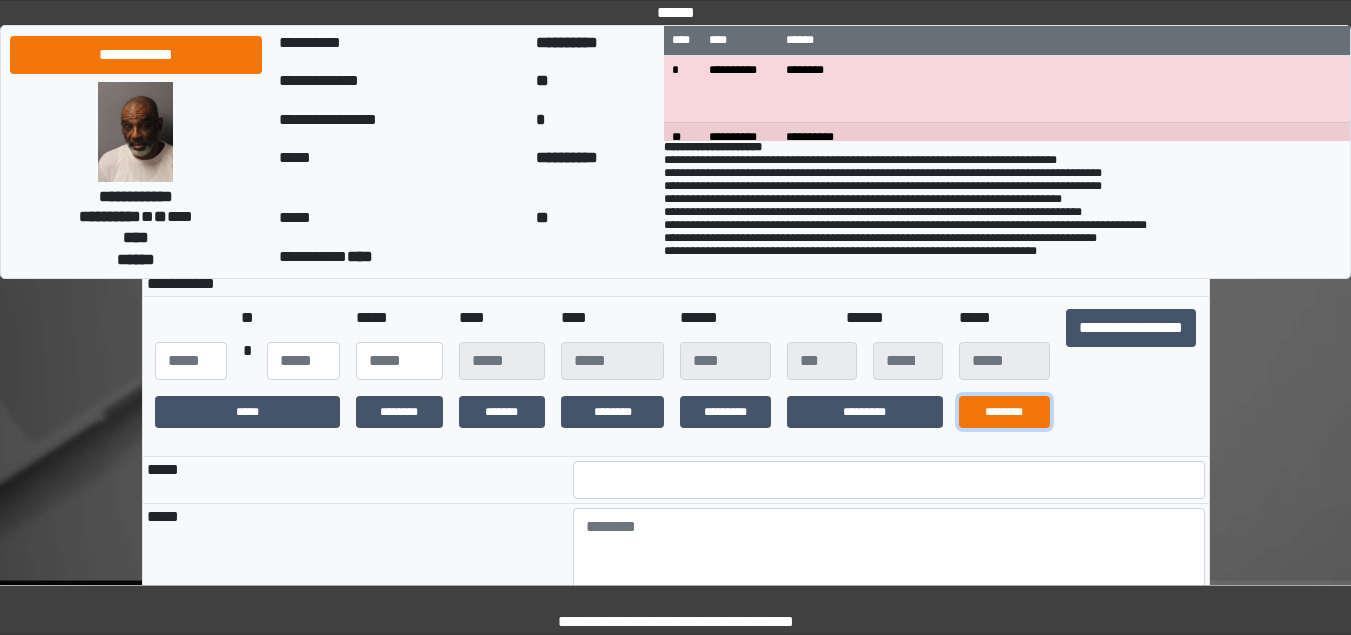 click on "********" at bounding box center [1004, 412] 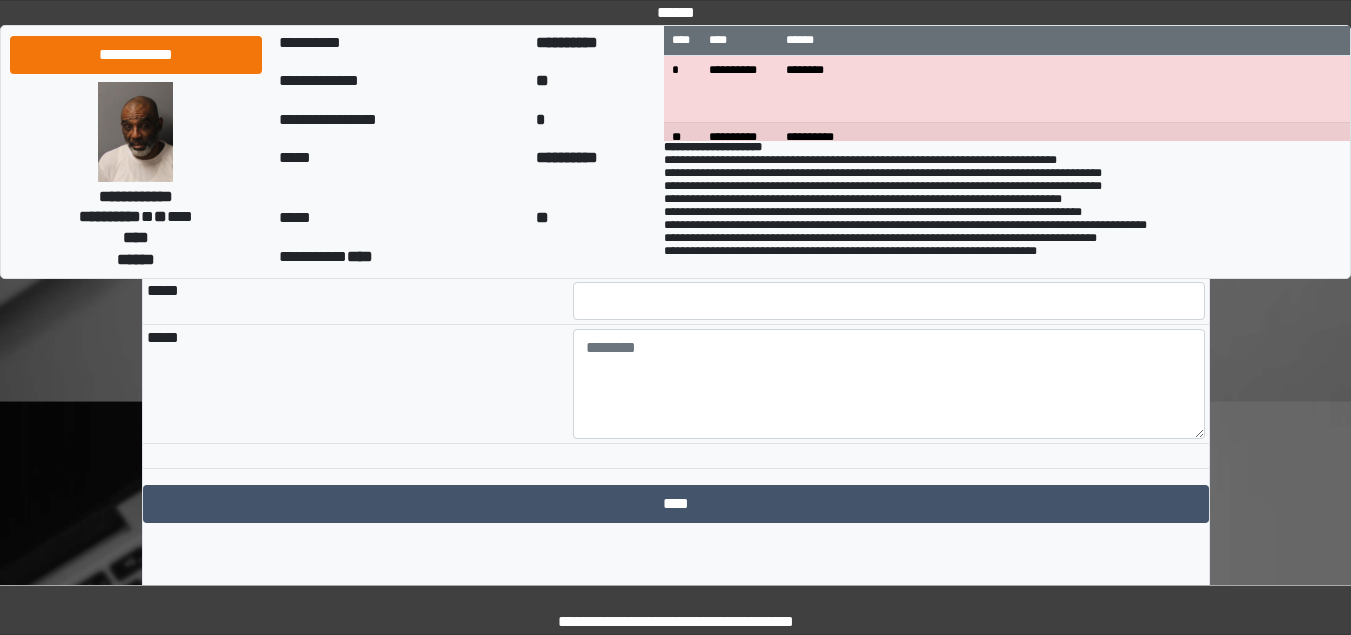 scroll, scrollTop: 372, scrollLeft: 0, axis: vertical 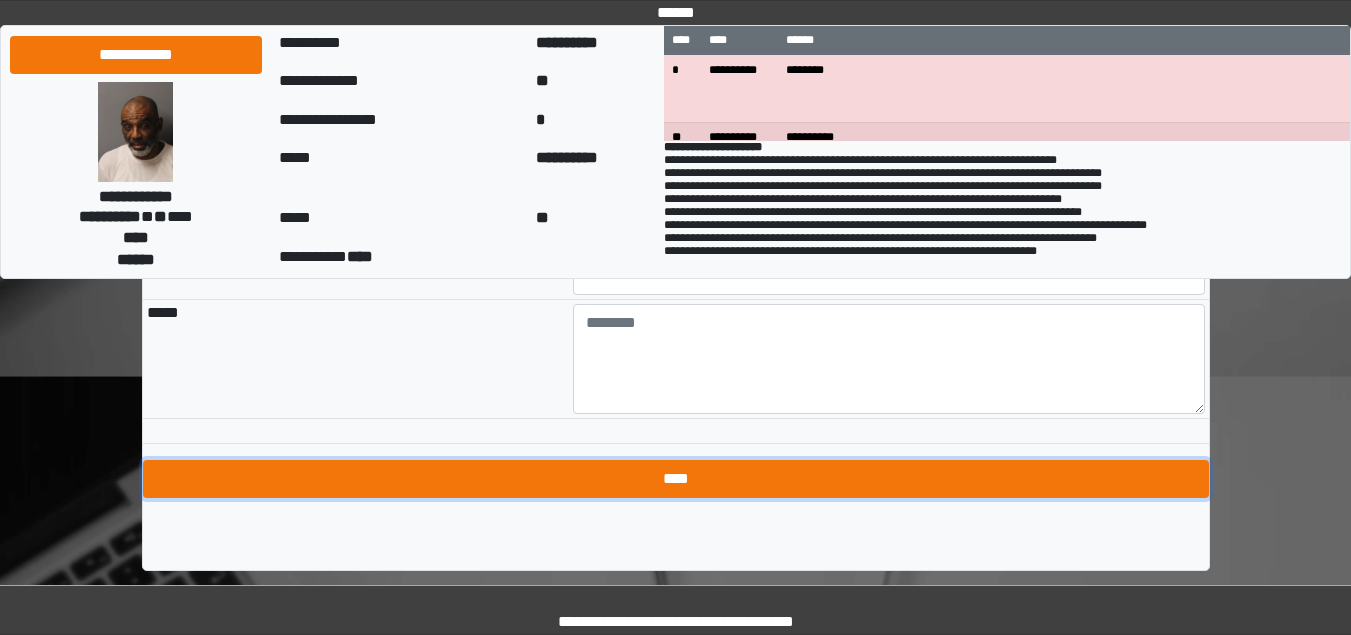 click on "****" at bounding box center (676, 479) 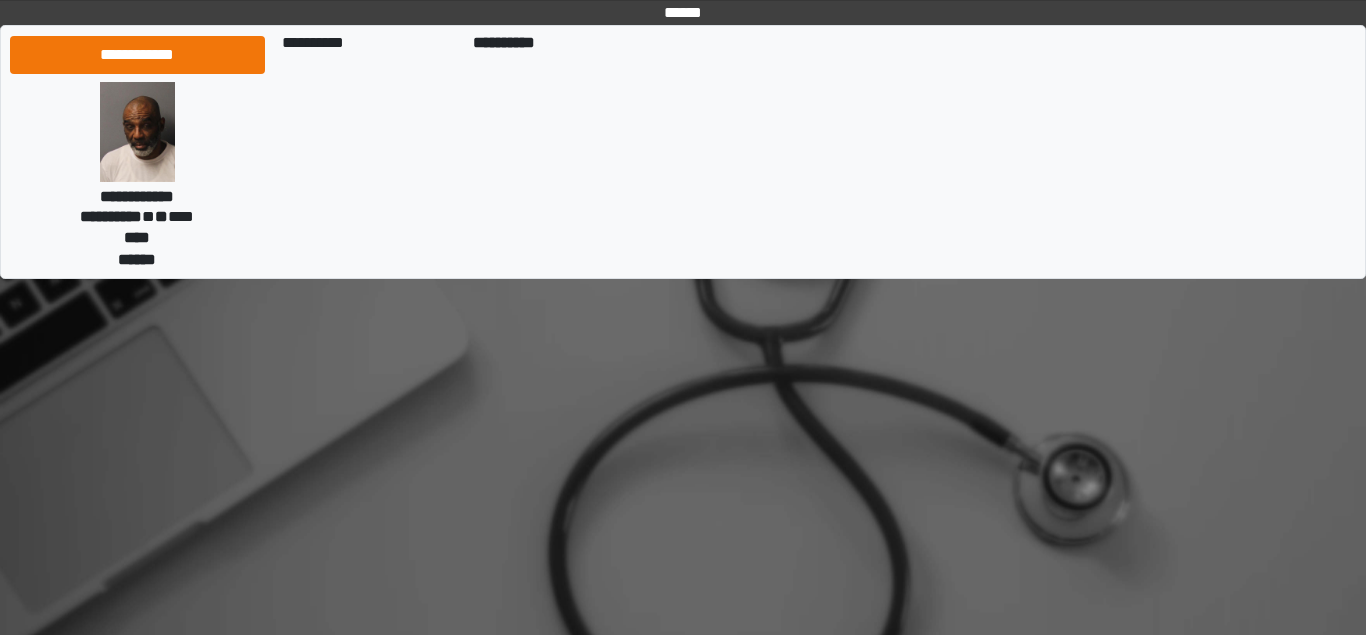 scroll, scrollTop: 0, scrollLeft: 0, axis: both 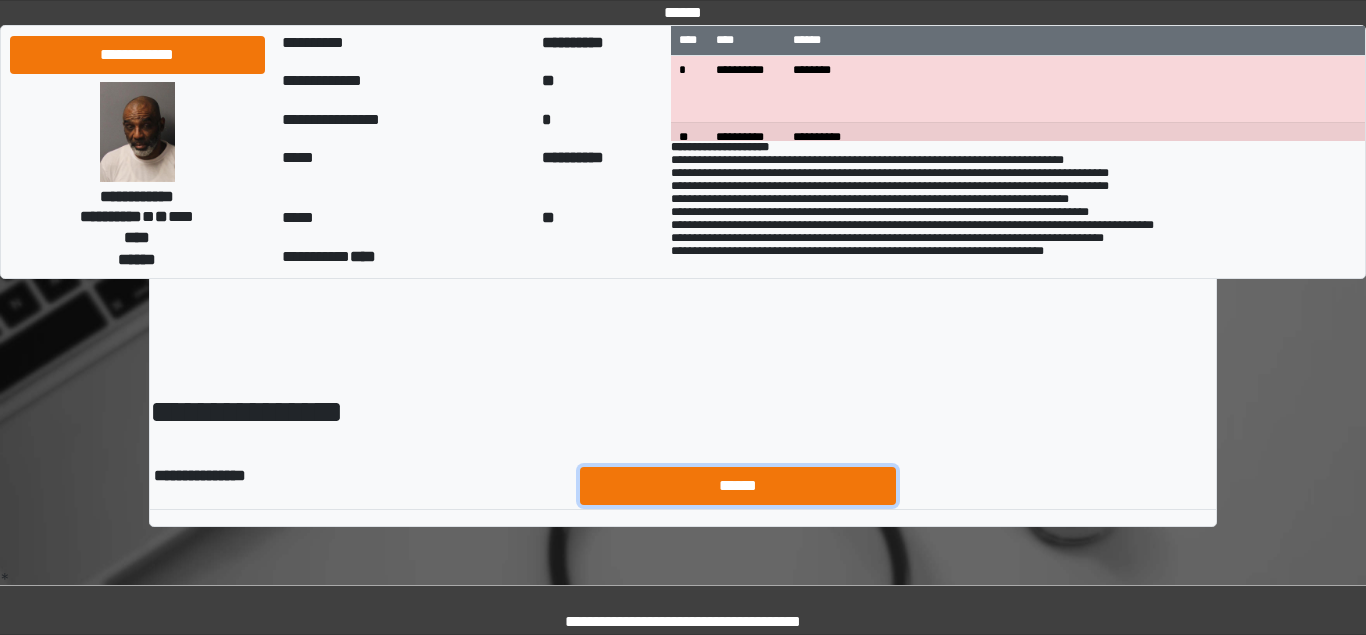 click on "******" at bounding box center (738, 486) 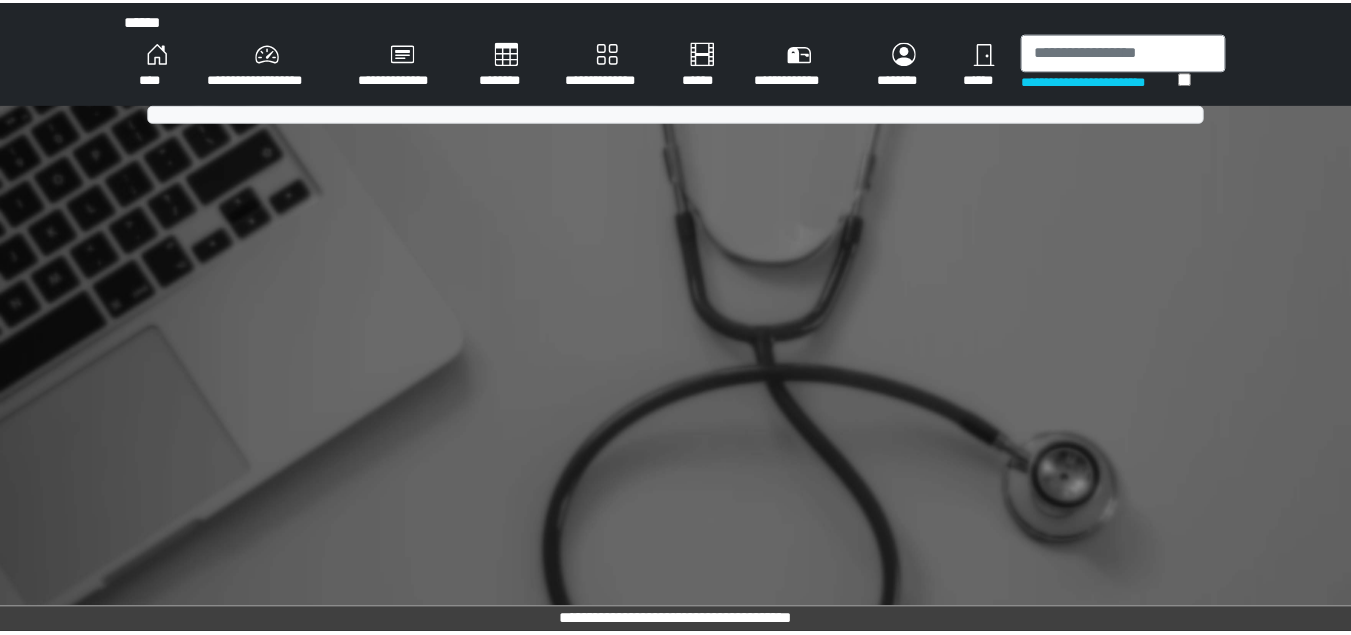 scroll, scrollTop: 0, scrollLeft: 0, axis: both 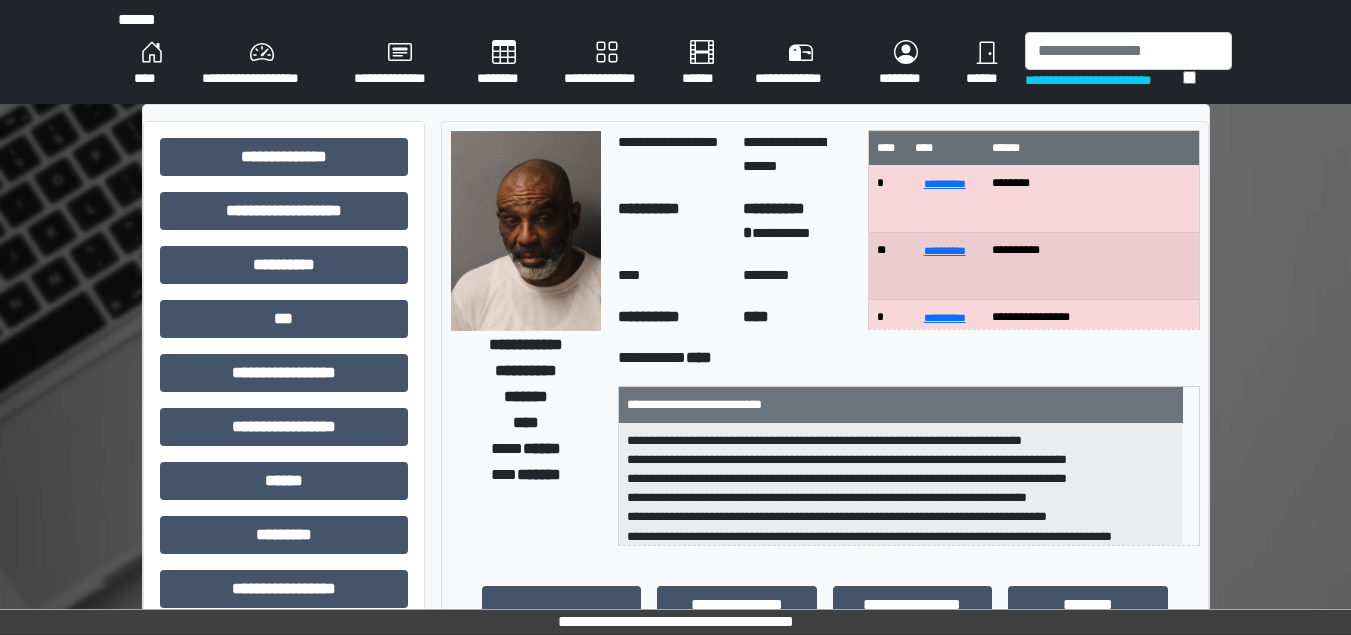 click on "**********" at bounding box center (676, 52) 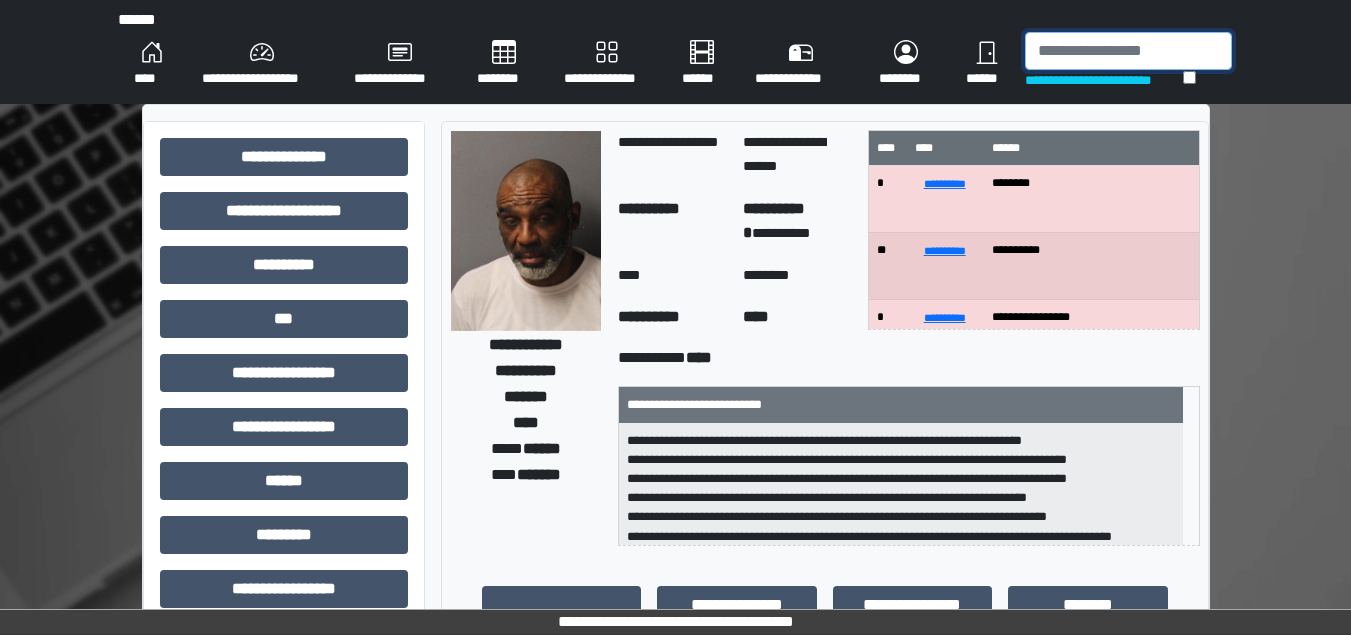 click at bounding box center [1128, 51] 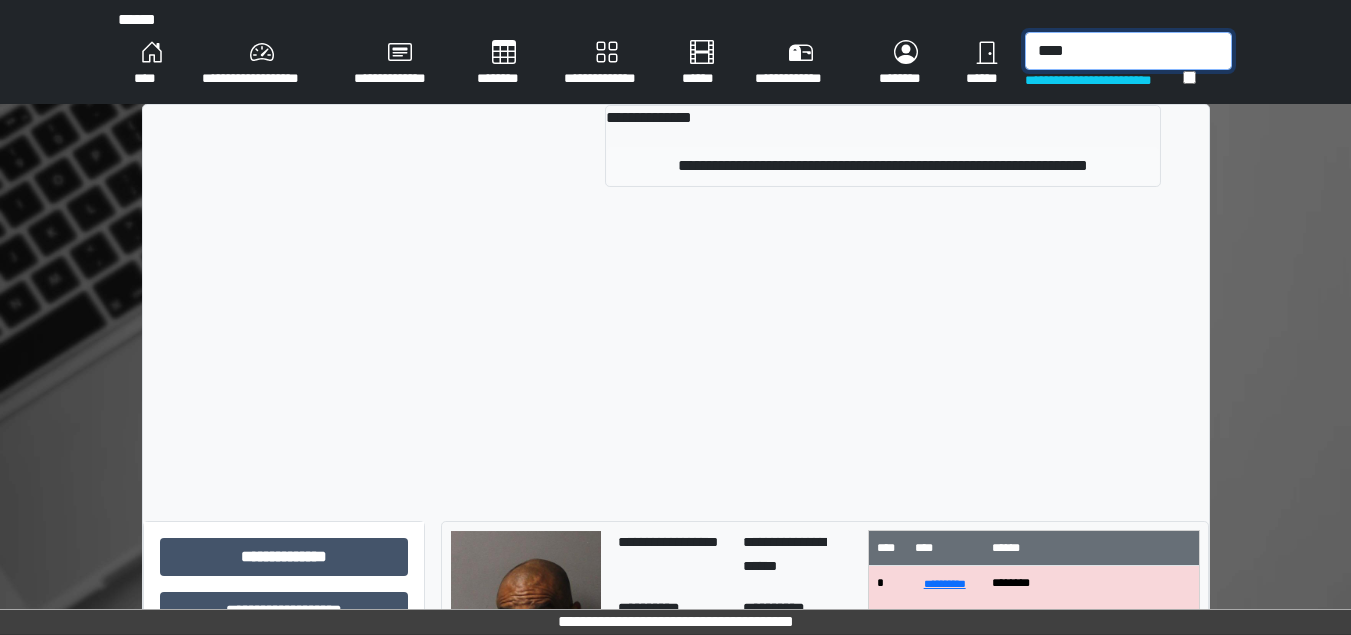 type on "****" 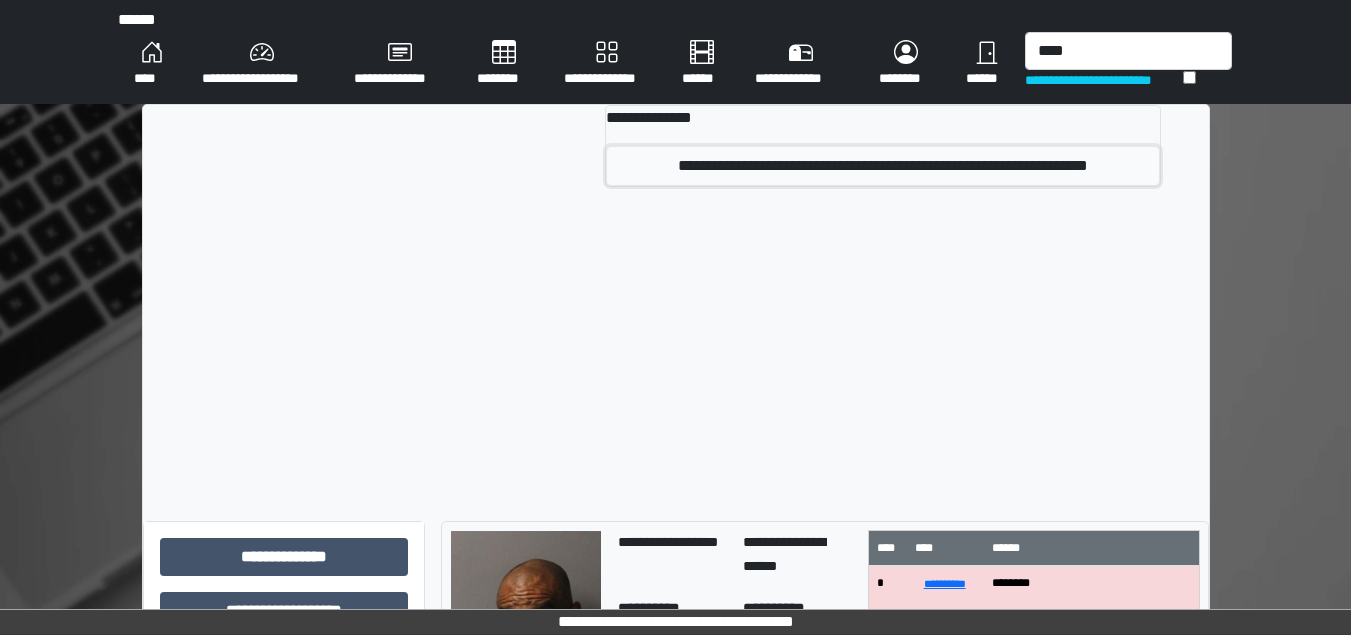 click on "**********" at bounding box center [882, 166] 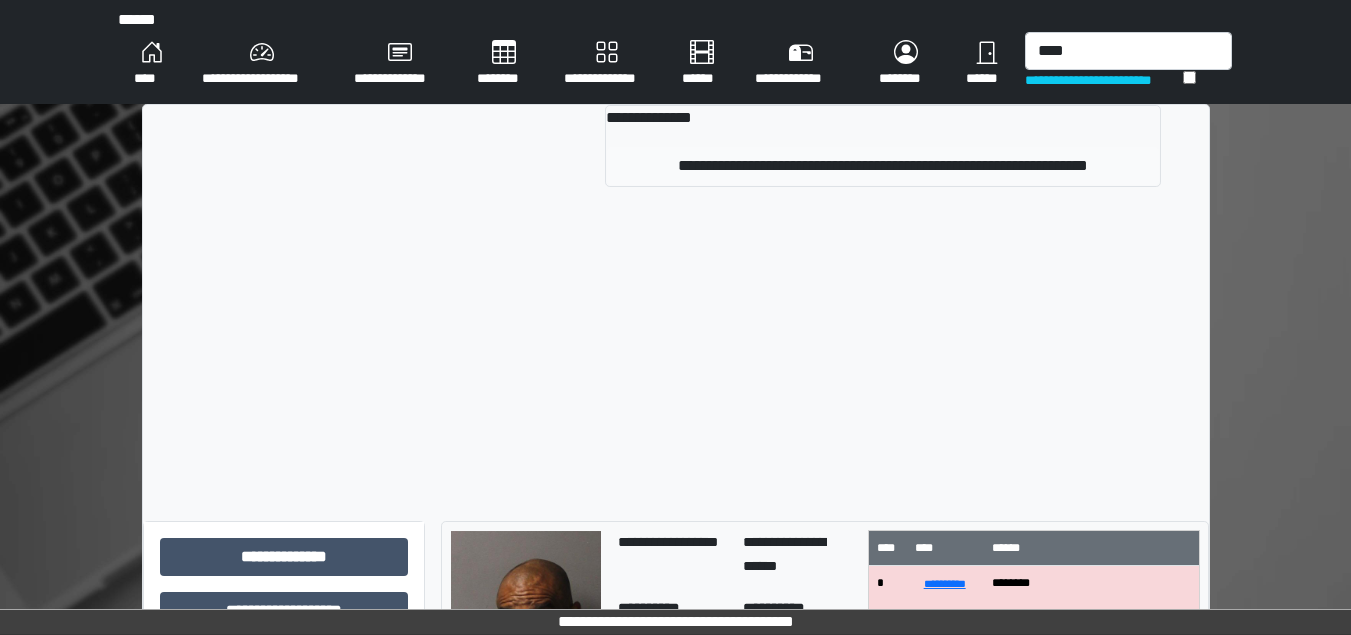 type 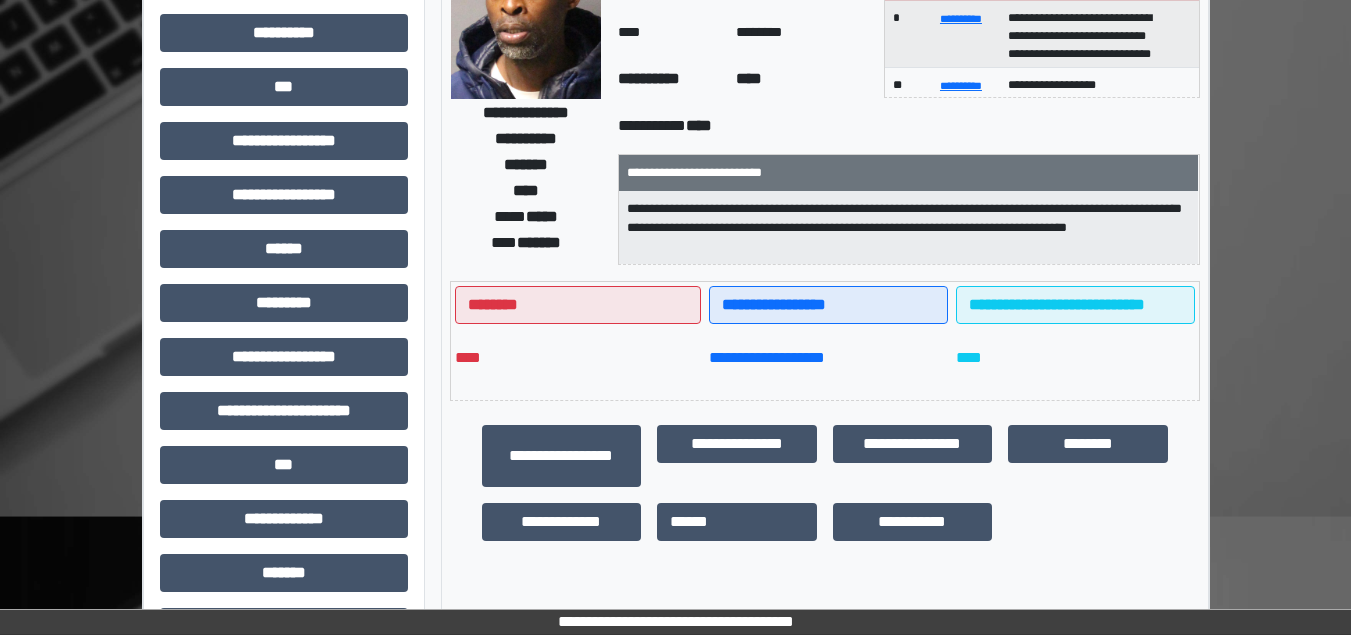 scroll, scrollTop: 323, scrollLeft: 0, axis: vertical 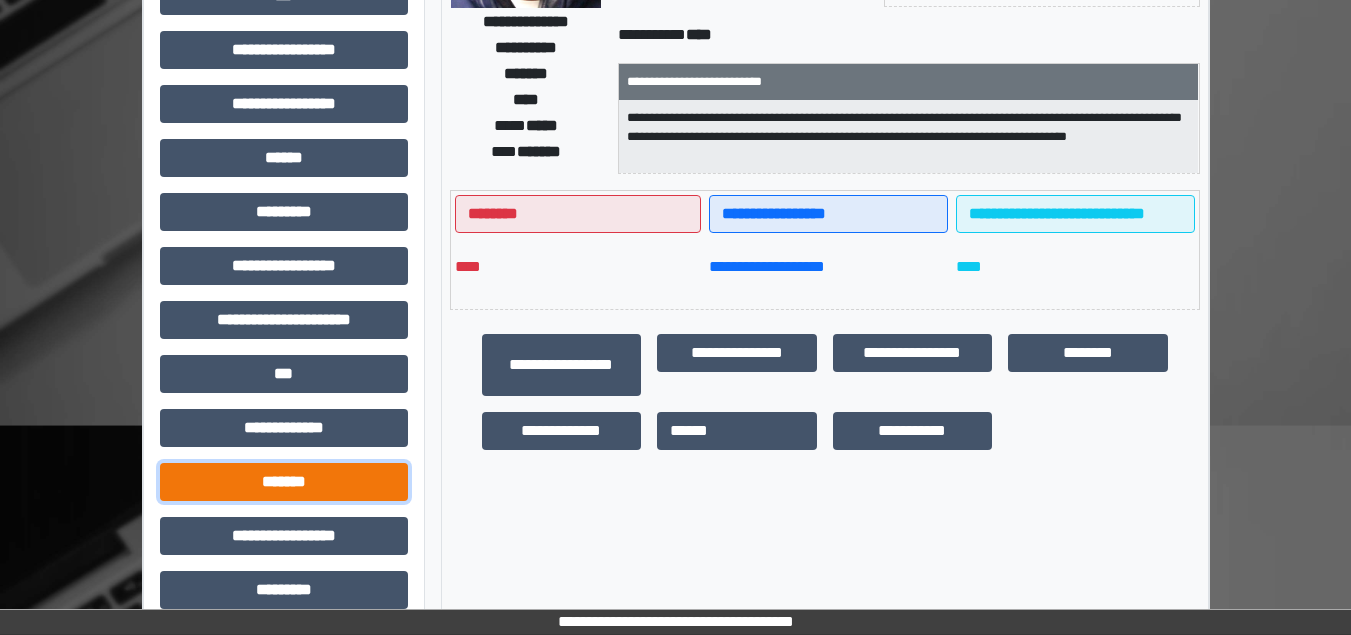 click on "*******" at bounding box center [284, 482] 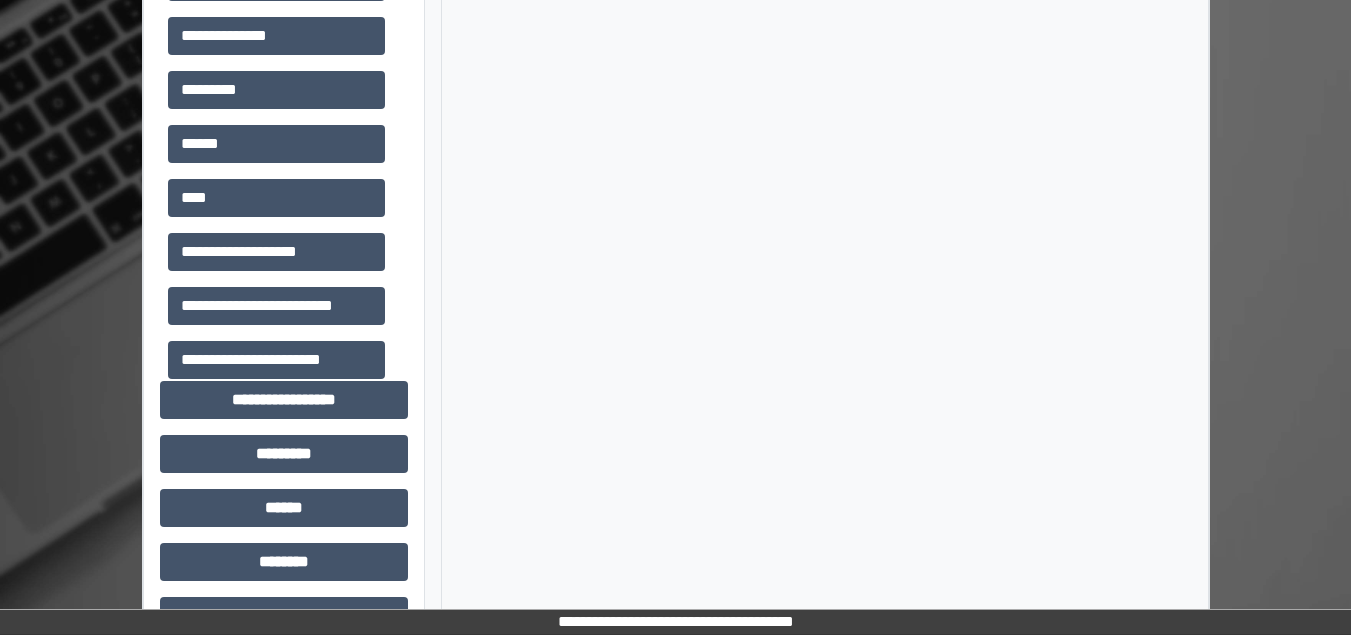 scroll, scrollTop: 948, scrollLeft: 0, axis: vertical 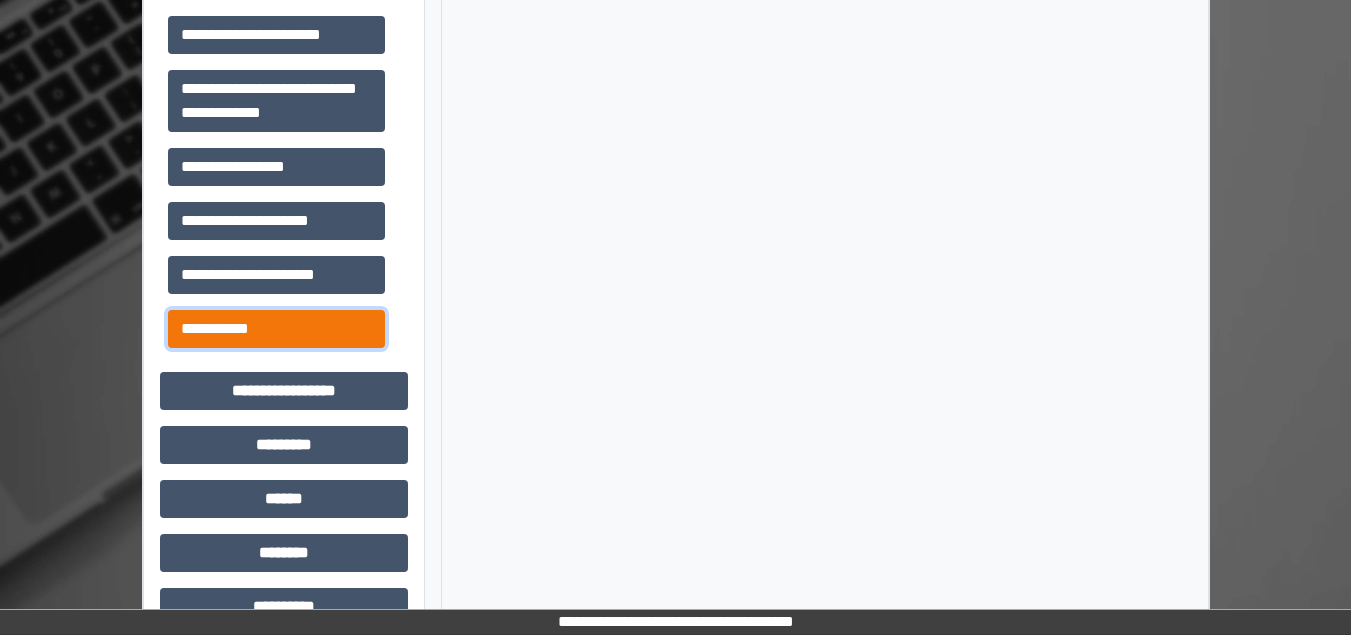 click on "**********" at bounding box center [276, 329] 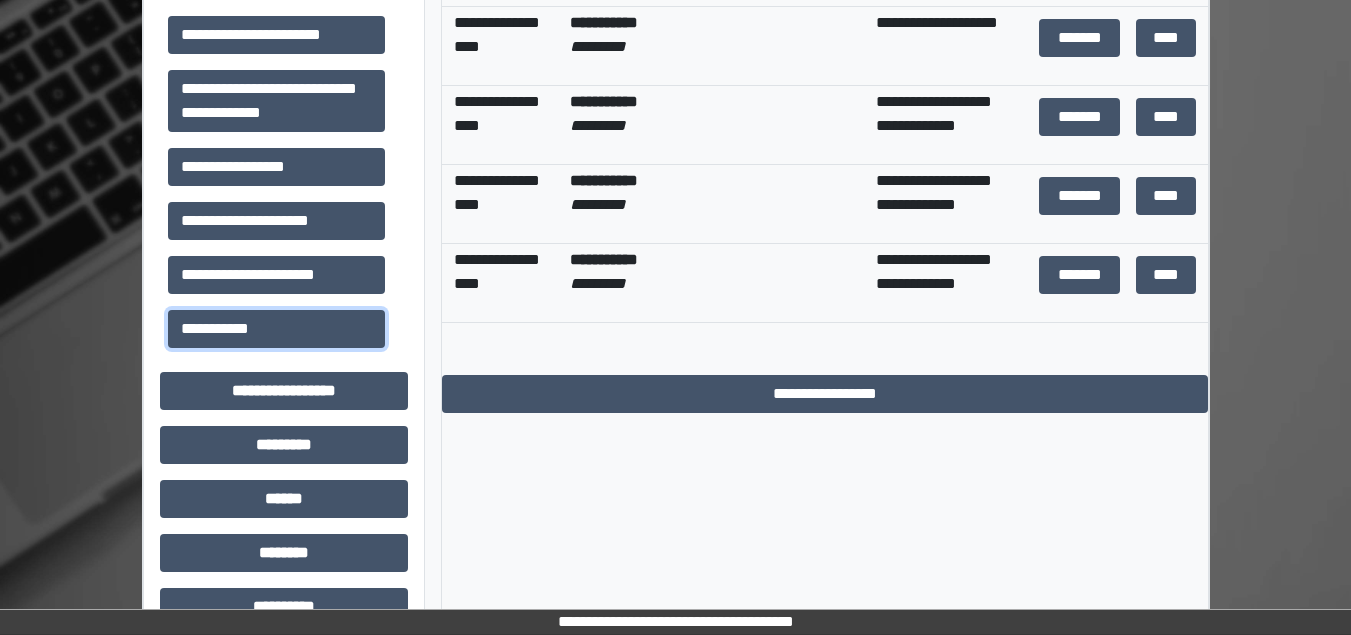 scroll, scrollTop: 393, scrollLeft: 0, axis: vertical 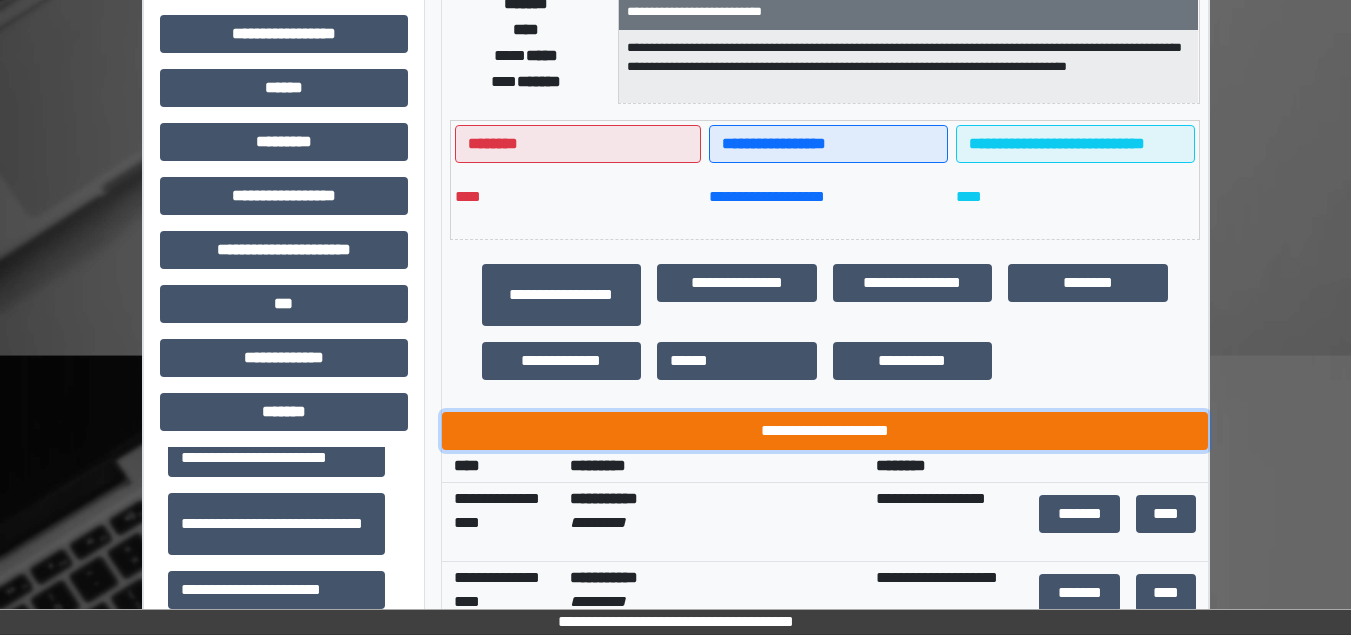 click on "**********" at bounding box center [825, 431] 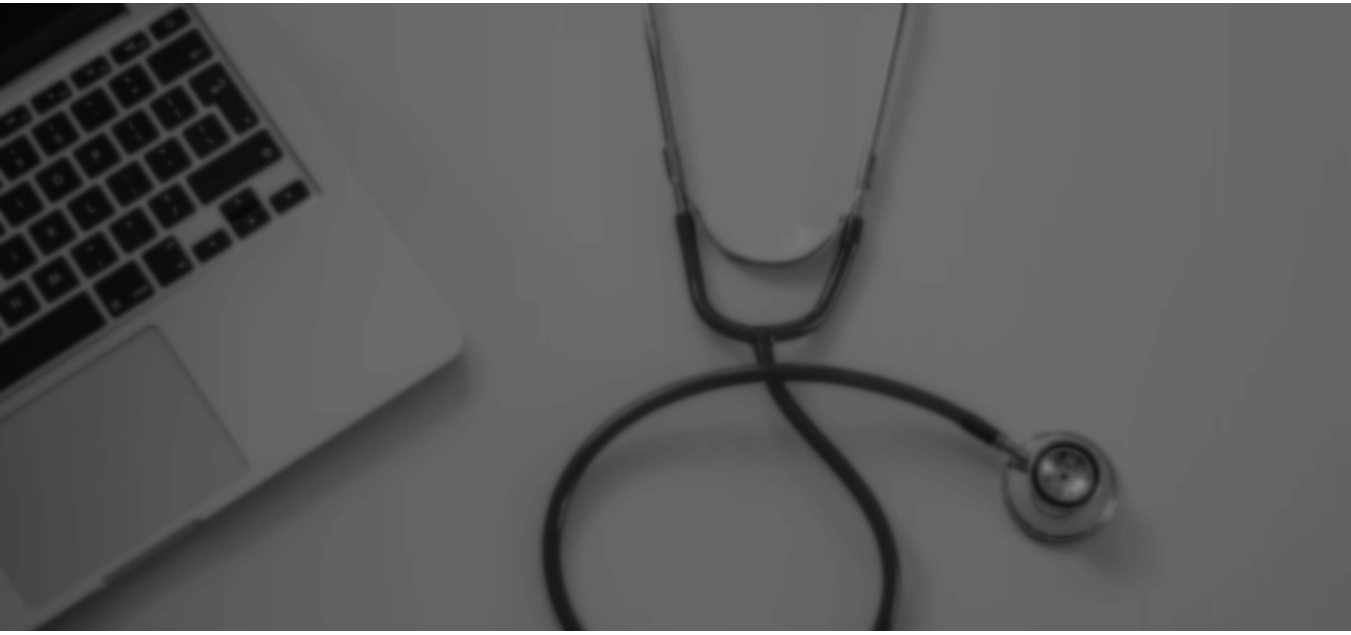 scroll, scrollTop: 0, scrollLeft: 0, axis: both 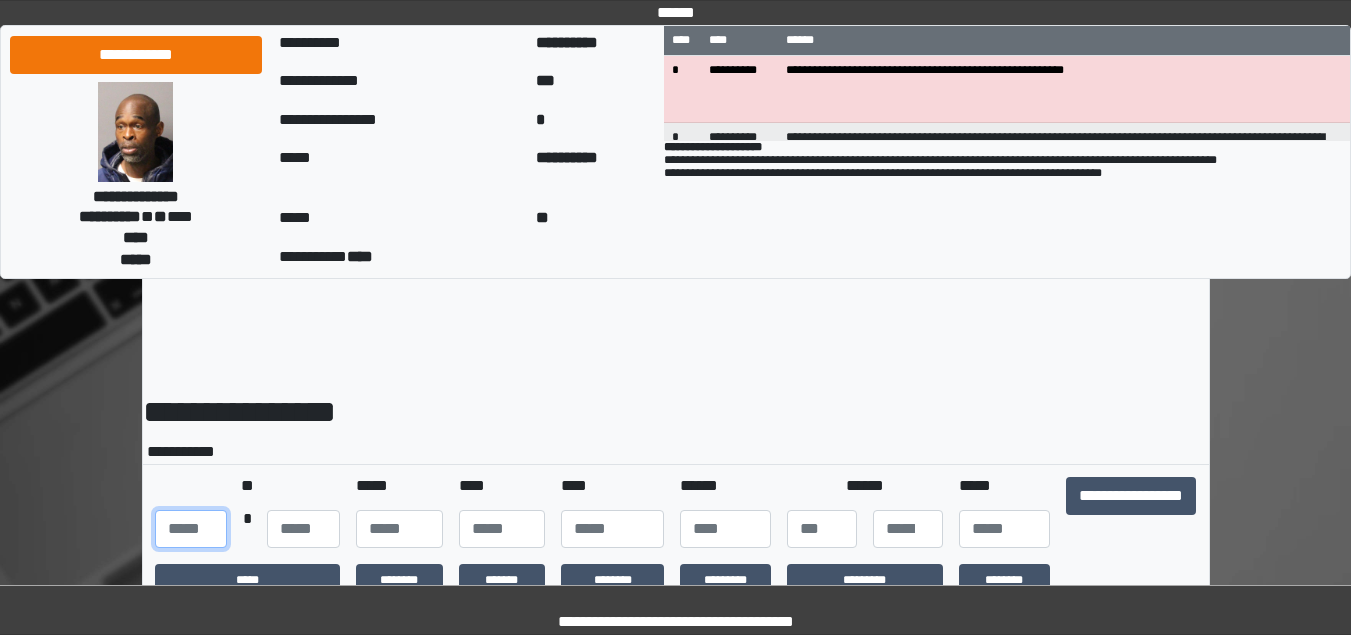 click at bounding box center (191, 529) 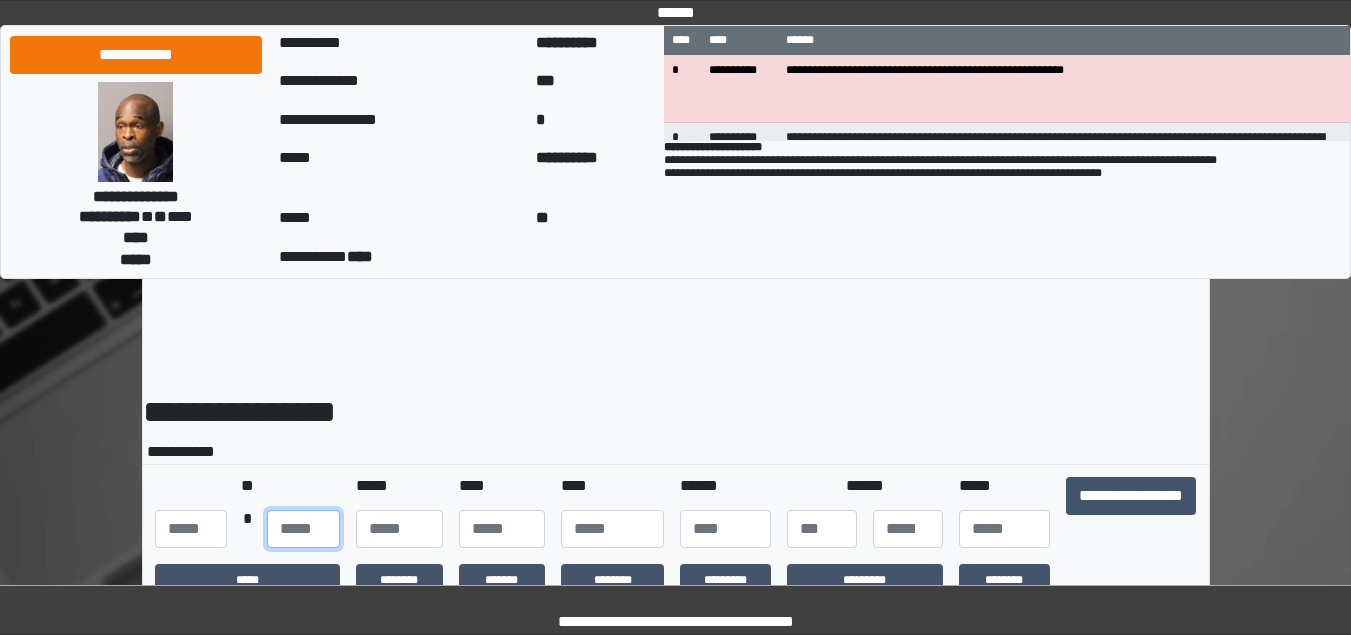 click at bounding box center [303, 529] 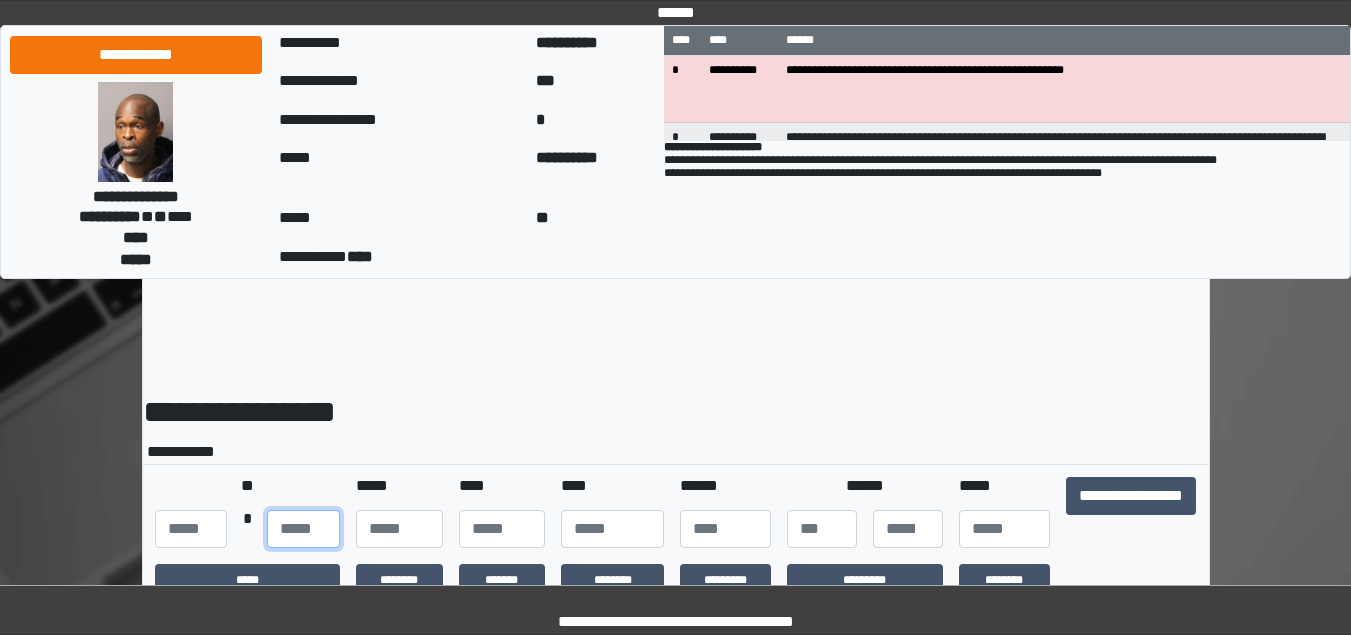 type on "**" 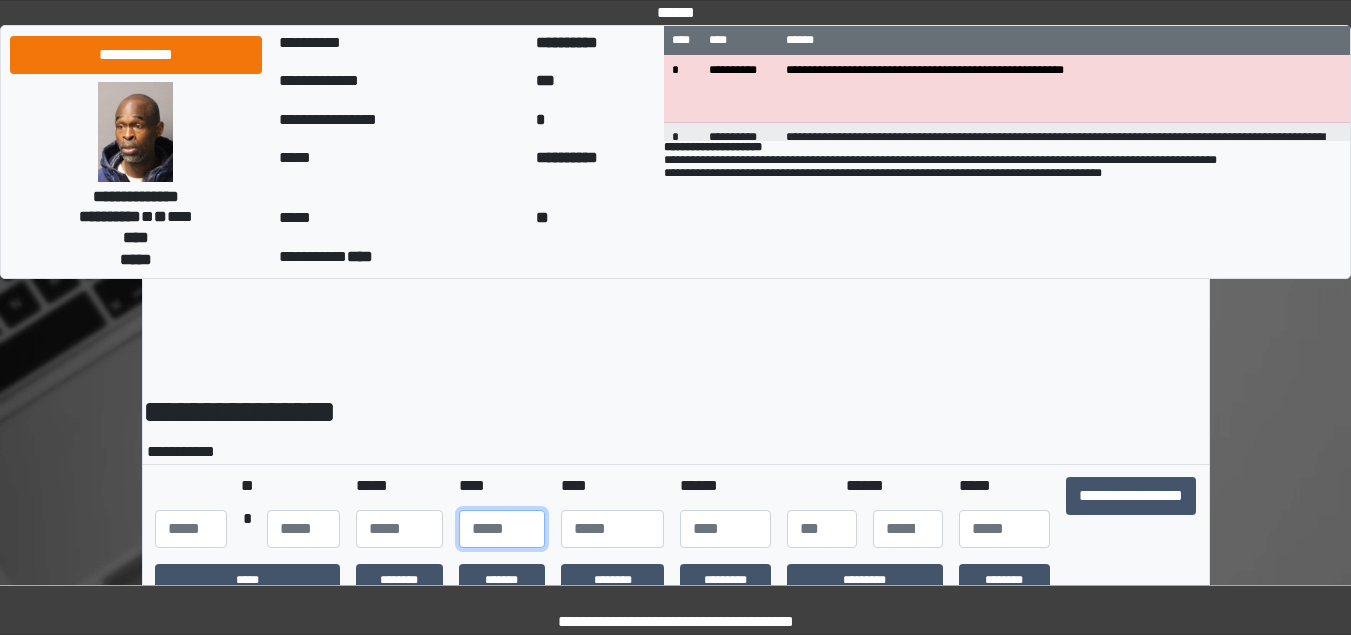 type on "*" 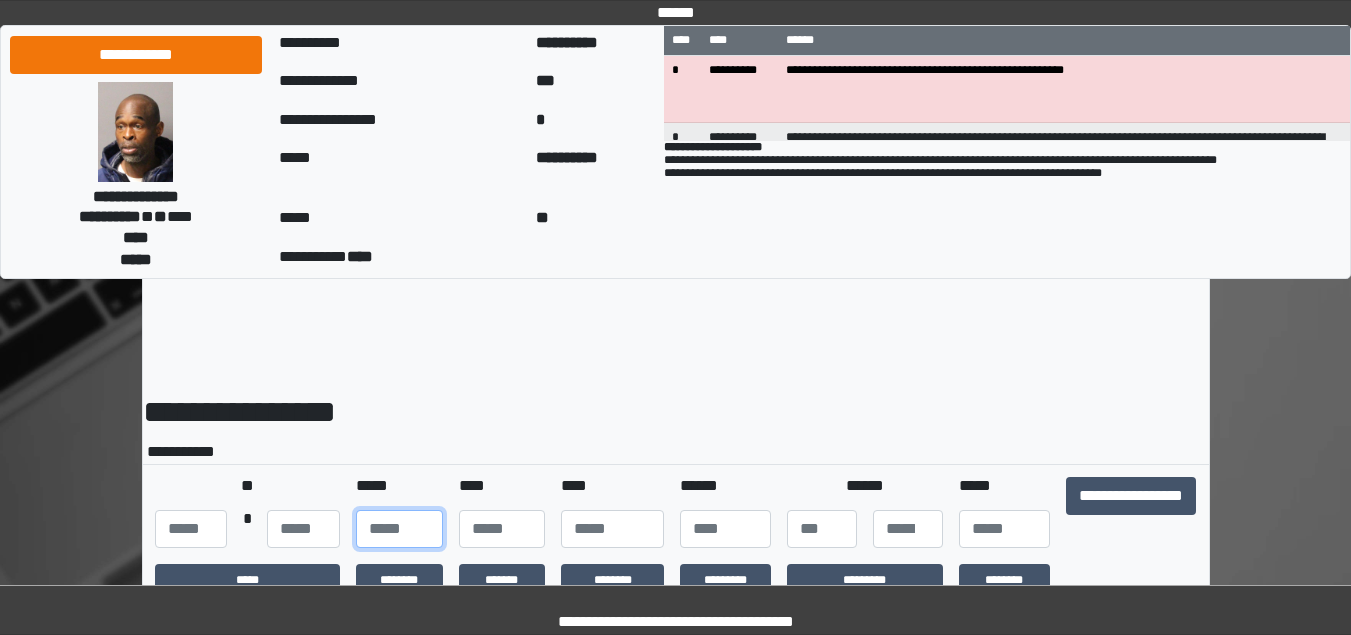 click at bounding box center [399, 529] 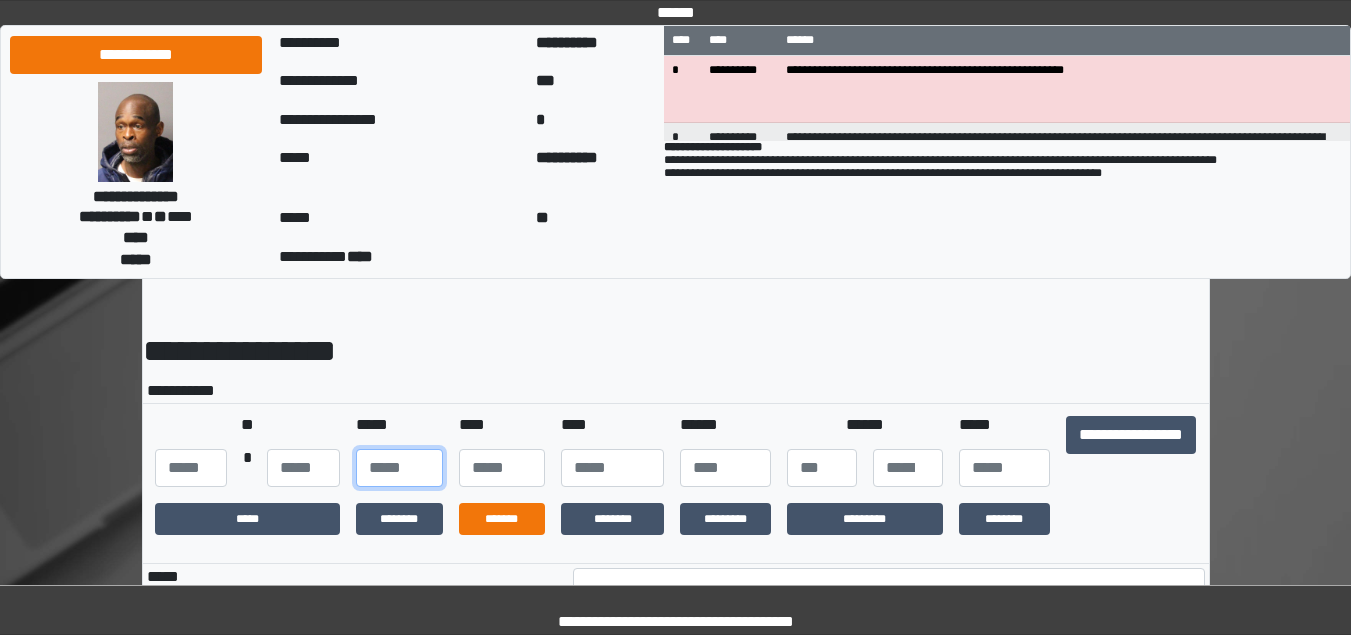 type on "**" 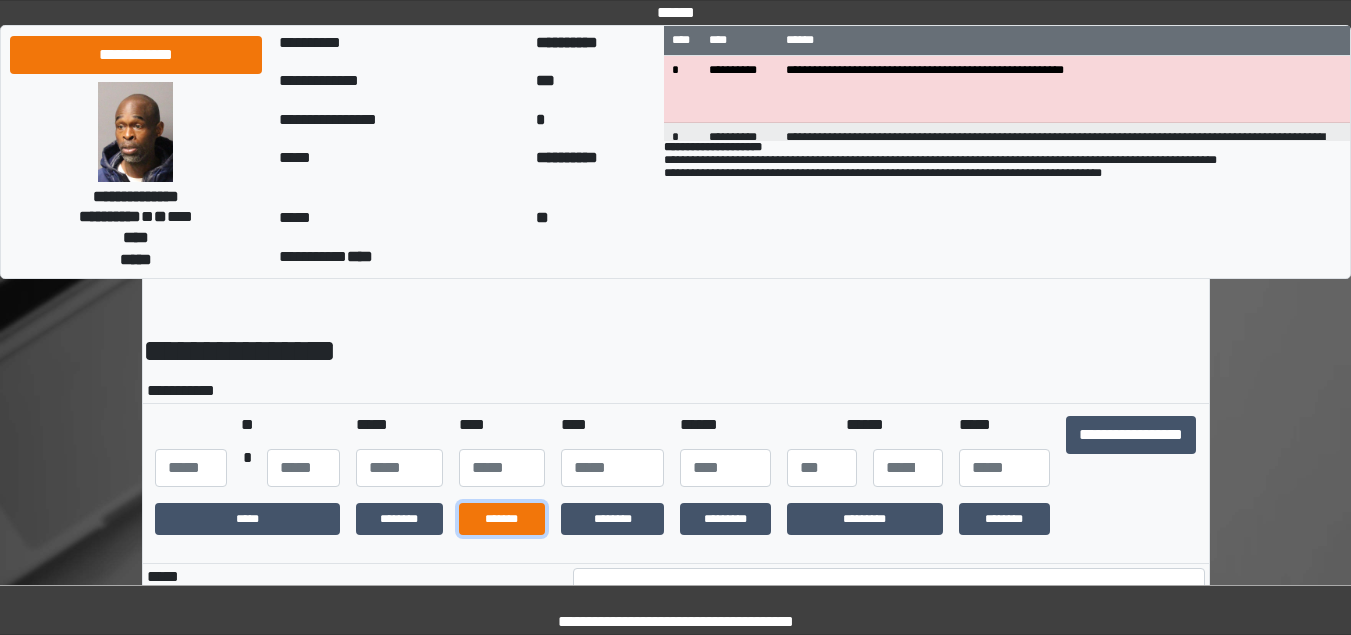 click on "*******" at bounding box center [502, 519] 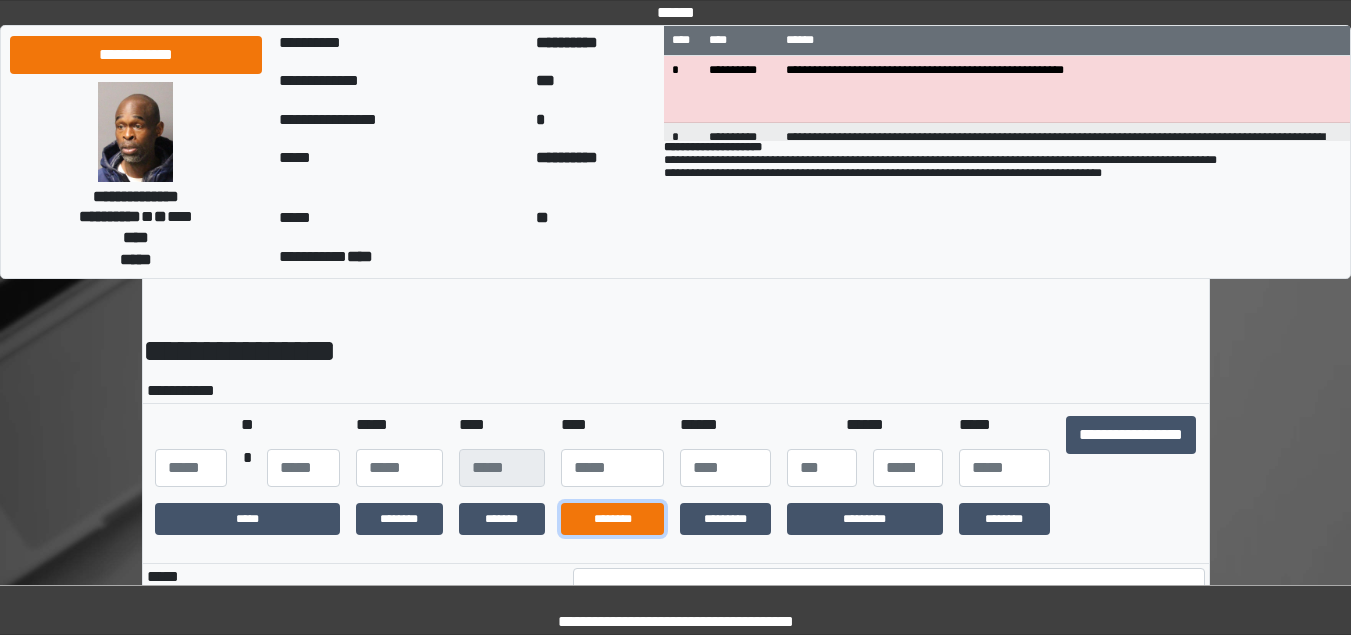 click on "********" at bounding box center [612, 519] 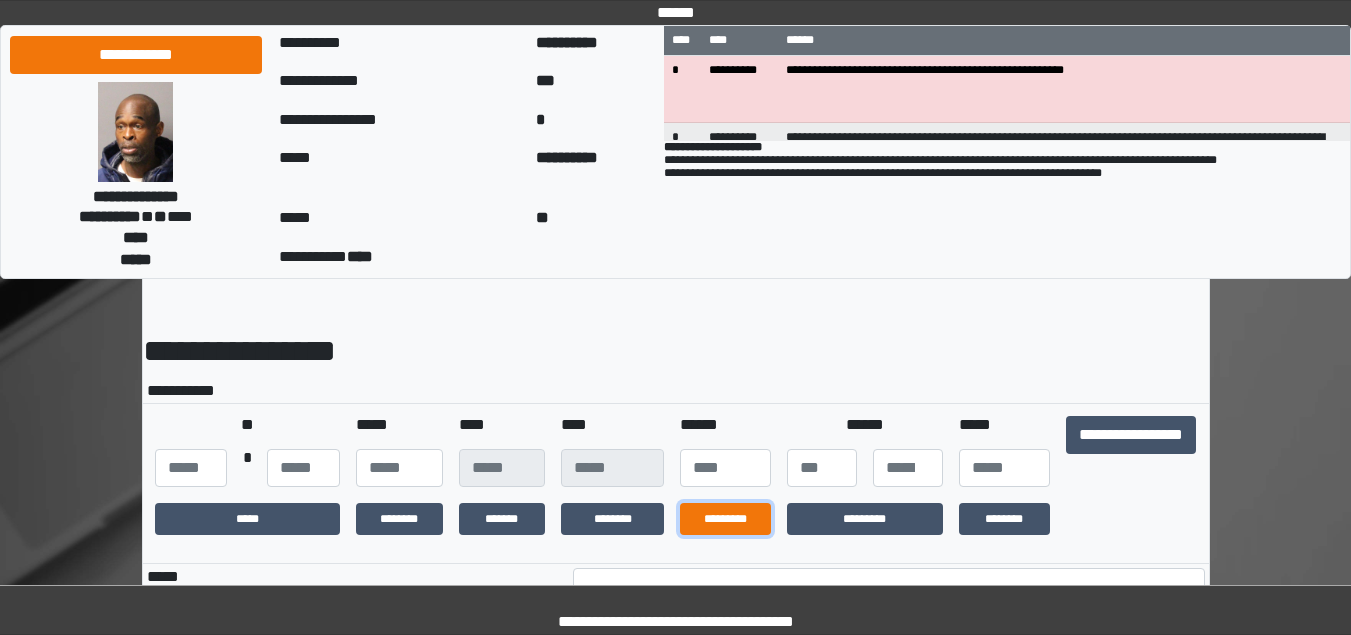 click on "*********" at bounding box center [725, 519] 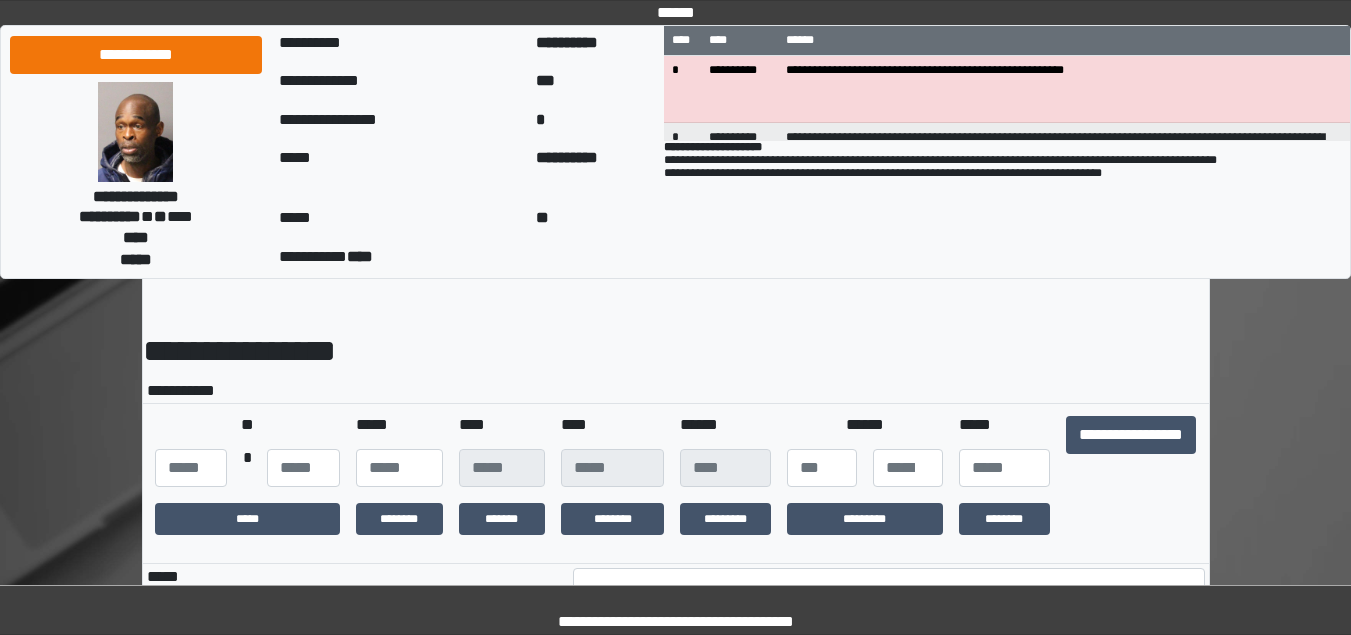 click on "*********" at bounding box center [865, 519] 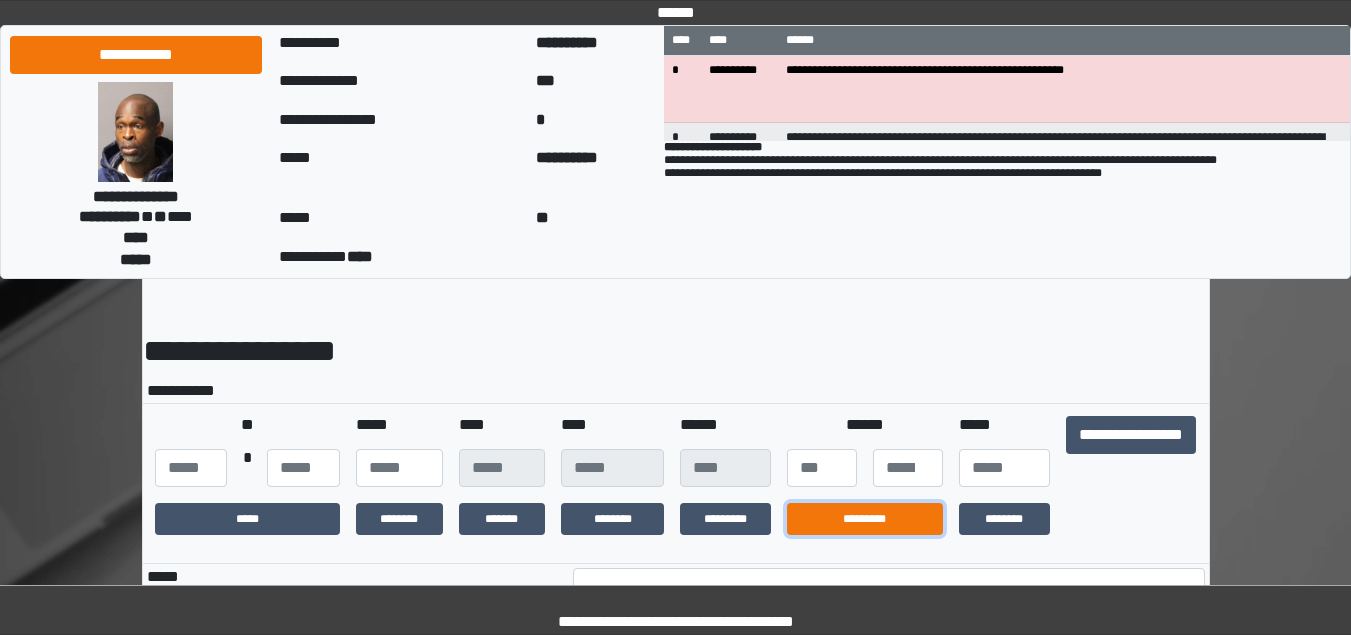 click on "*********" at bounding box center [865, 519] 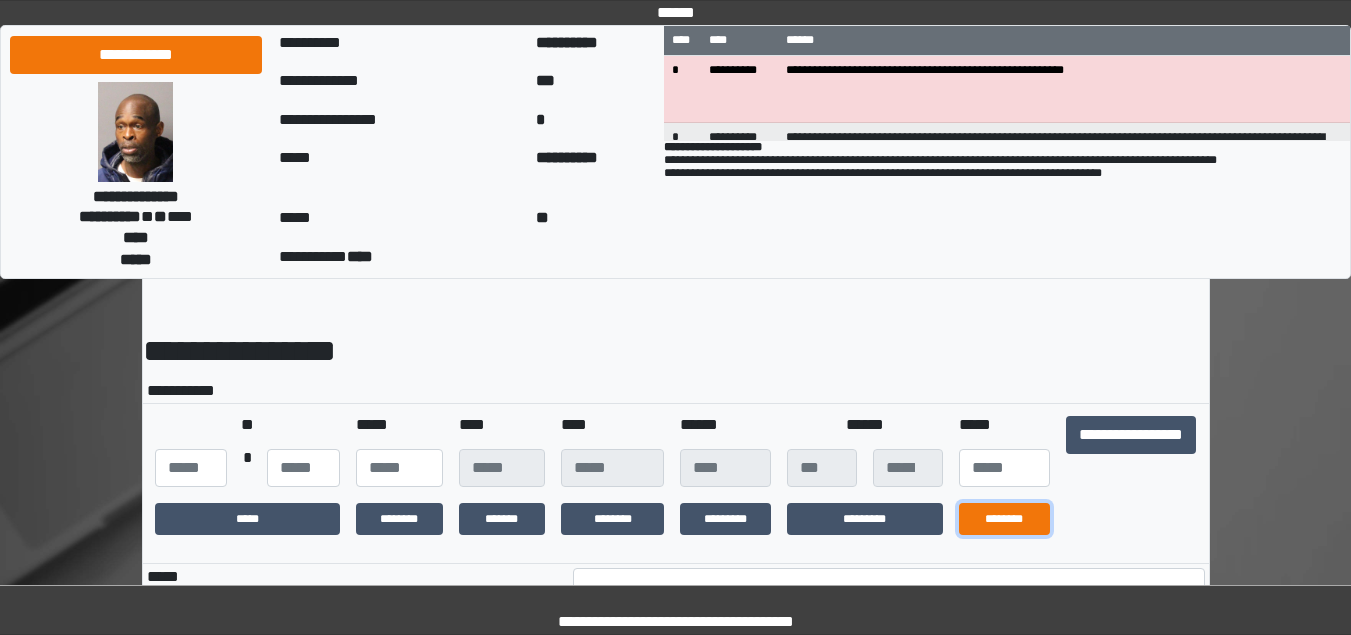 click on "********" at bounding box center (1004, 519) 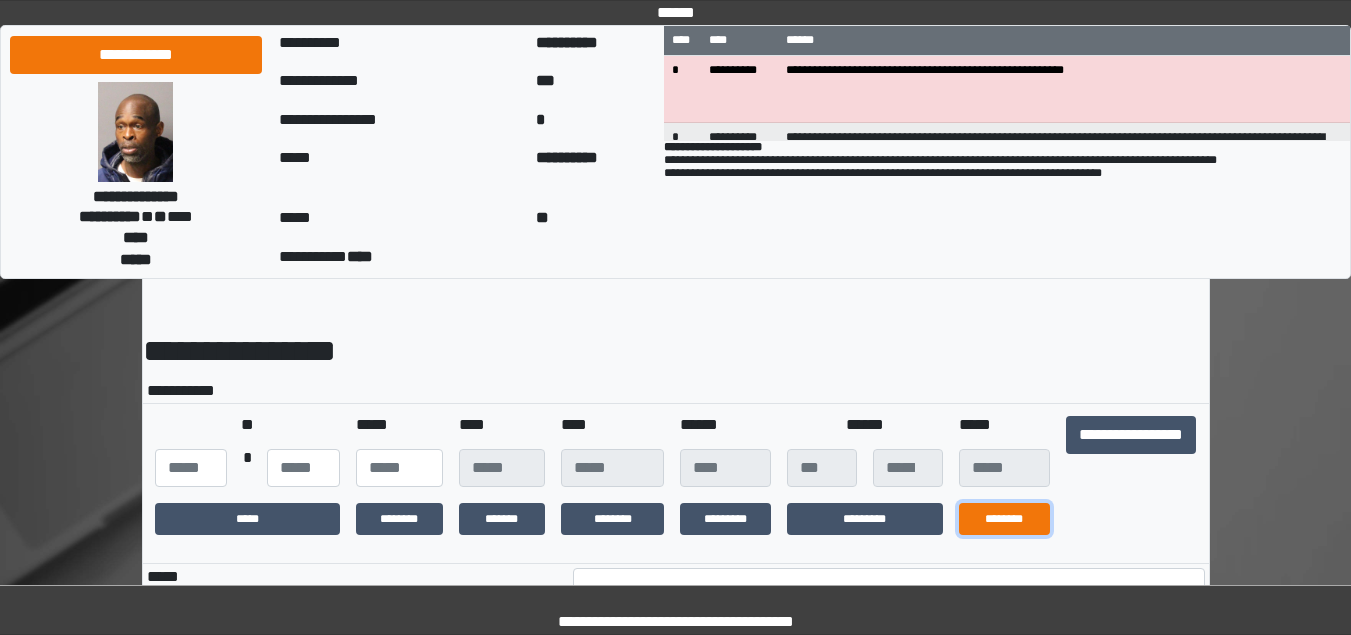 click on "********" at bounding box center [1004, 519] 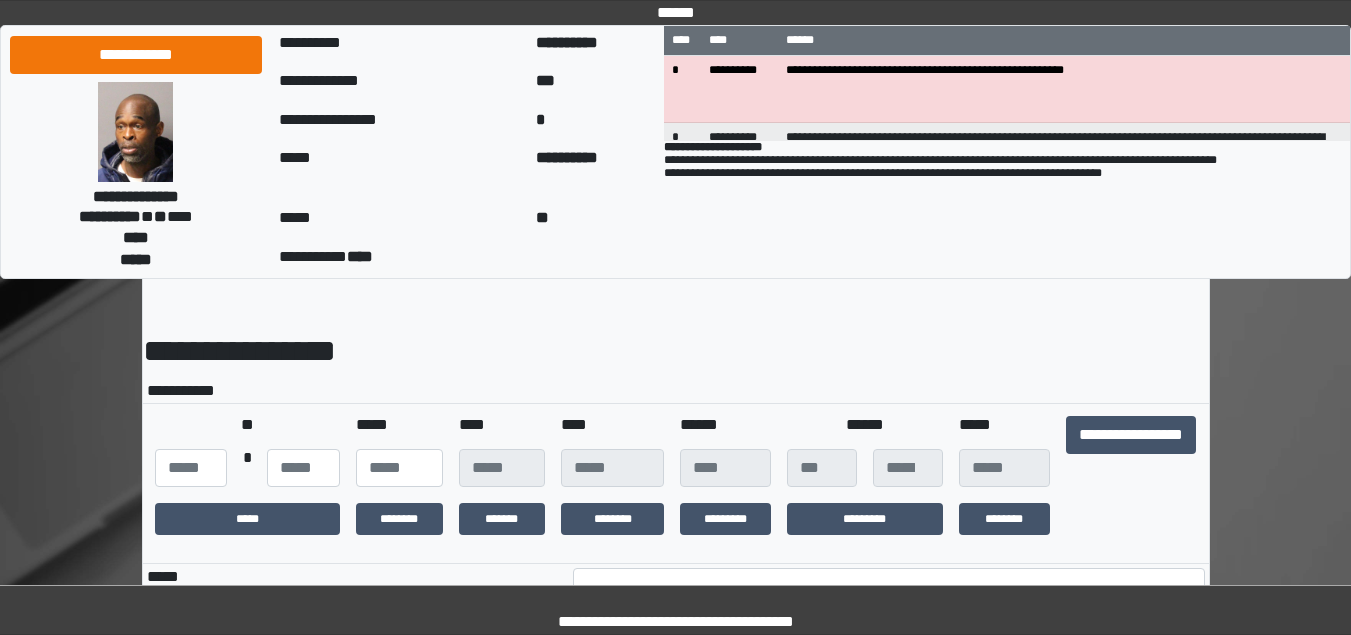 click on "**********" at bounding box center [675, 430] 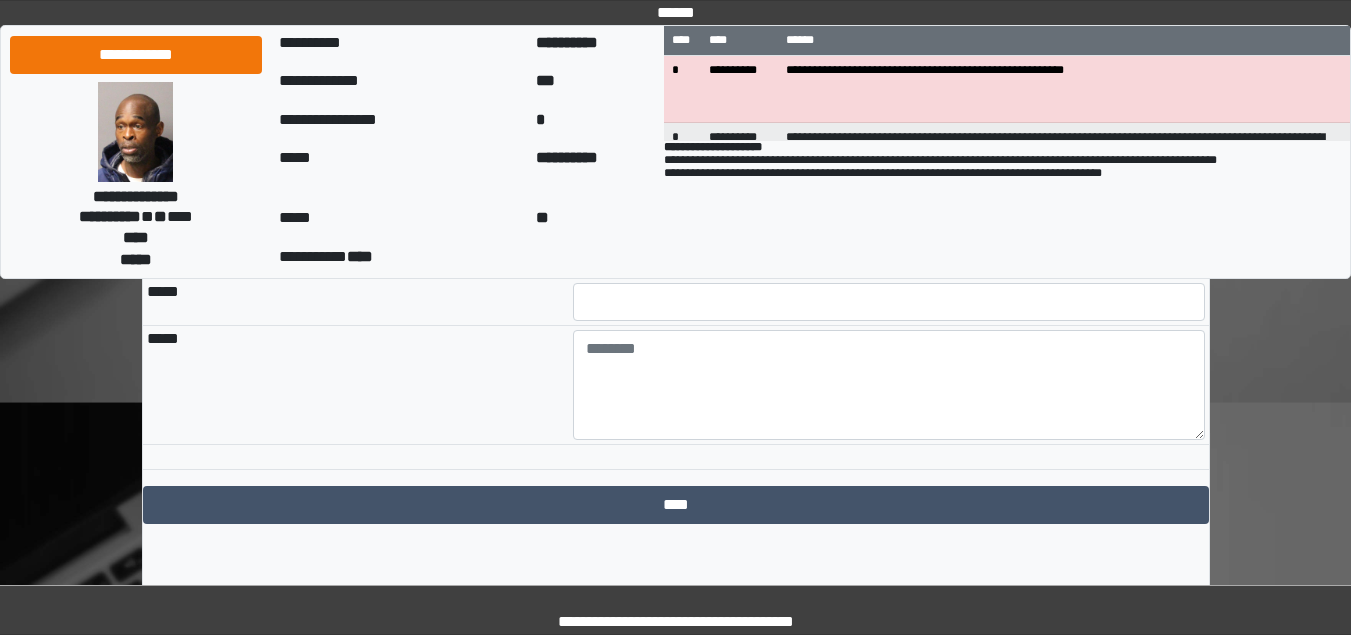 scroll, scrollTop: 372, scrollLeft: 0, axis: vertical 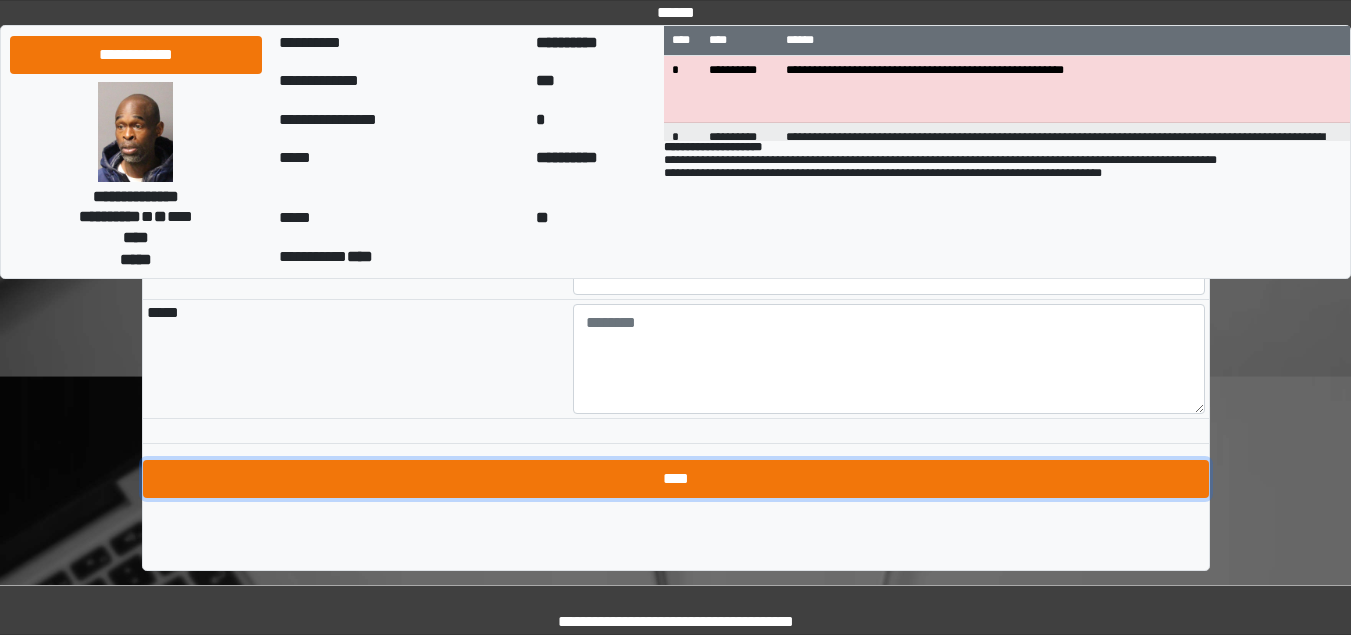 click on "****" at bounding box center [676, 479] 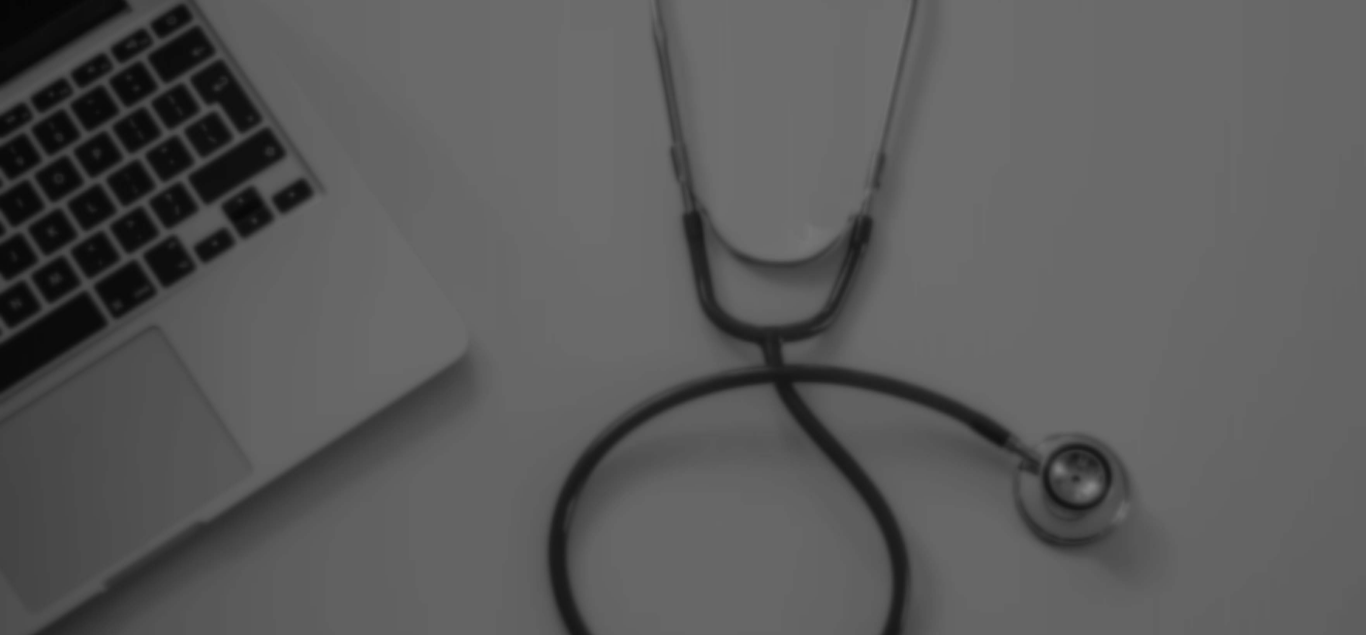scroll, scrollTop: 0, scrollLeft: 0, axis: both 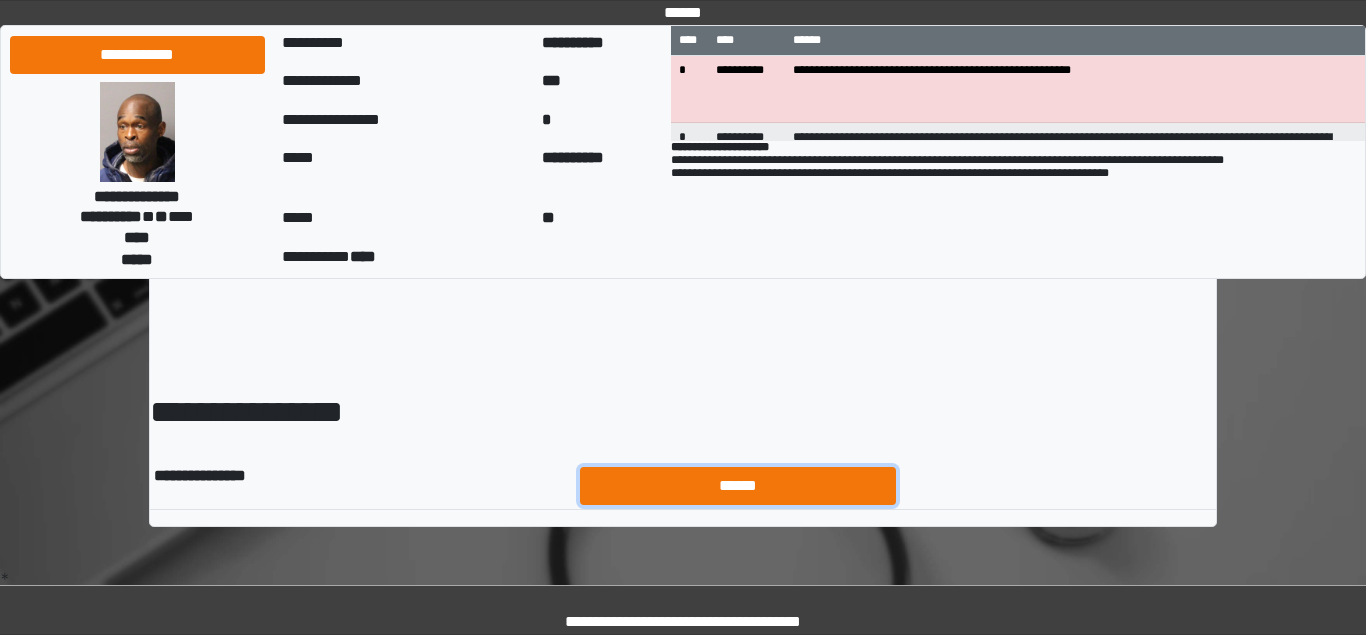 click on "******" at bounding box center [738, 486] 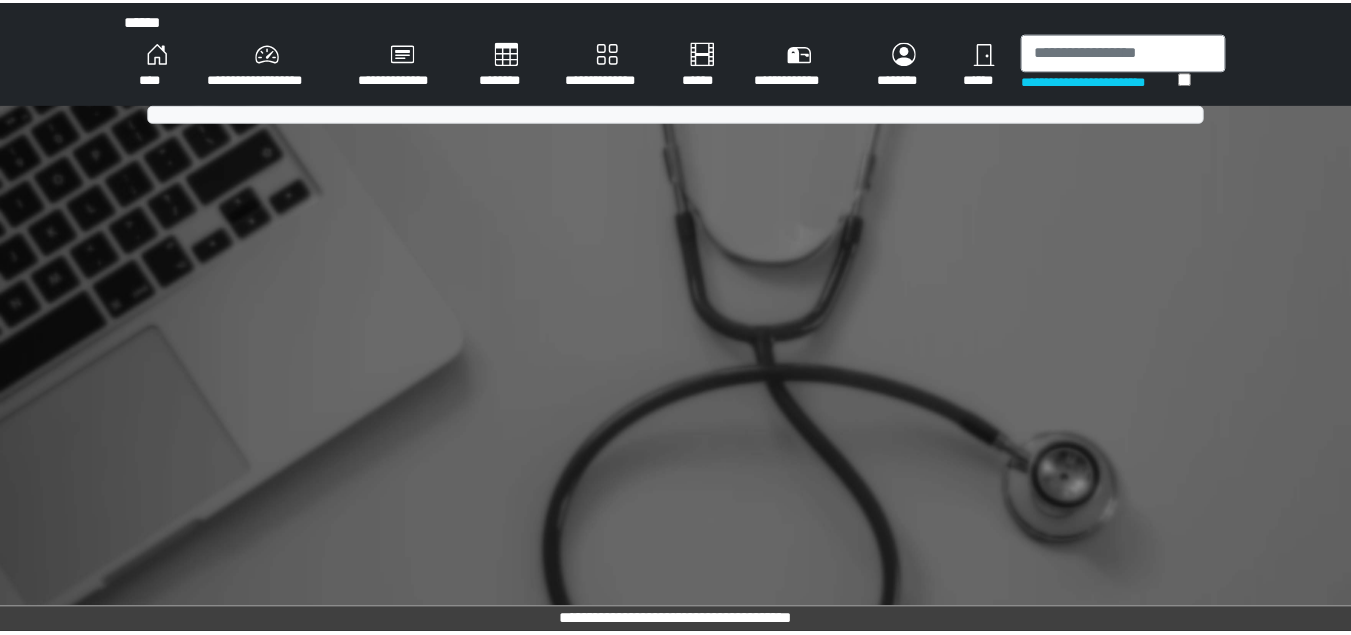 scroll, scrollTop: 0, scrollLeft: 0, axis: both 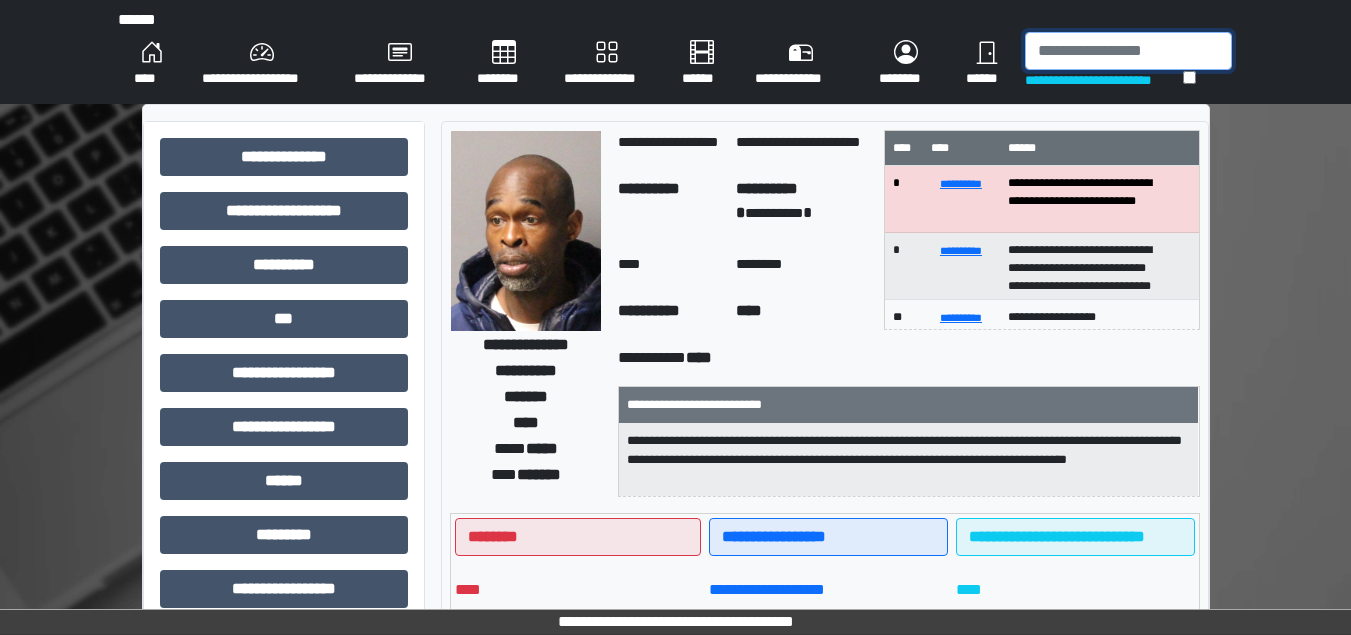 click at bounding box center [1128, 51] 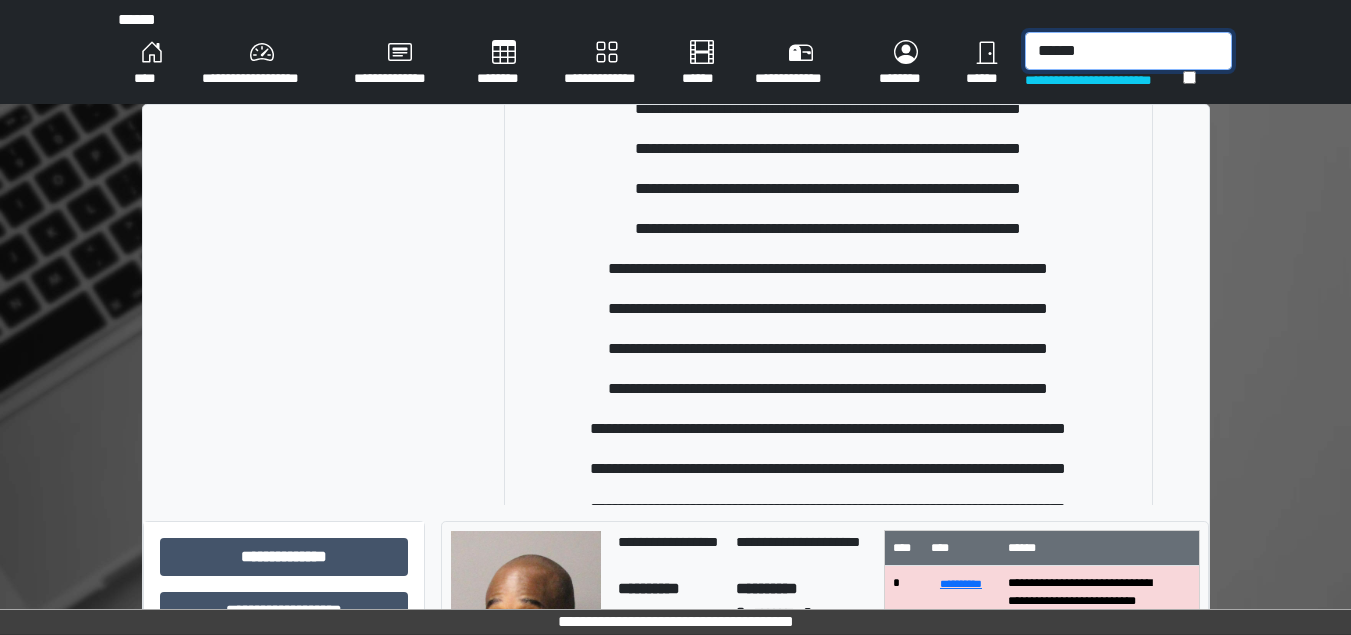 scroll, scrollTop: 350, scrollLeft: 0, axis: vertical 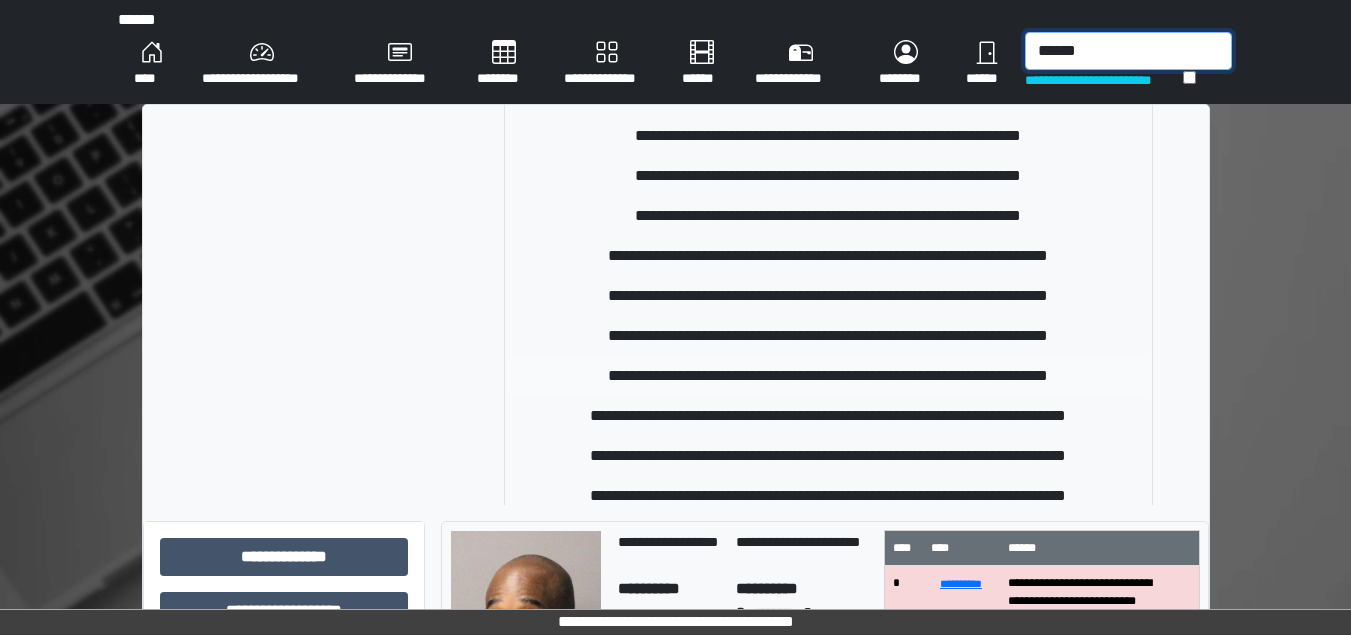 type on "******" 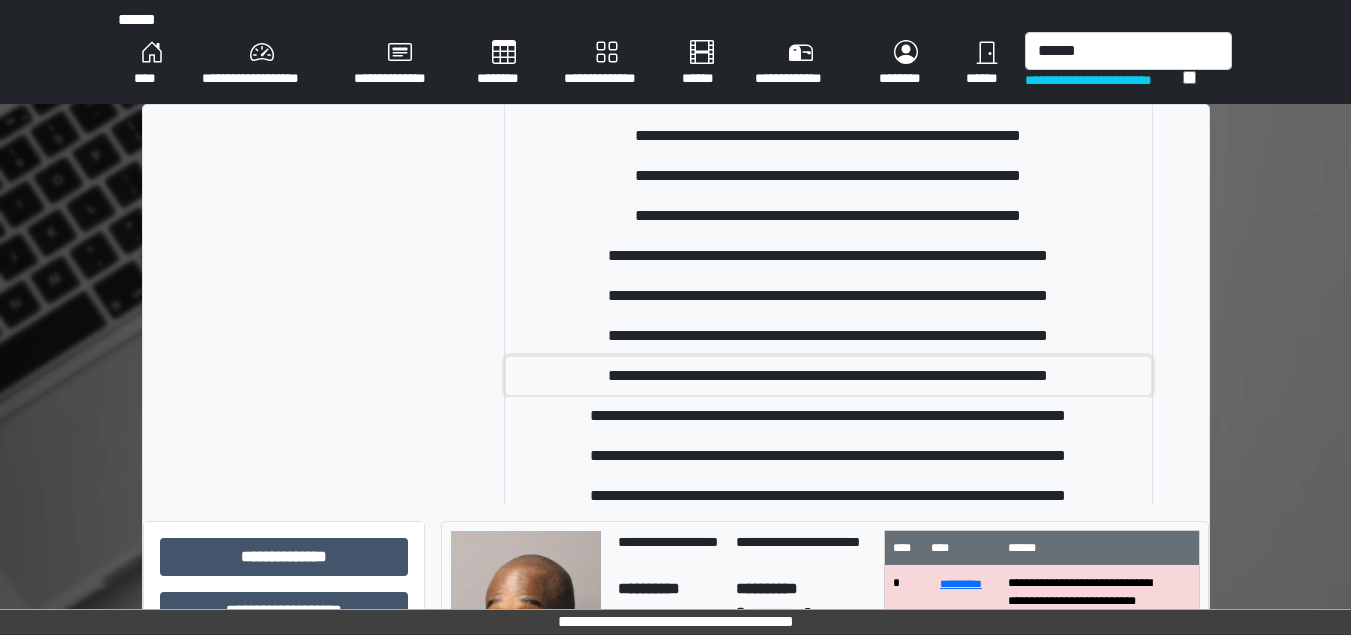 click on "**********" at bounding box center (828, 376) 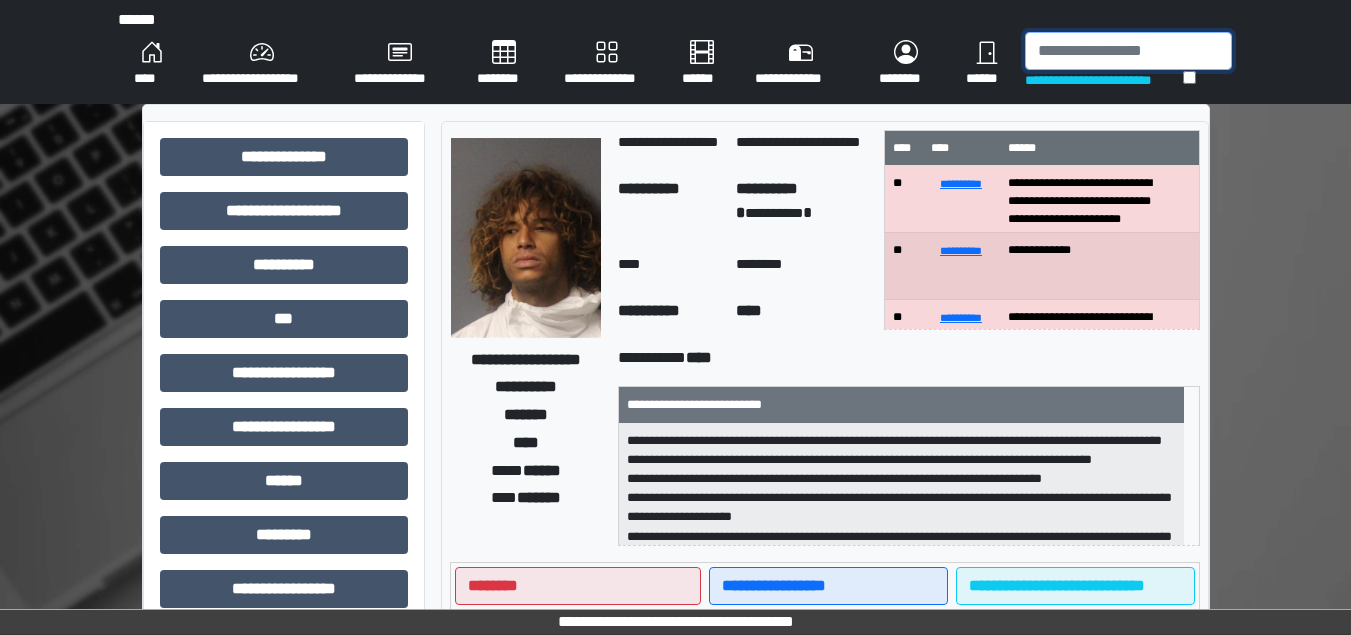 click at bounding box center [1128, 51] 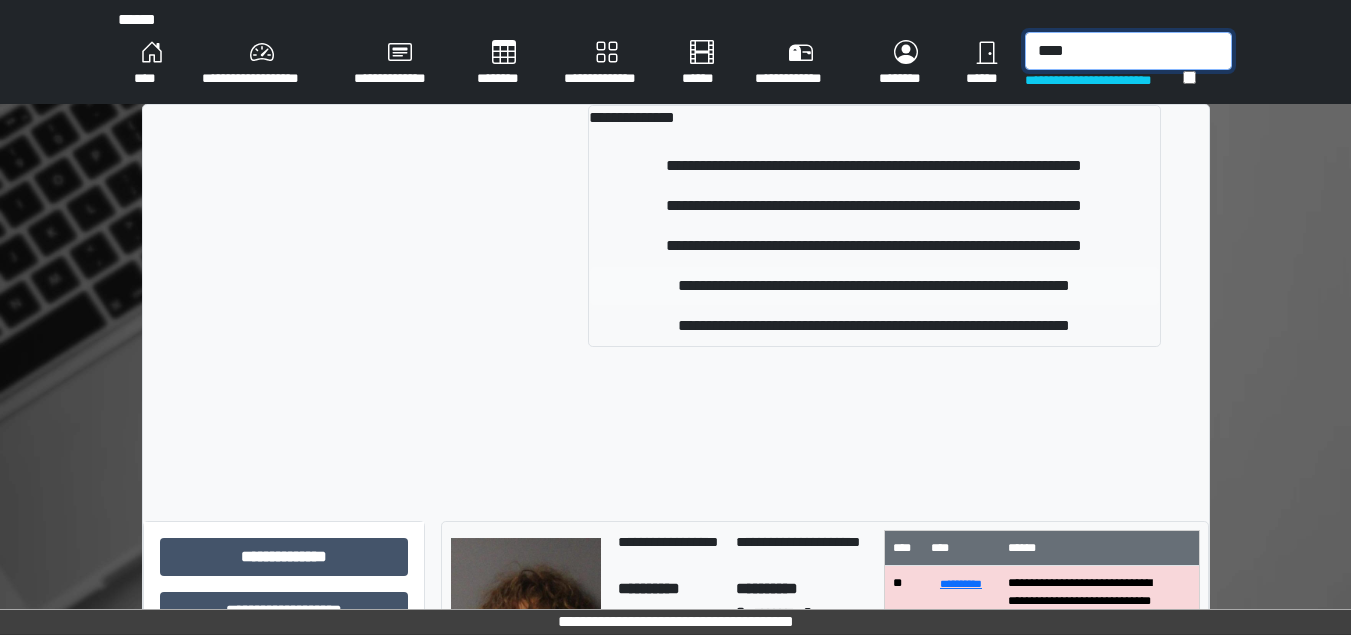 type on "****" 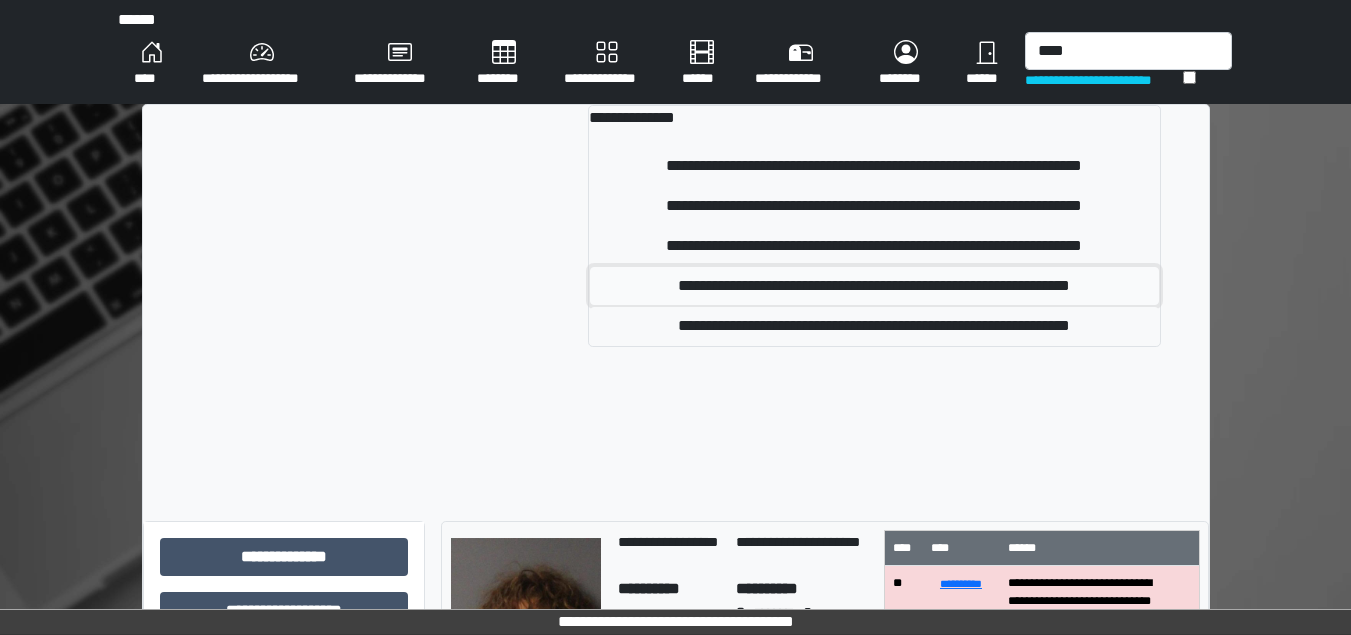 click on "**********" at bounding box center (874, 286) 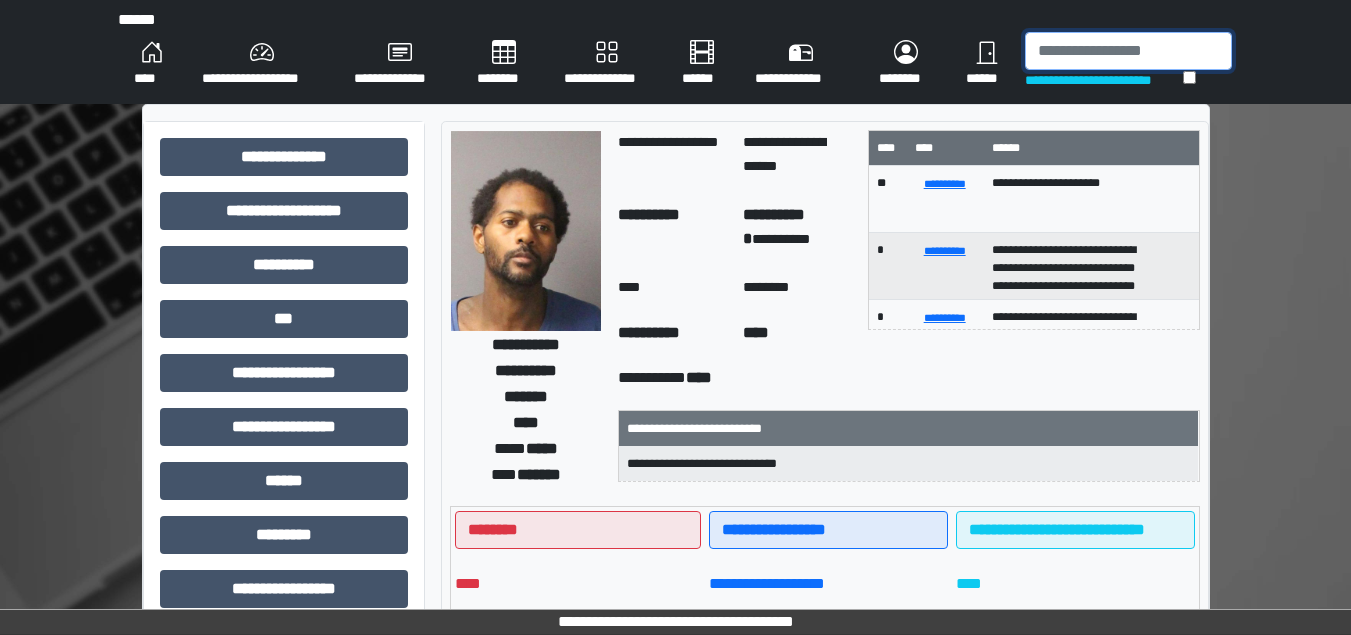 click at bounding box center (1128, 51) 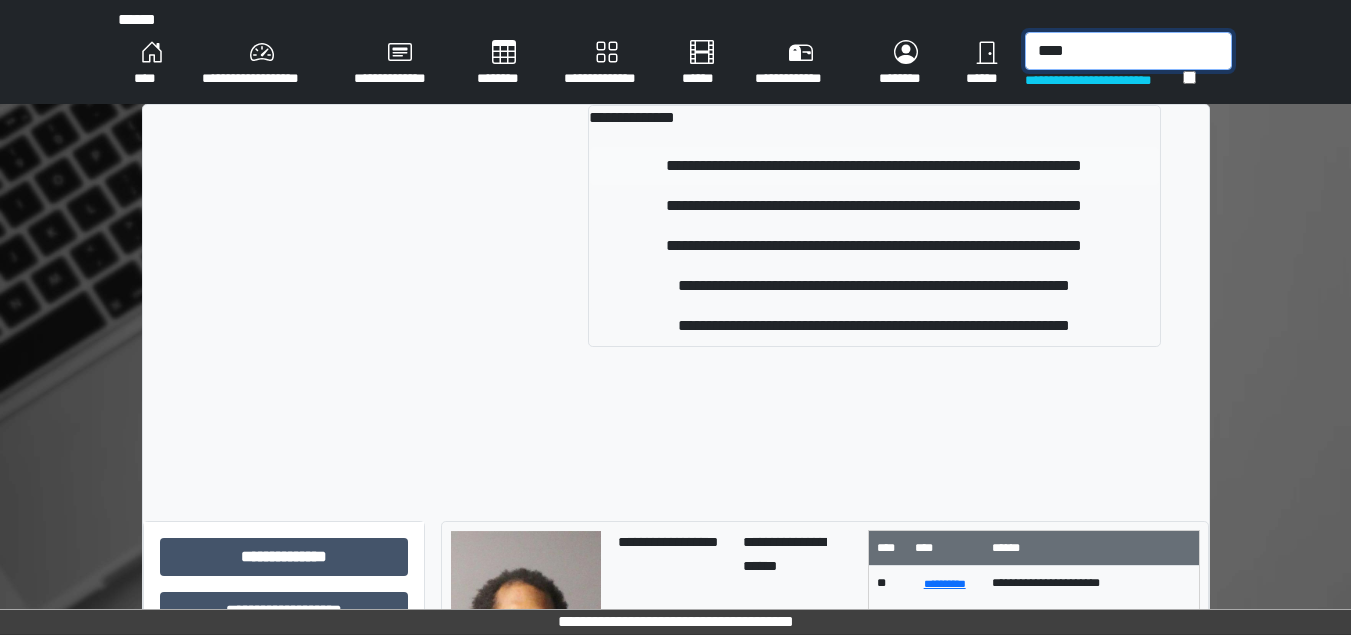 type on "****" 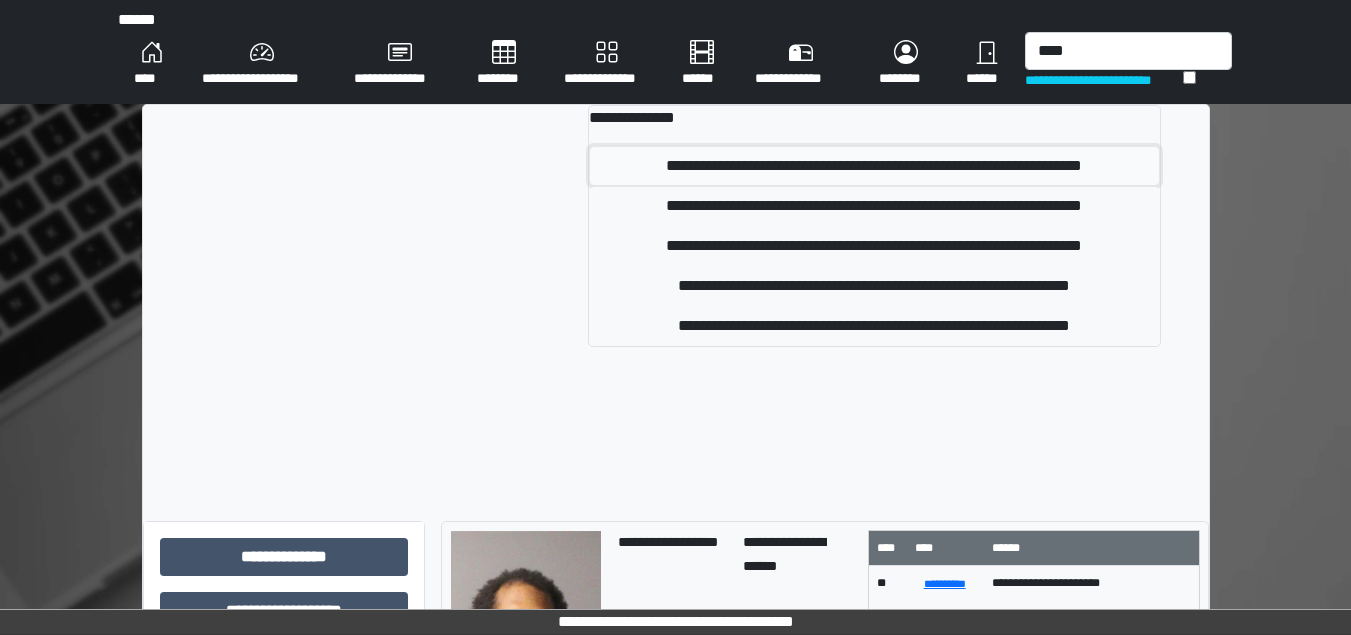 click on "**********" at bounding box center (874, 166) 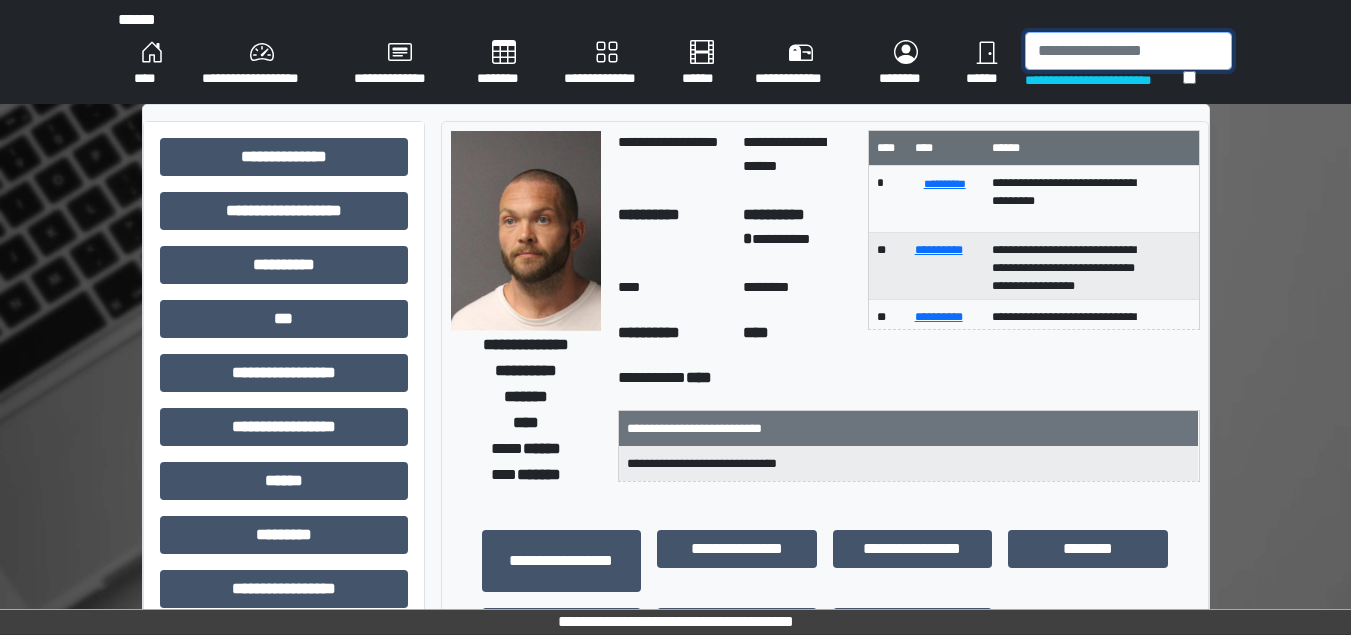 click at bounding box center (1128, 51) 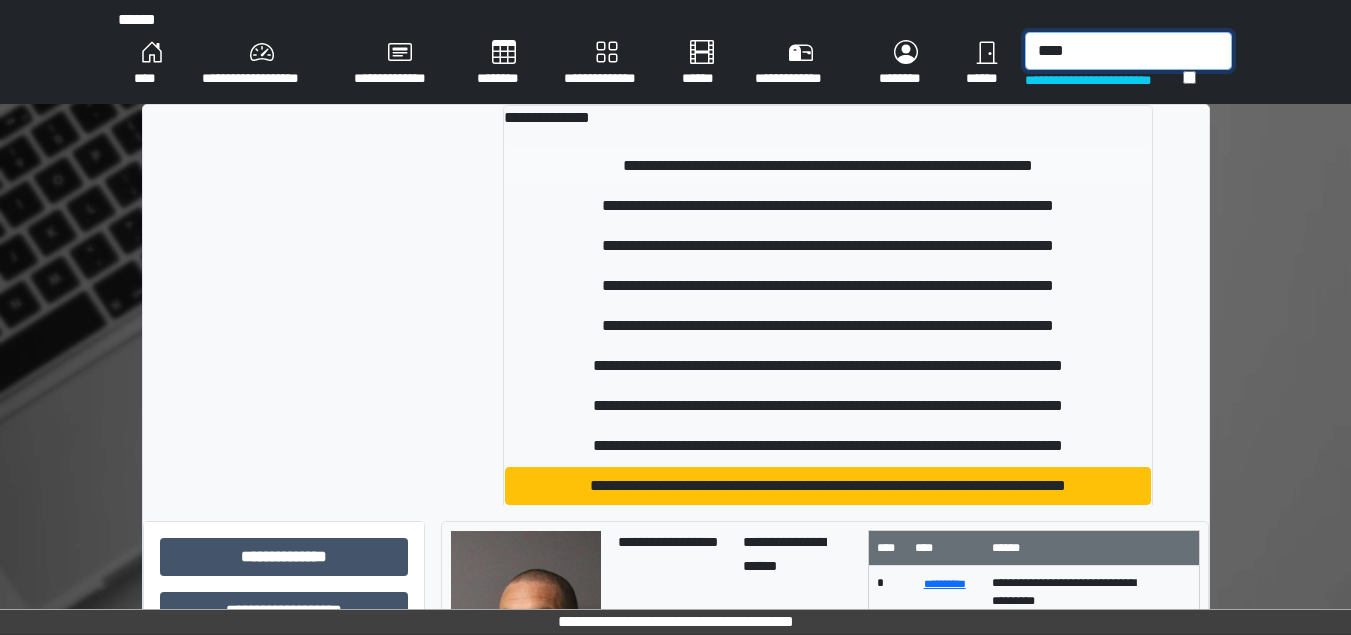 type on "****" 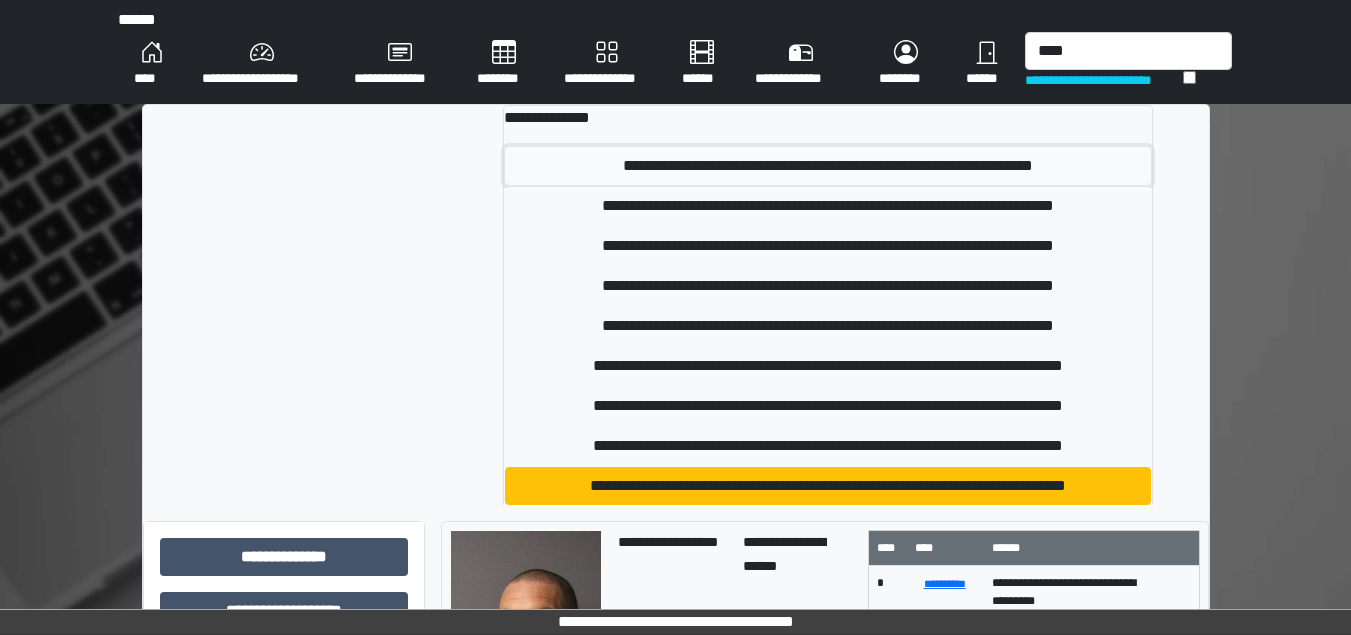 click on "**********" at bounding box center (828, 166) 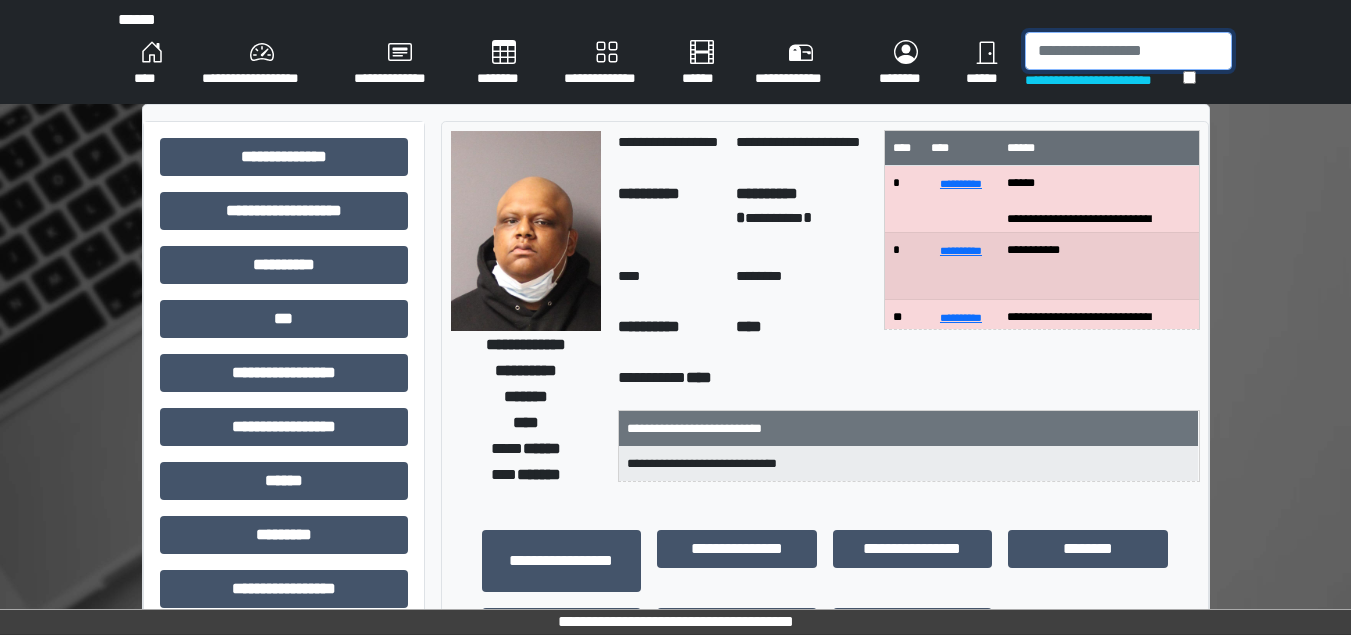 click at bounding box center [1128, 51] 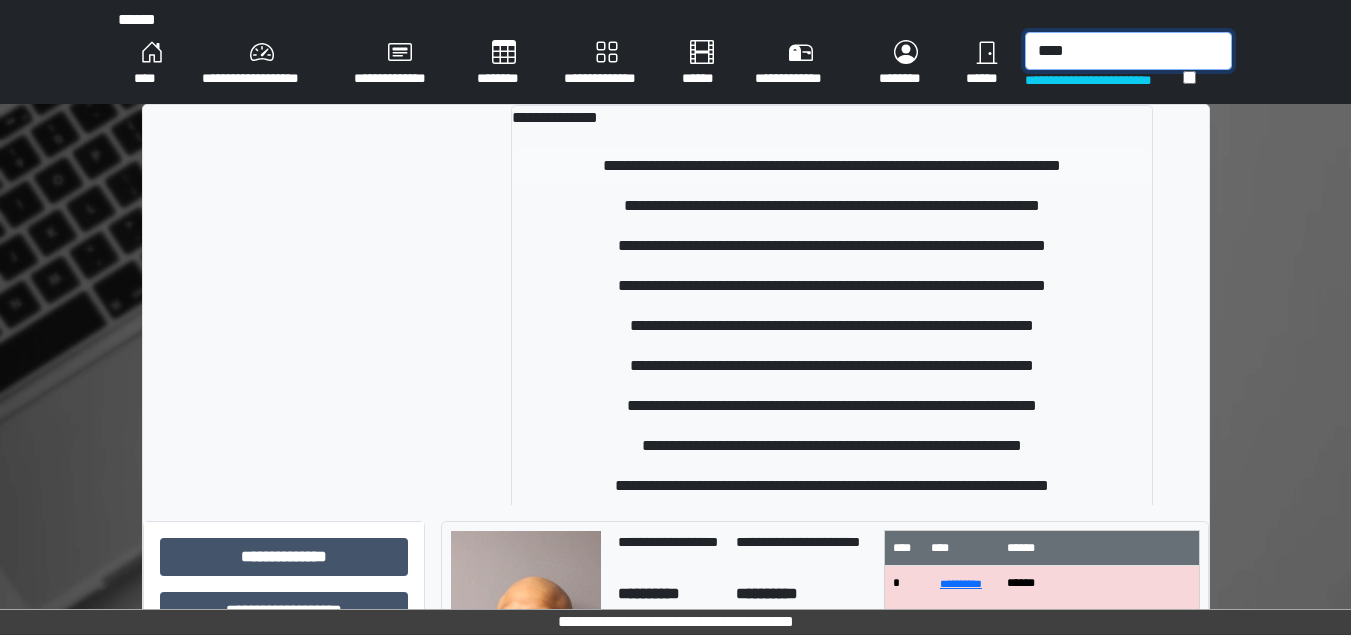 type on "****" 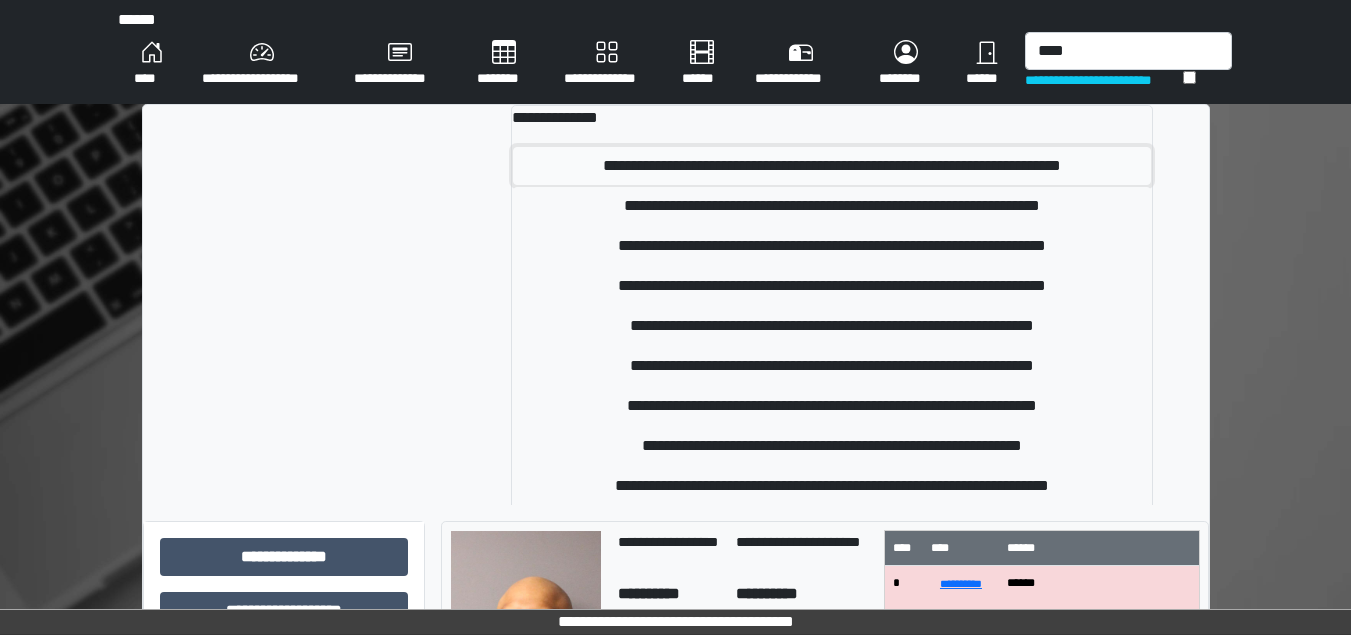 click on "**********" at bounding box center [832, 166] 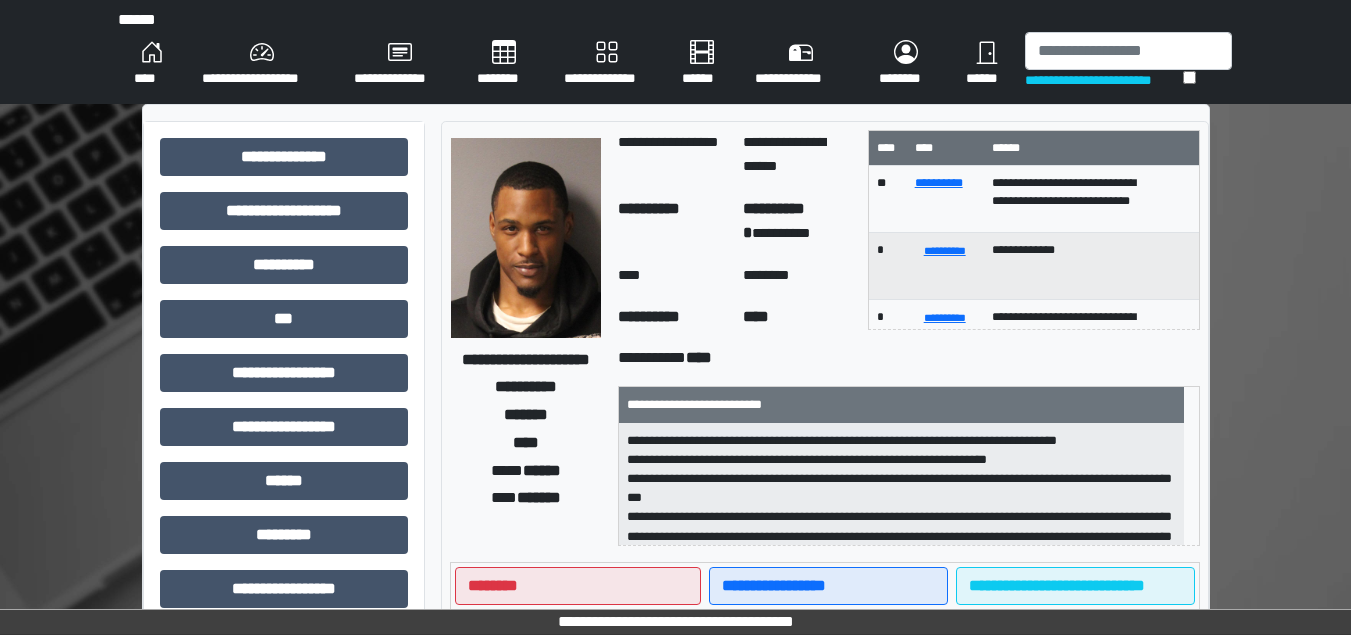 scroll, scrollTop: 555, scrollLeft: 0, axis: vertical 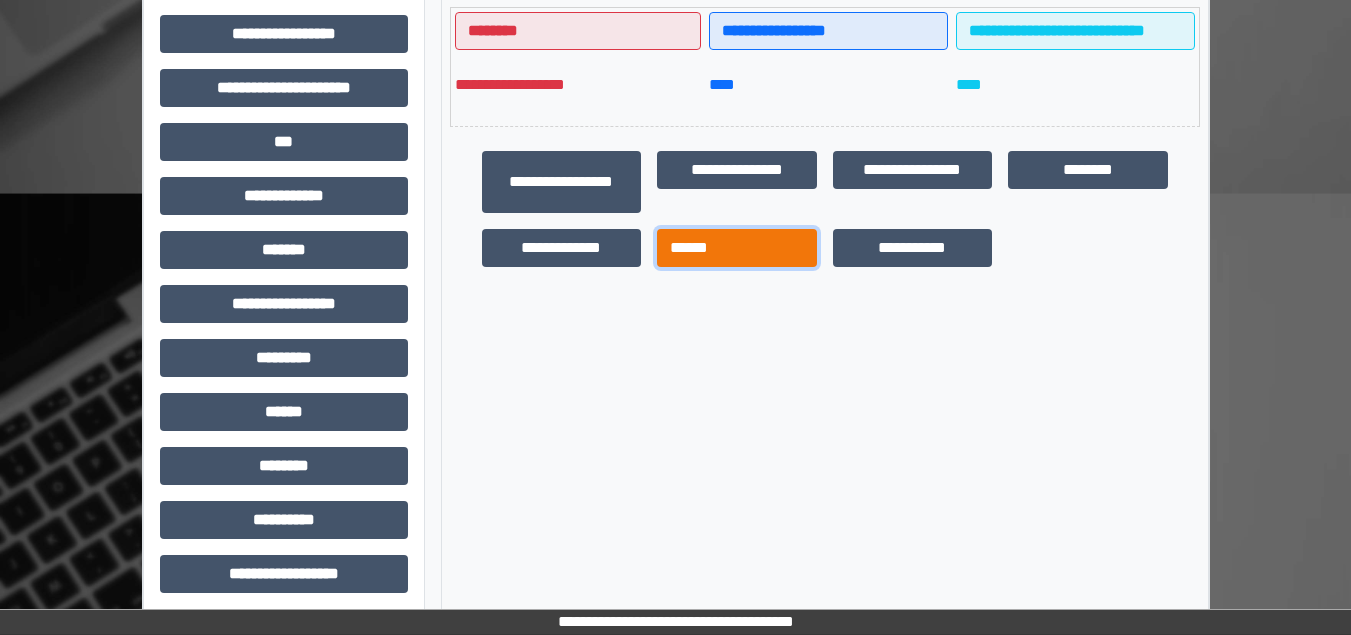 click on "******" at bounding box center (737, 248) 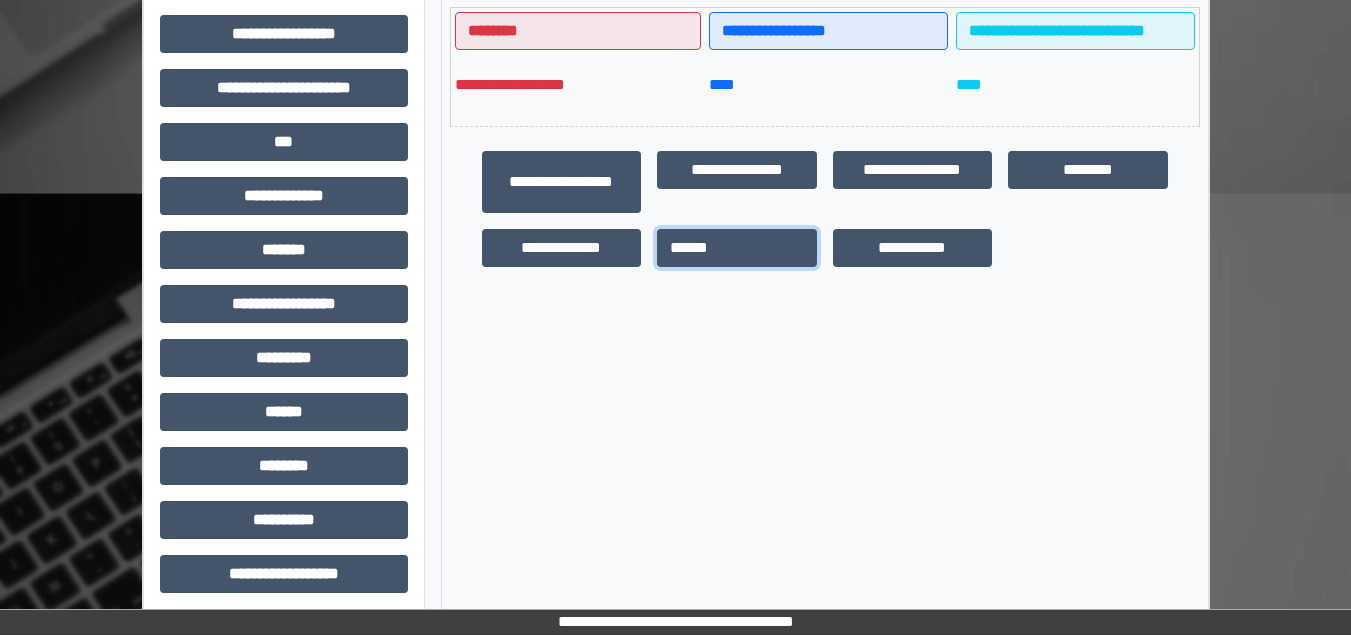 scroll, scrollTop: 0, scrollLeft: 0, axis: both 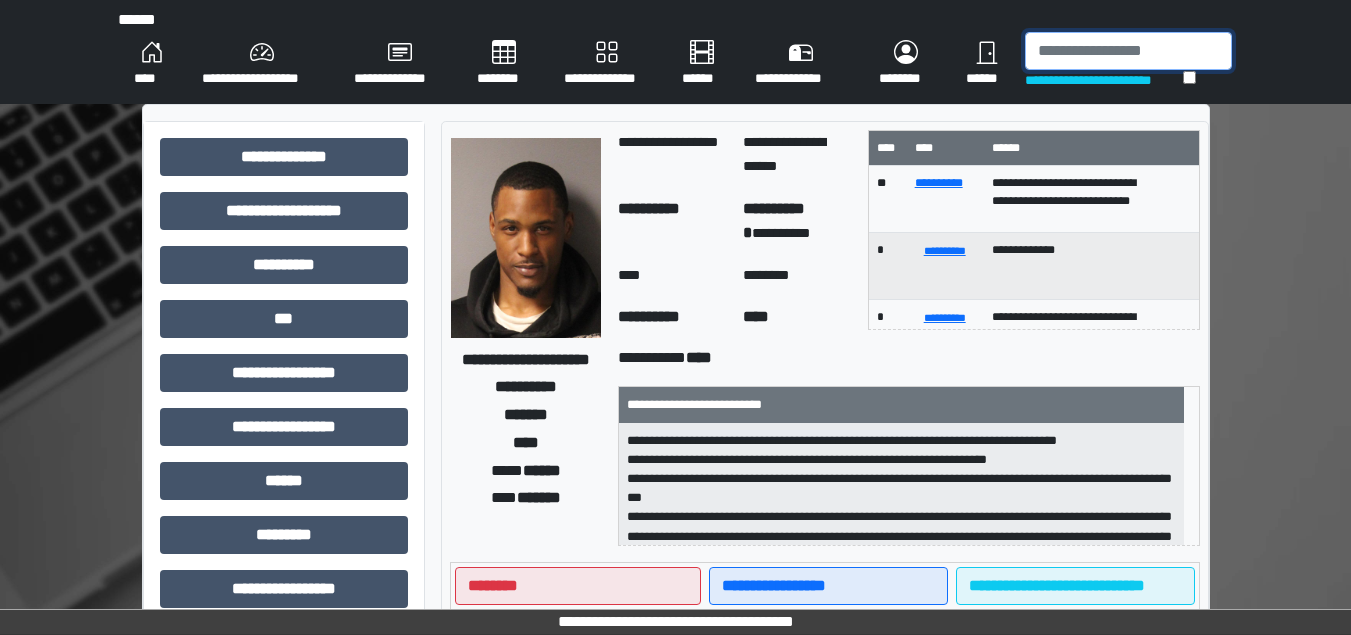 click at bounding box center [1128, 51] 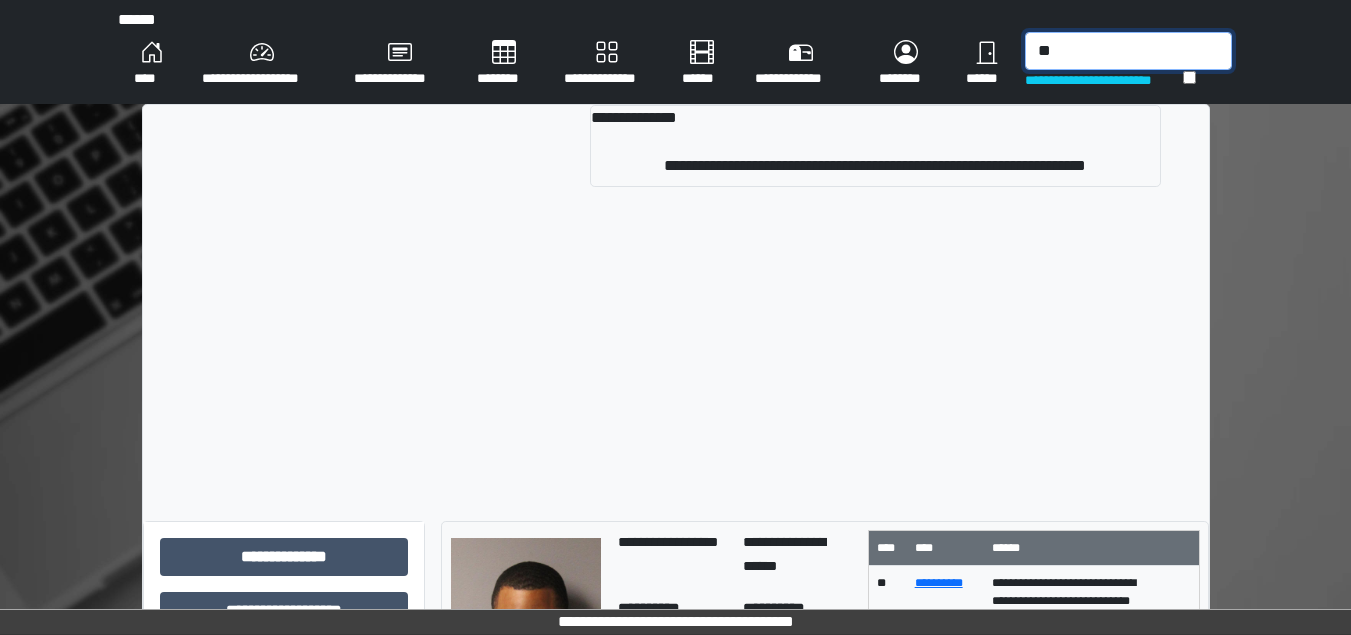 type on "*" 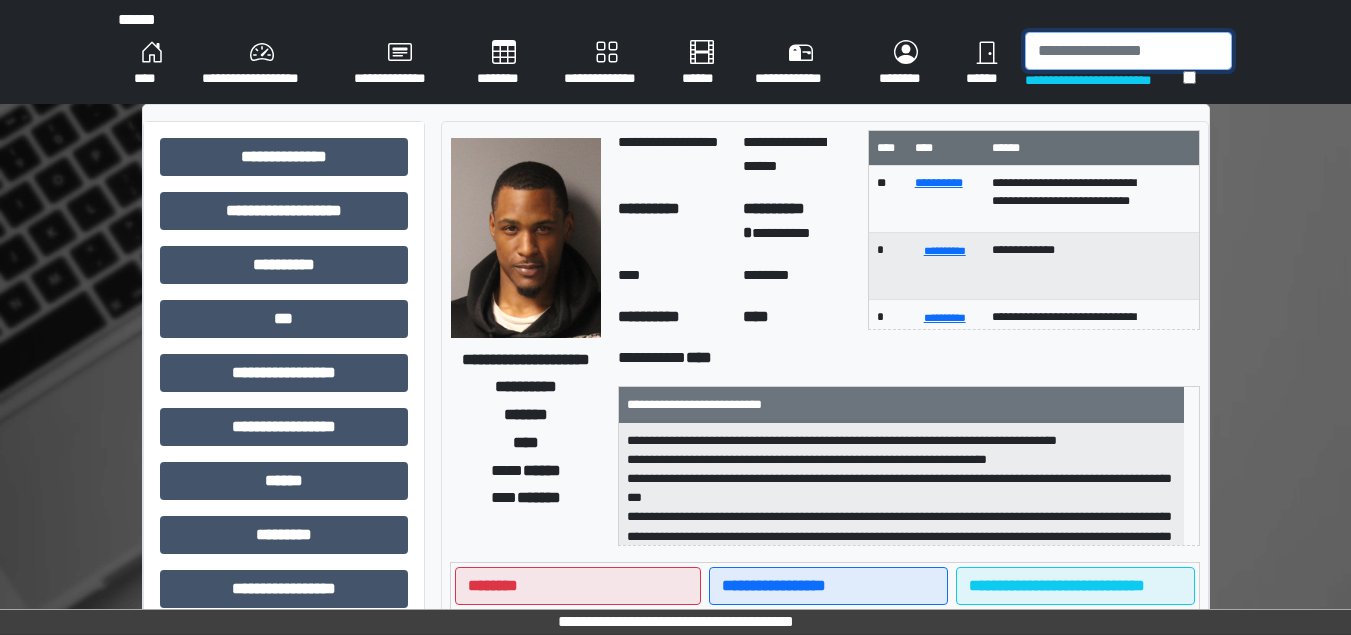 click at bounding box center (1128, 51) 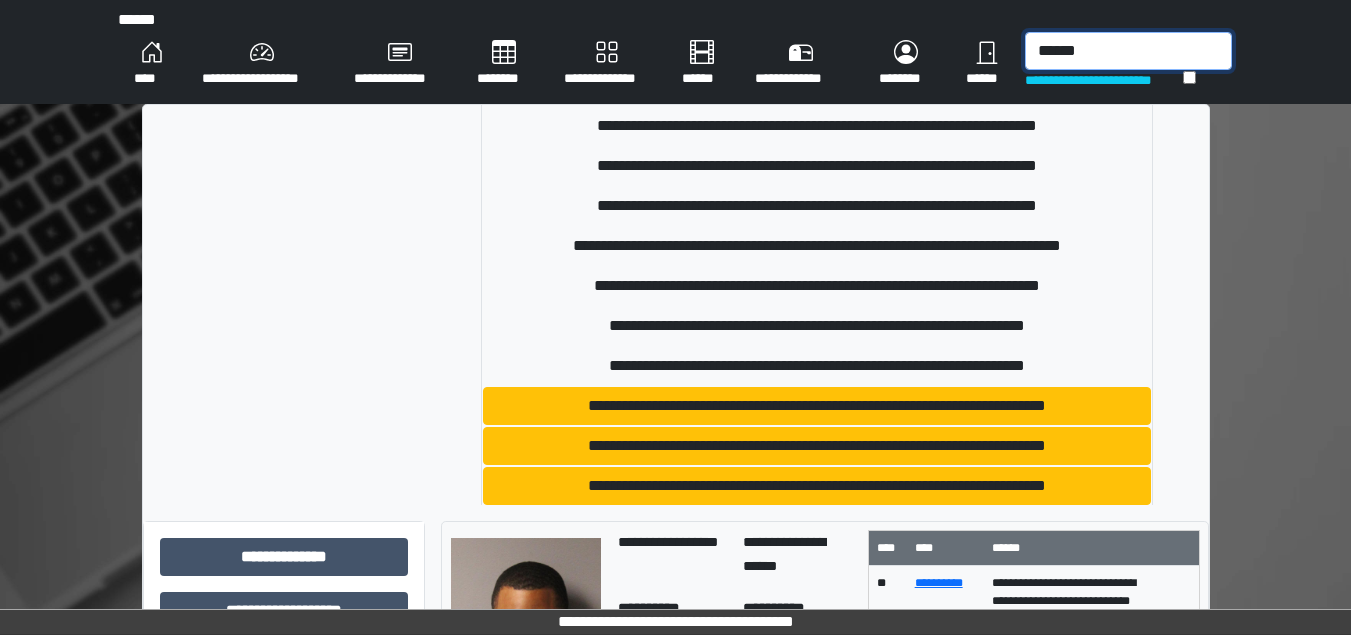 scroll, scrollTop: 613, scrollLeft: 0, axis: vertical 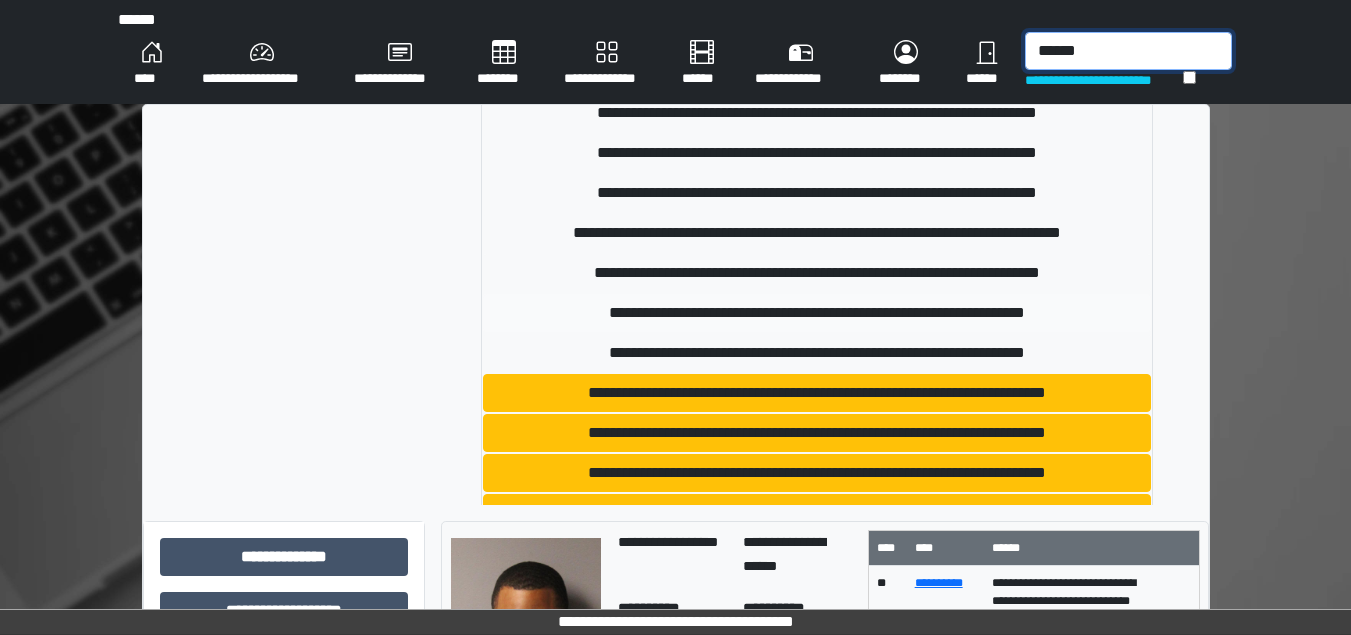 type on "******" 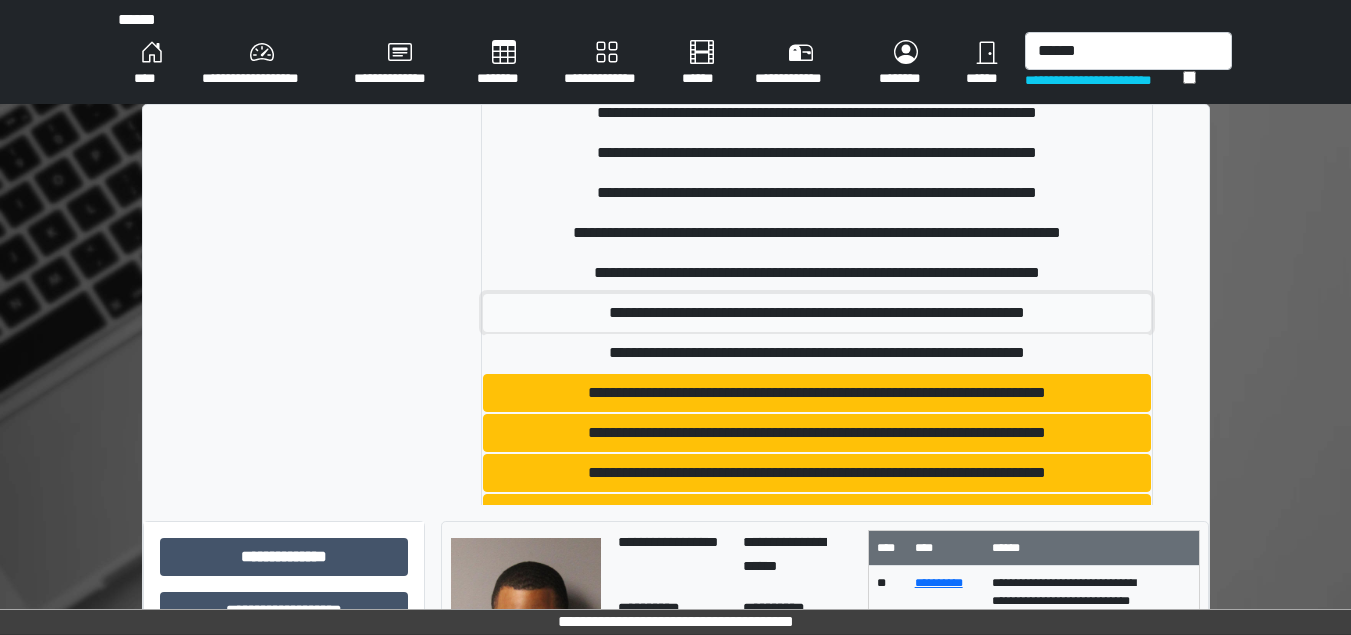 click on "**********" at bounding box center [817, 313] 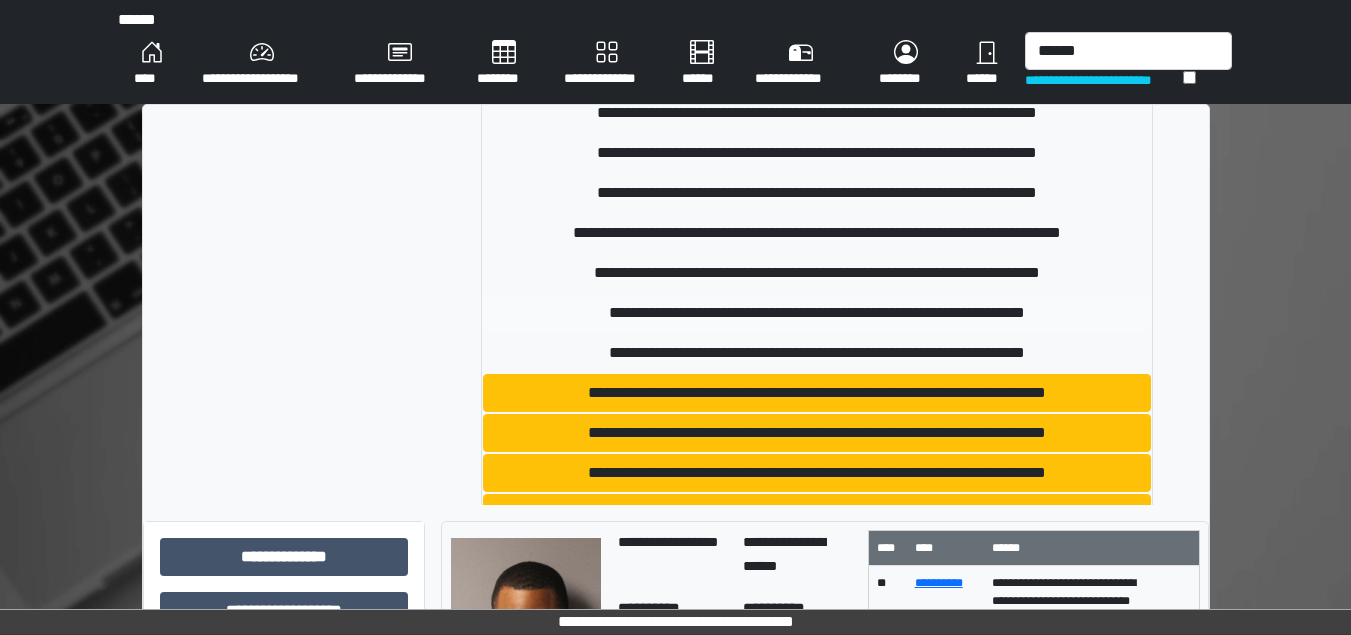 type 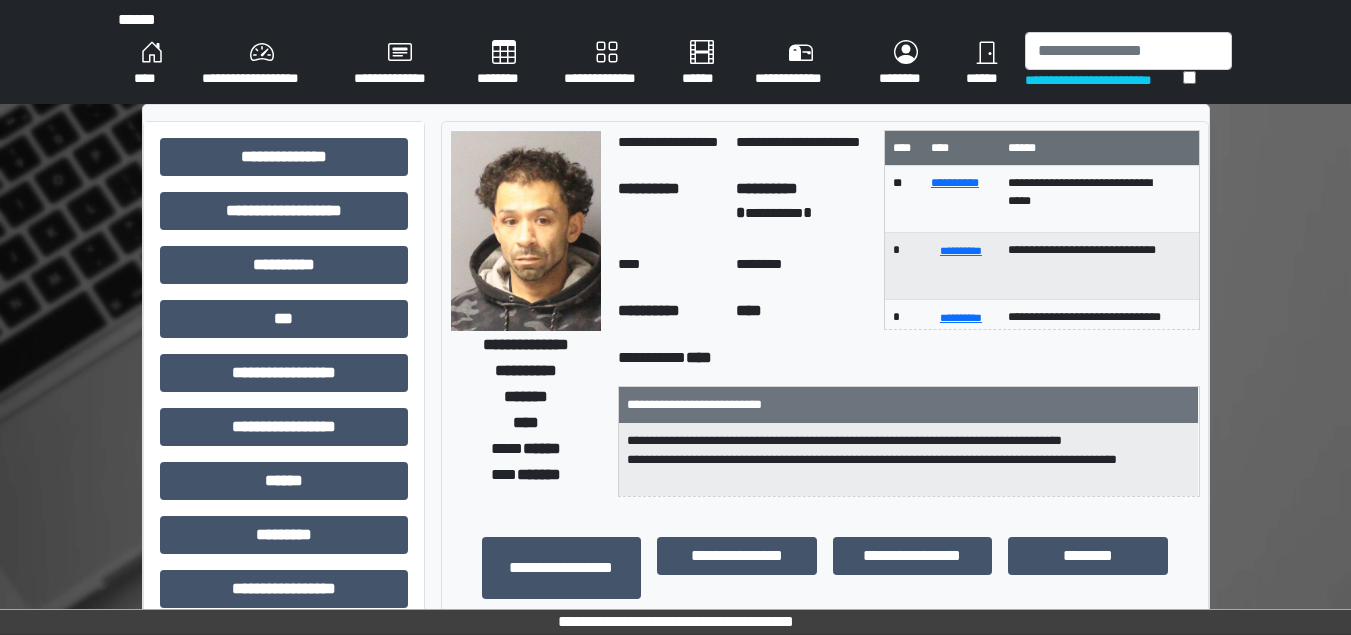scroll, scrollTop: 555, scrollLeft: 0, axis: vertical 